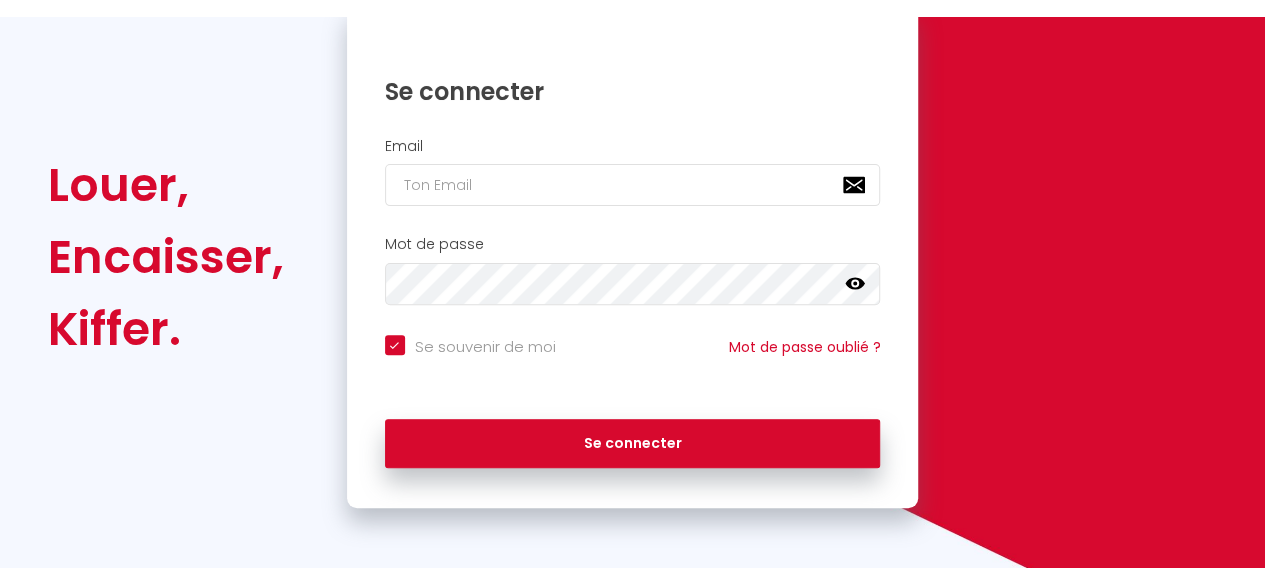 scroll, scrollTop: 226, scrollLeft: 0, axis: vertical 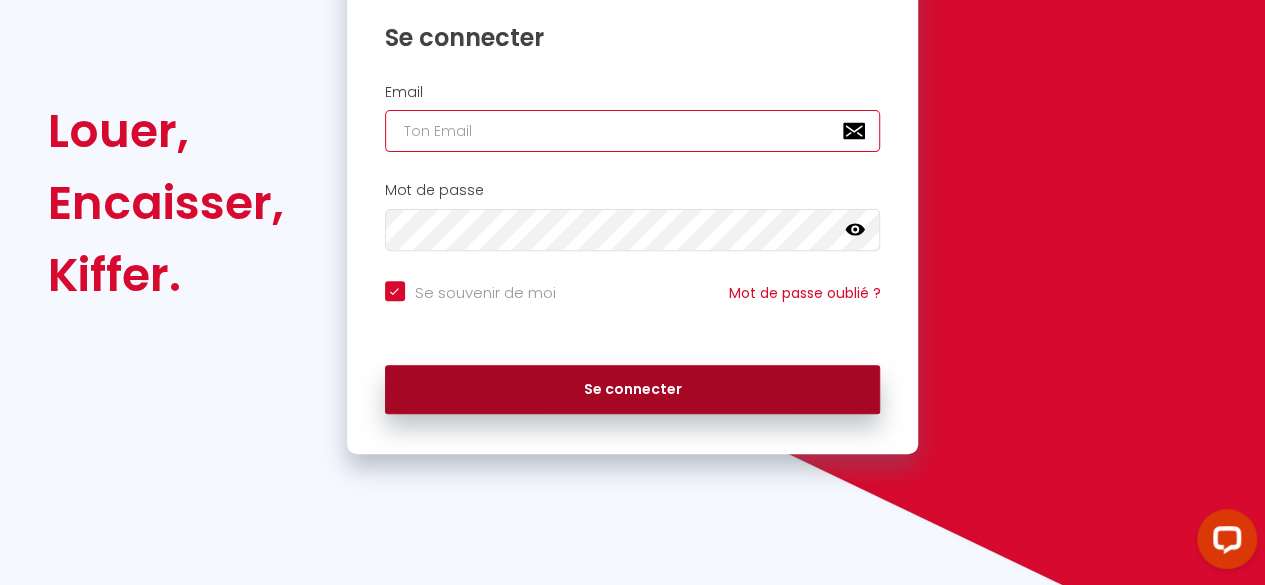 type on "contact@[DOMAIN].com" 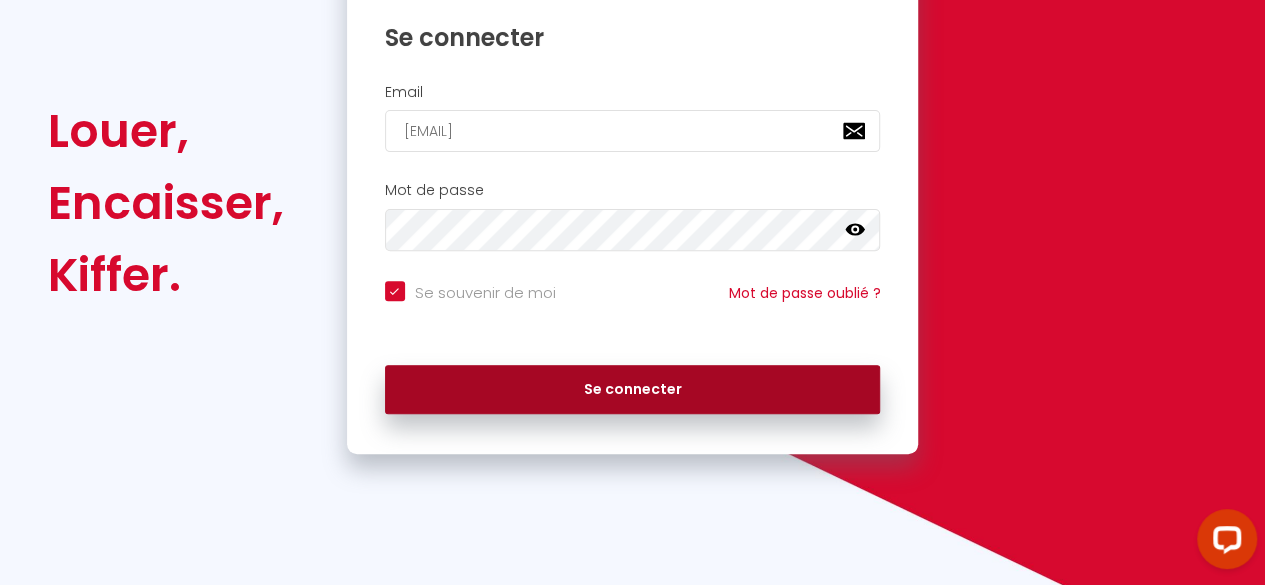 click on "Se connecter" at bounding box center (633, 390) 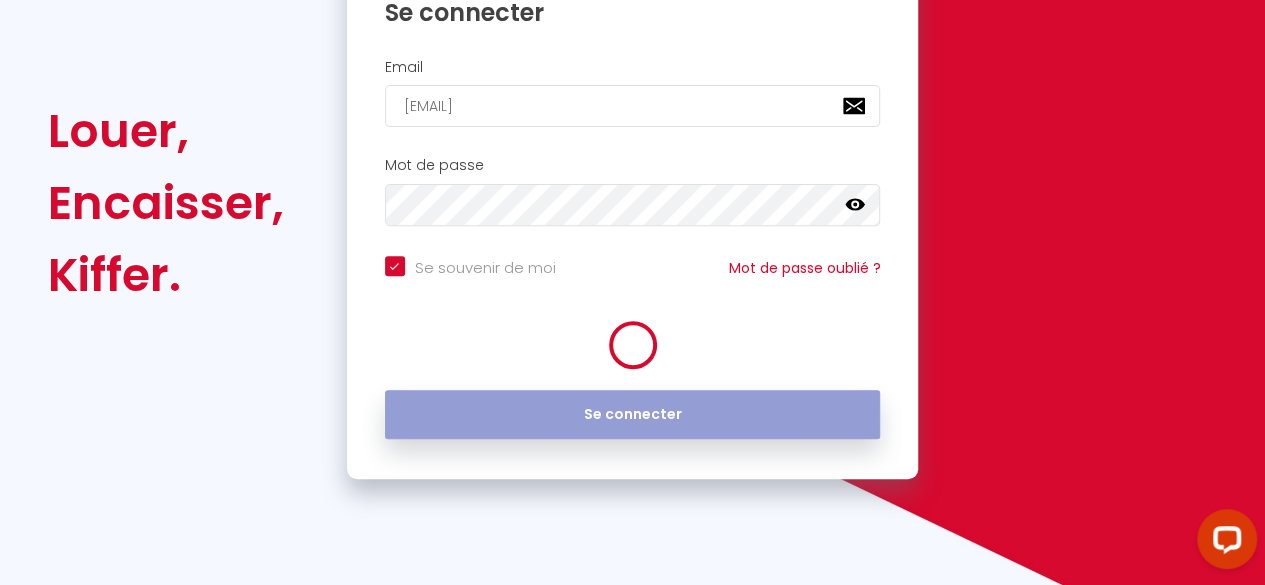 scroll, scrollTop: 0, scrollLeft: 0, axis: both 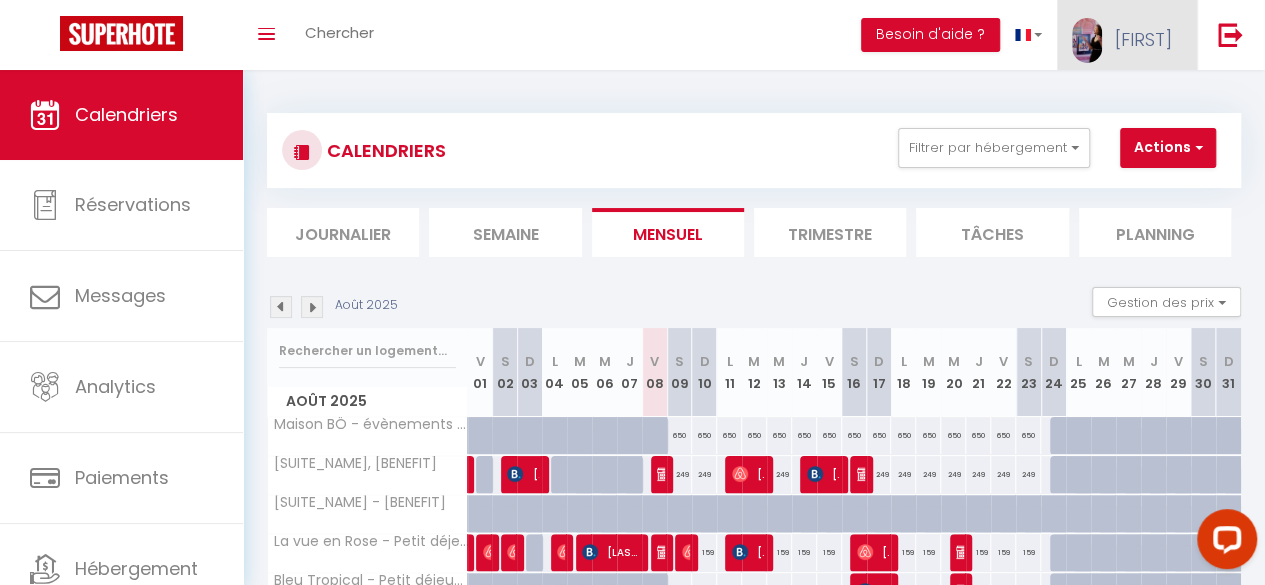 click on "Helene" at bounding box center (1143, 39) 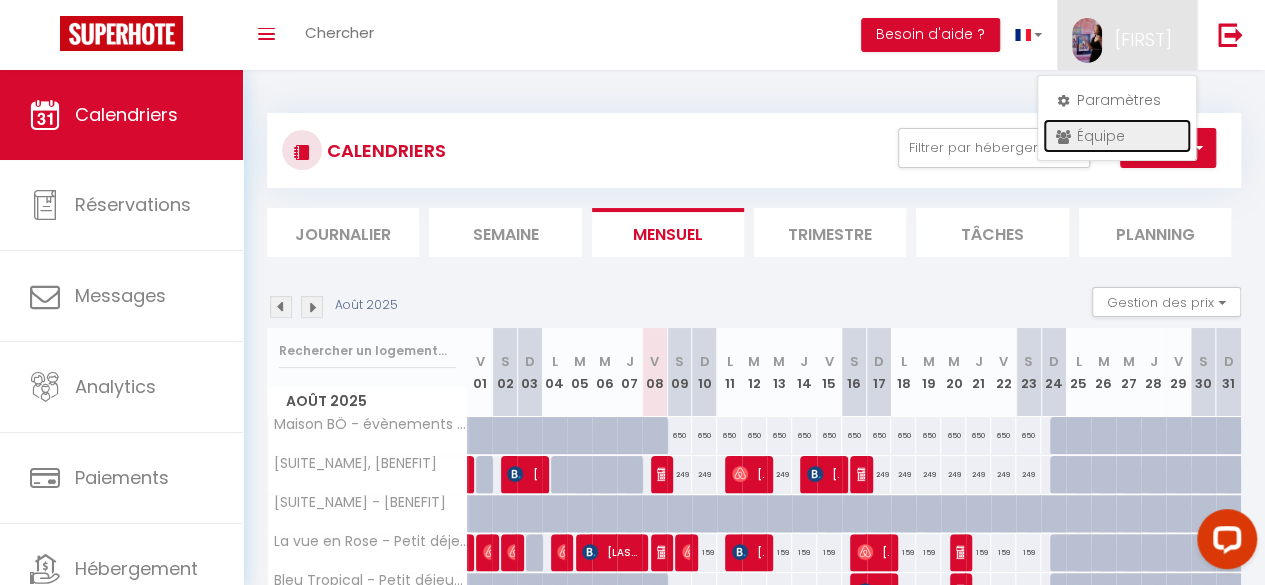 click on "Équipe" at bounding box center [1117, 136] 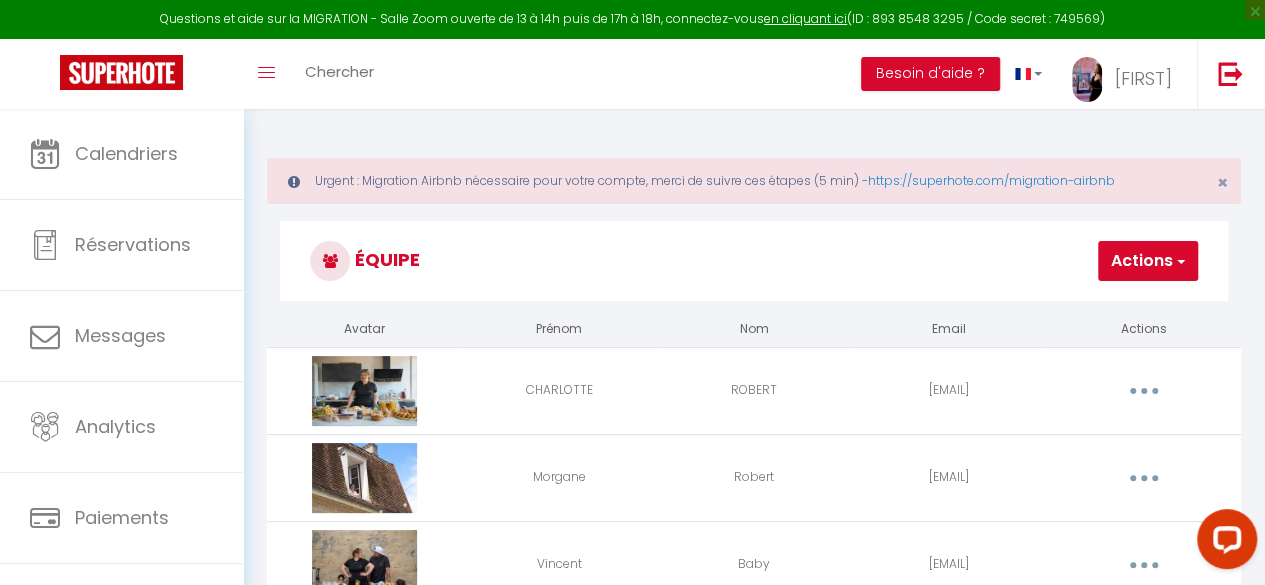 scroll, scrollTop: 109, scrollLeft: 0, axis: vertical 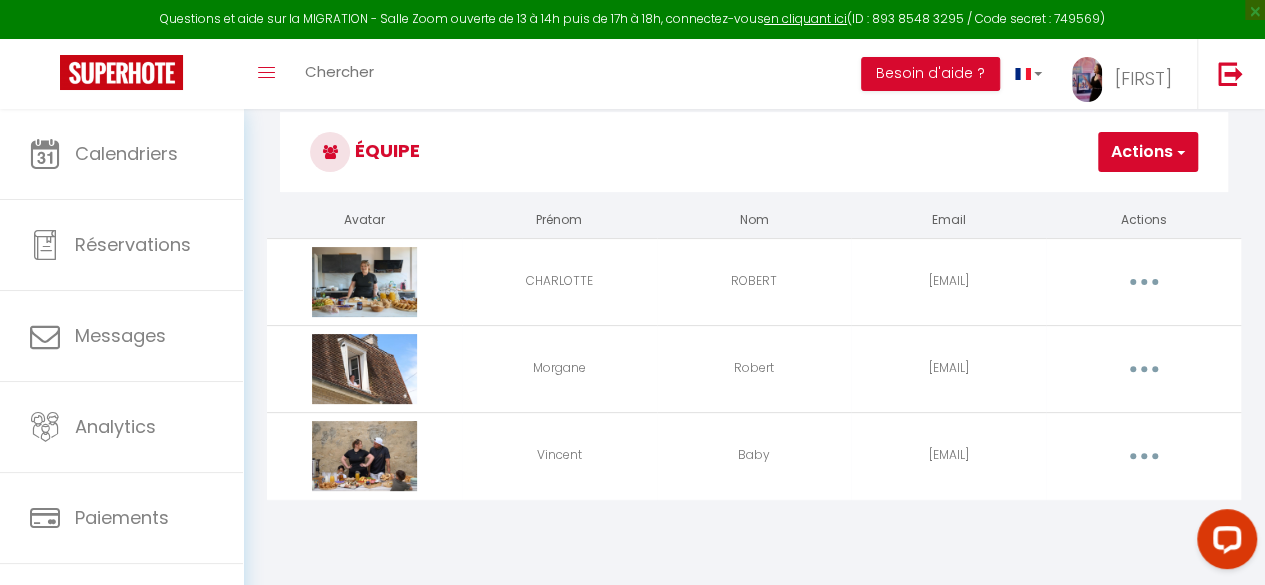 click at bounding box center [1143, 282] 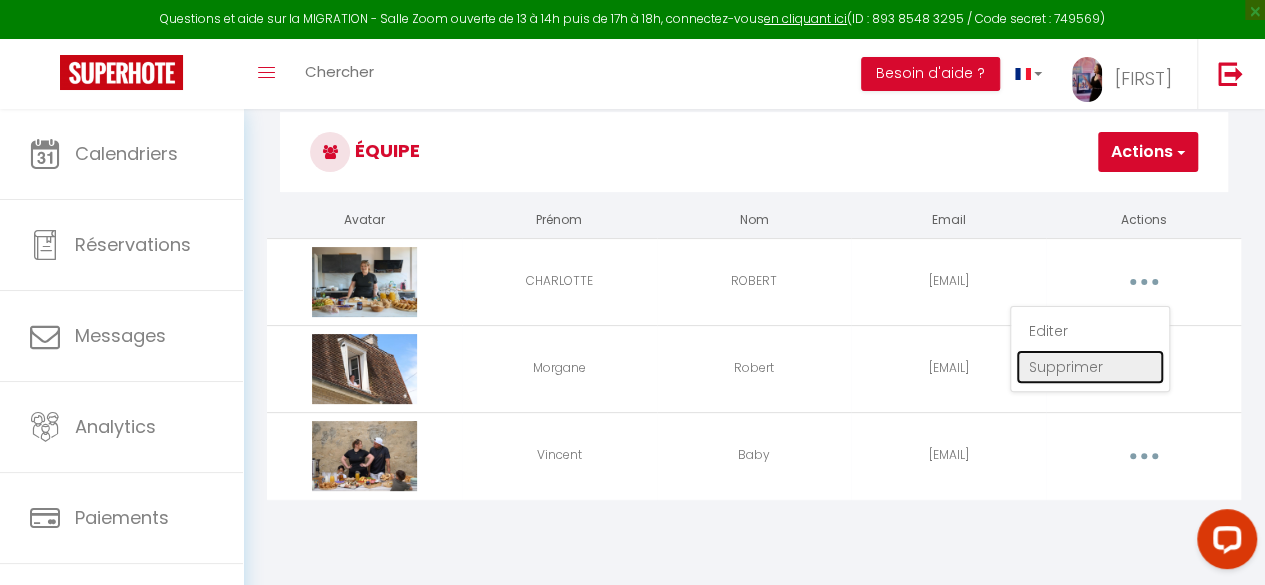 click on "Supprimer" at bounding box center [1090, 367] 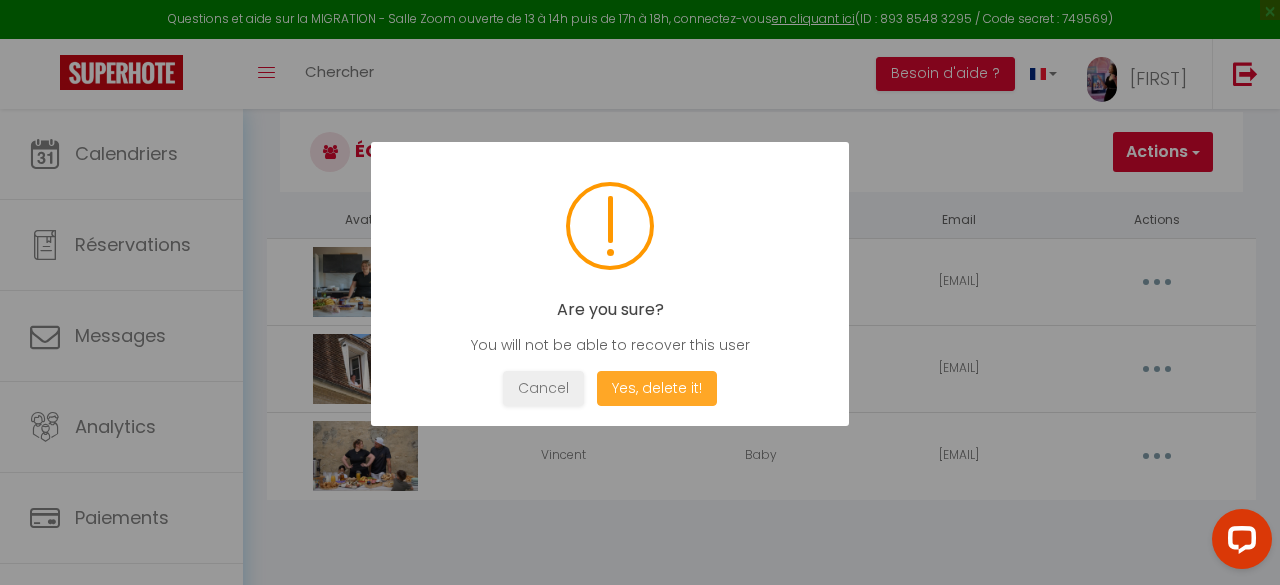 click on "Yes, delete it!" at bounding box center (657, 388) 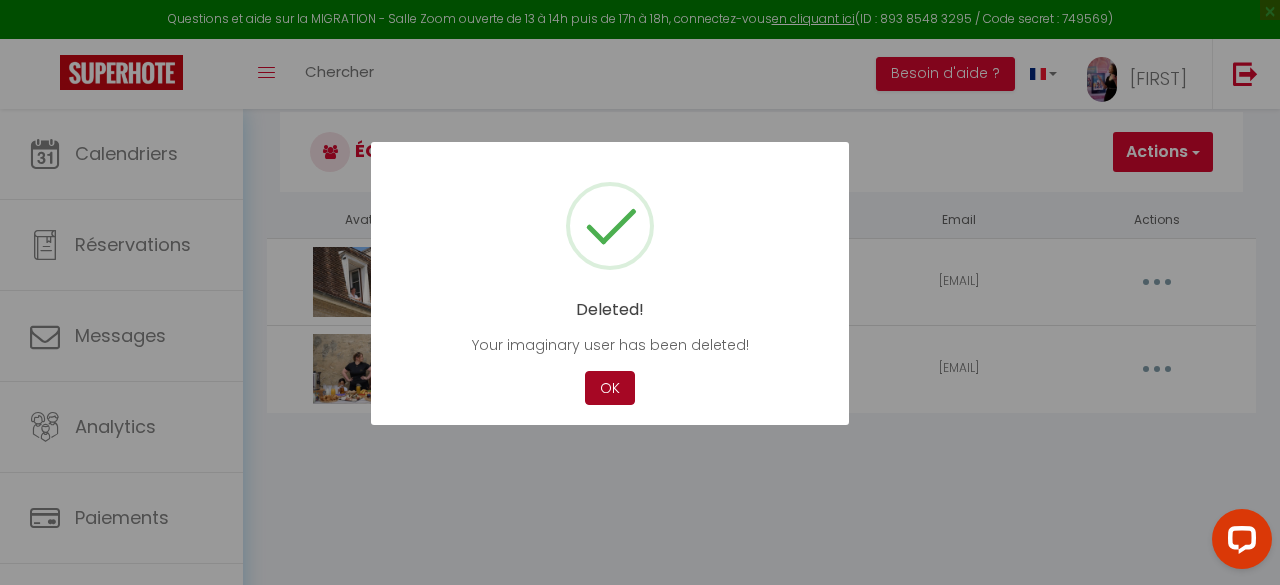 click on "OK" at bounding box center (610, 388) 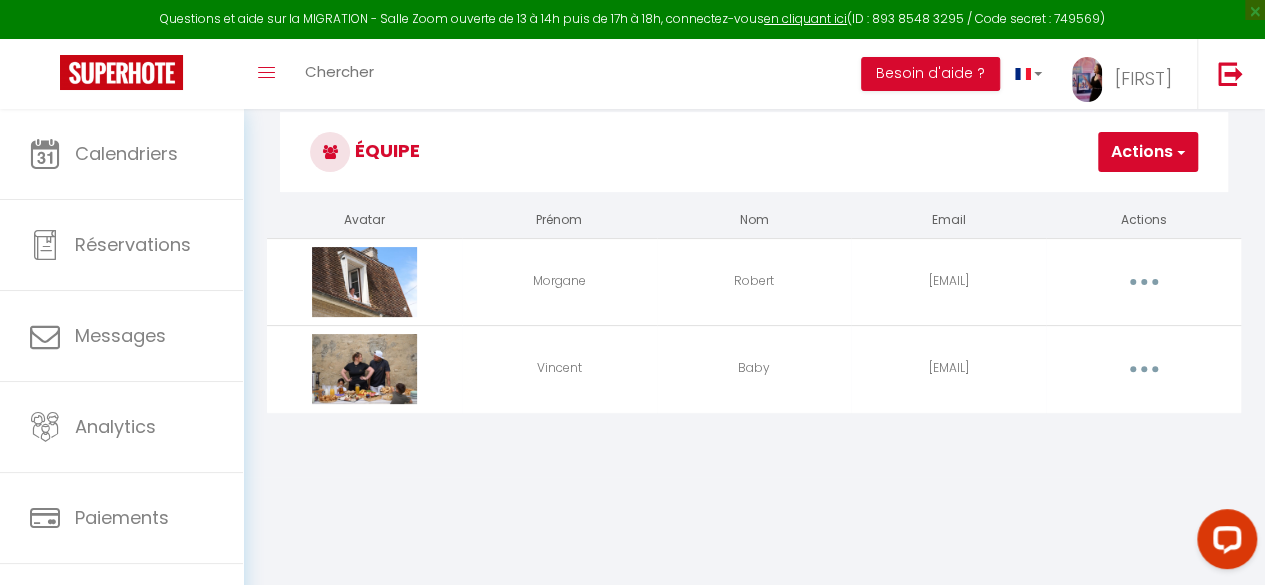 click at bounding box center [1144, 282] 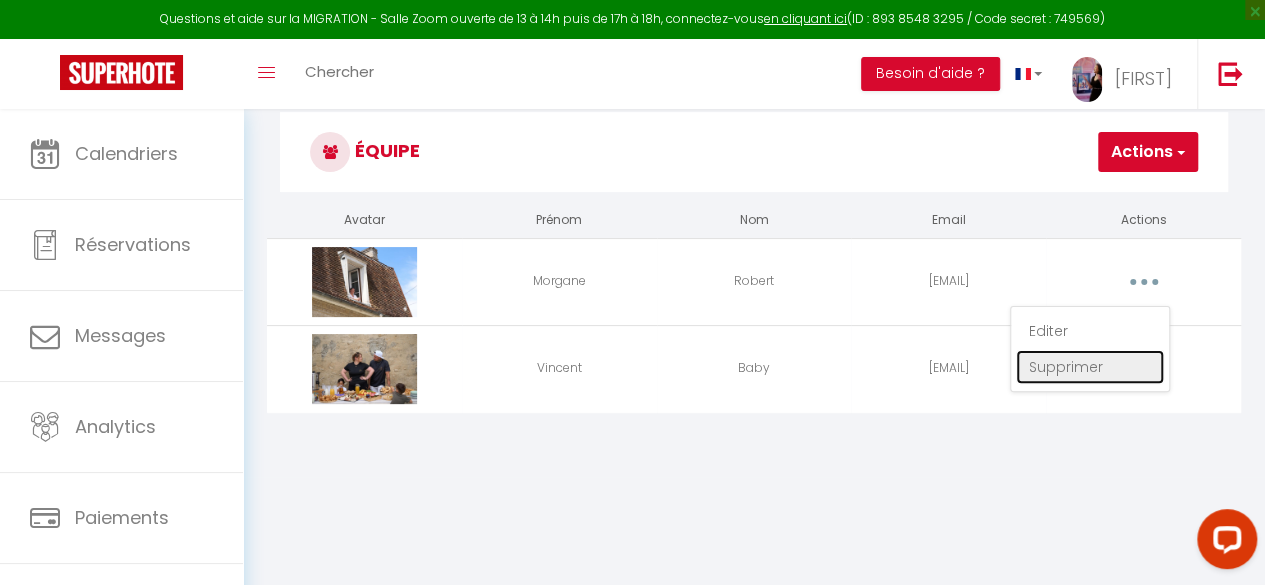 click on "Supprimer" at bounding box center [1090, 367] 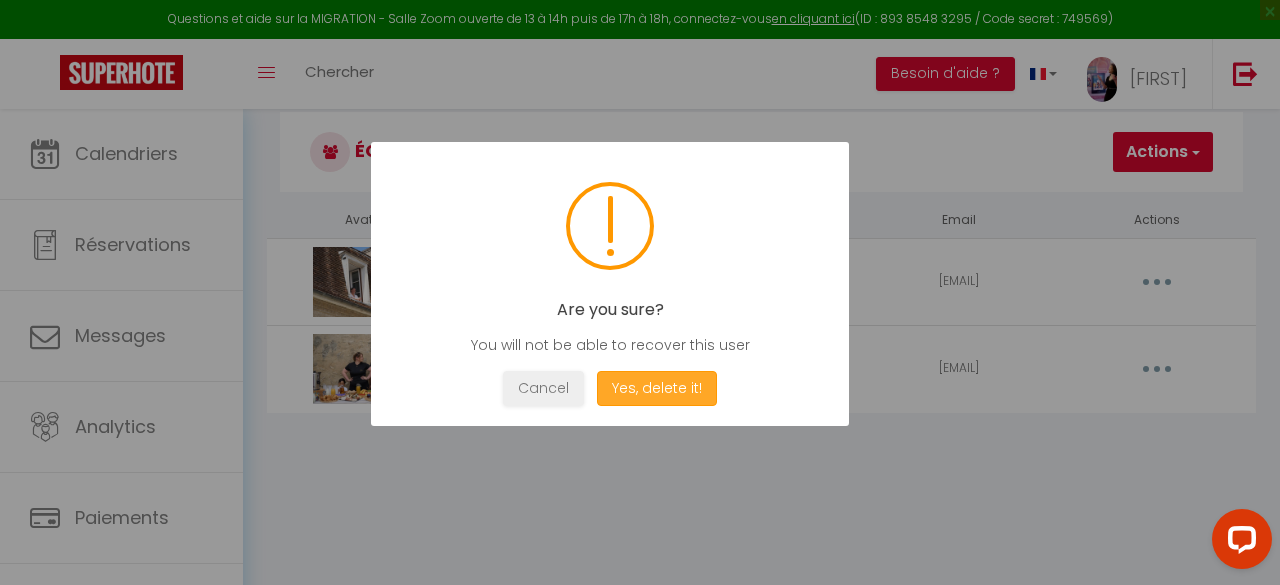 click on "Yes, delete it!" at bounding box center (657, 388) 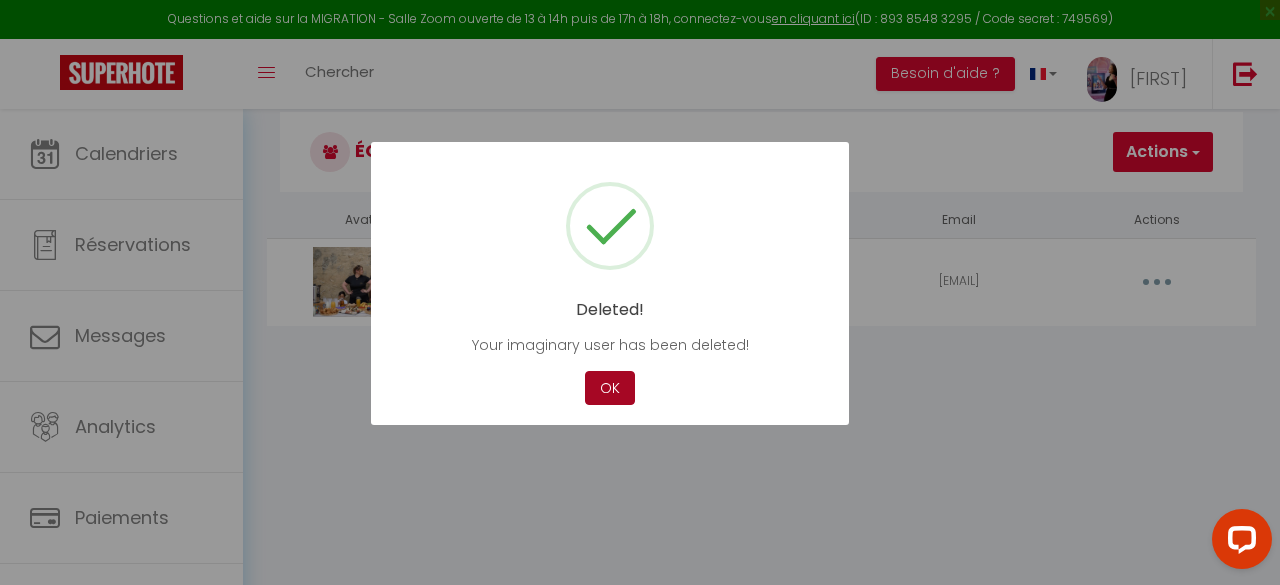 click on "OK" at bounding box center (610, 388) 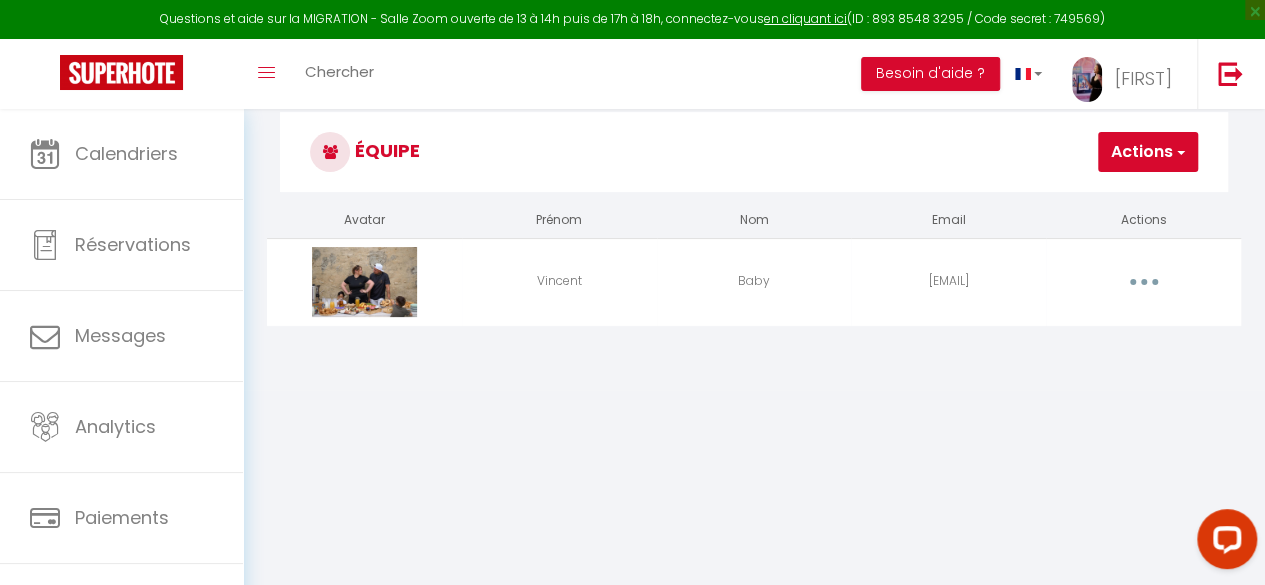 click on "Actions" at bounding box center [1148, 152] 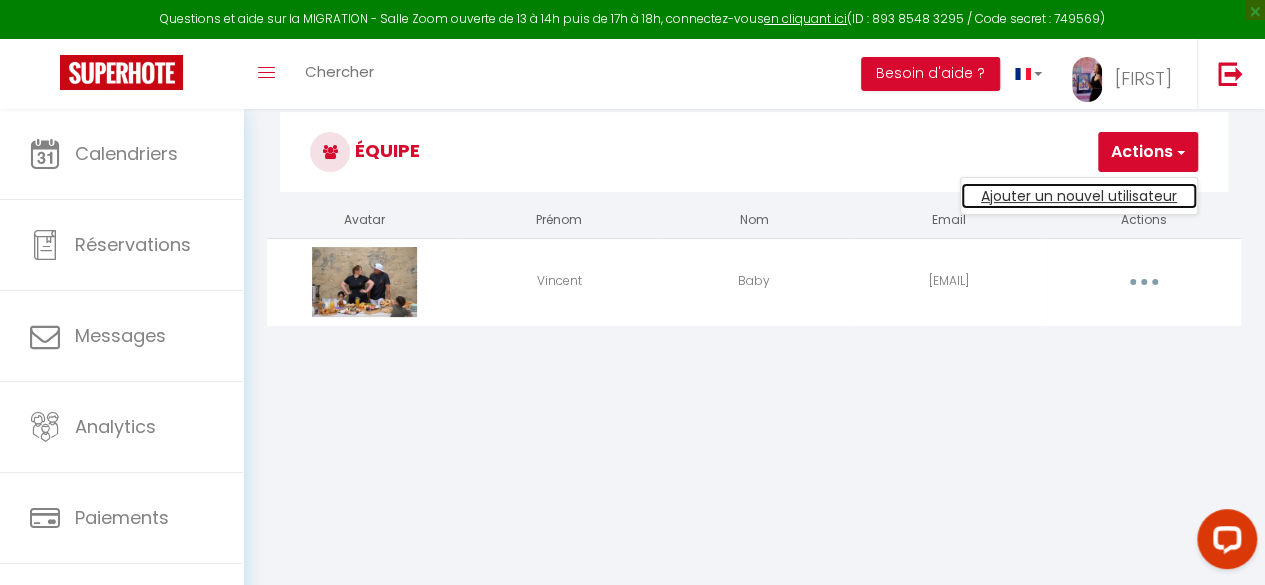 click on "Ajouter un nouvel utilisateur" at bounding box center [1079, 196] 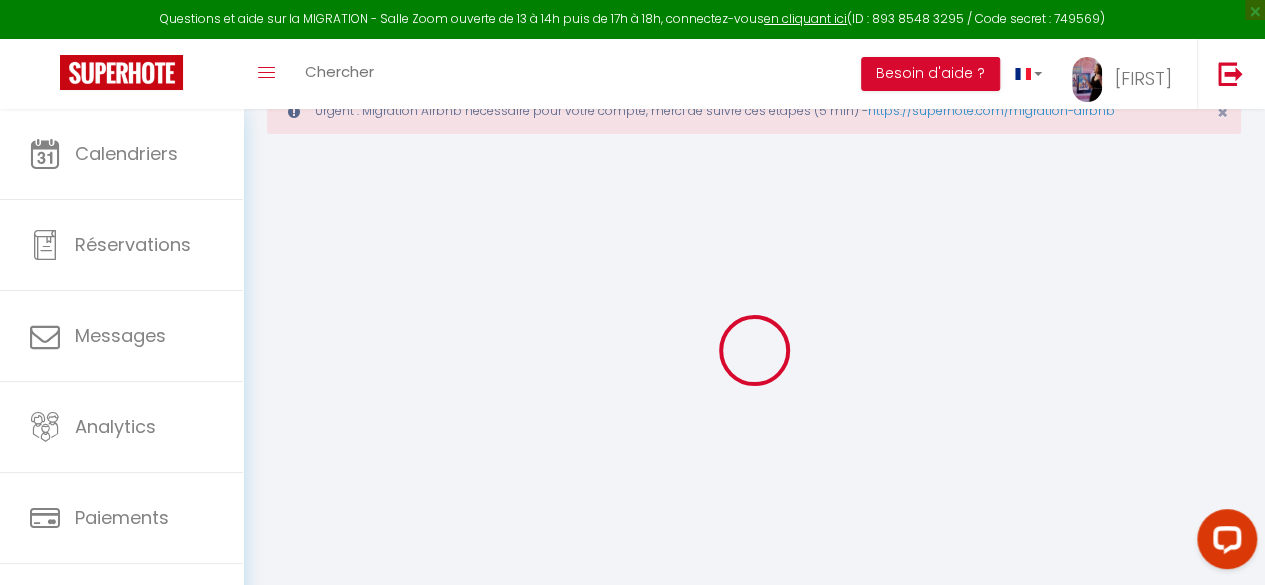 scroll, scrollTop: 109, scrollLeft: 0, axis: vertical 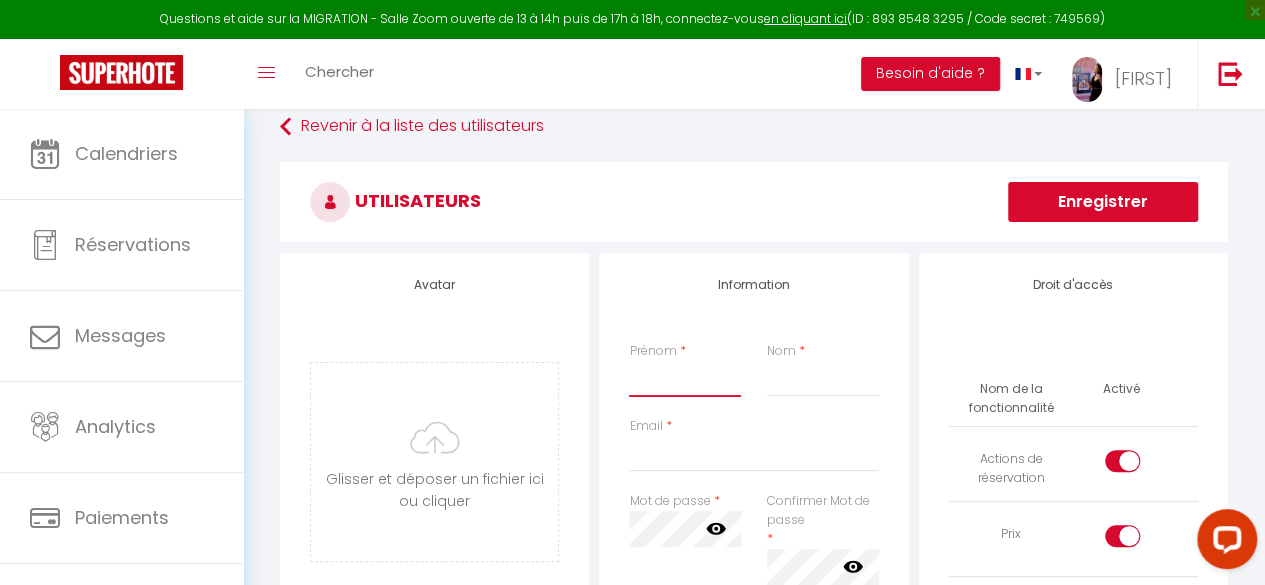 click on "Prénom" at bounding box center [684, 379] 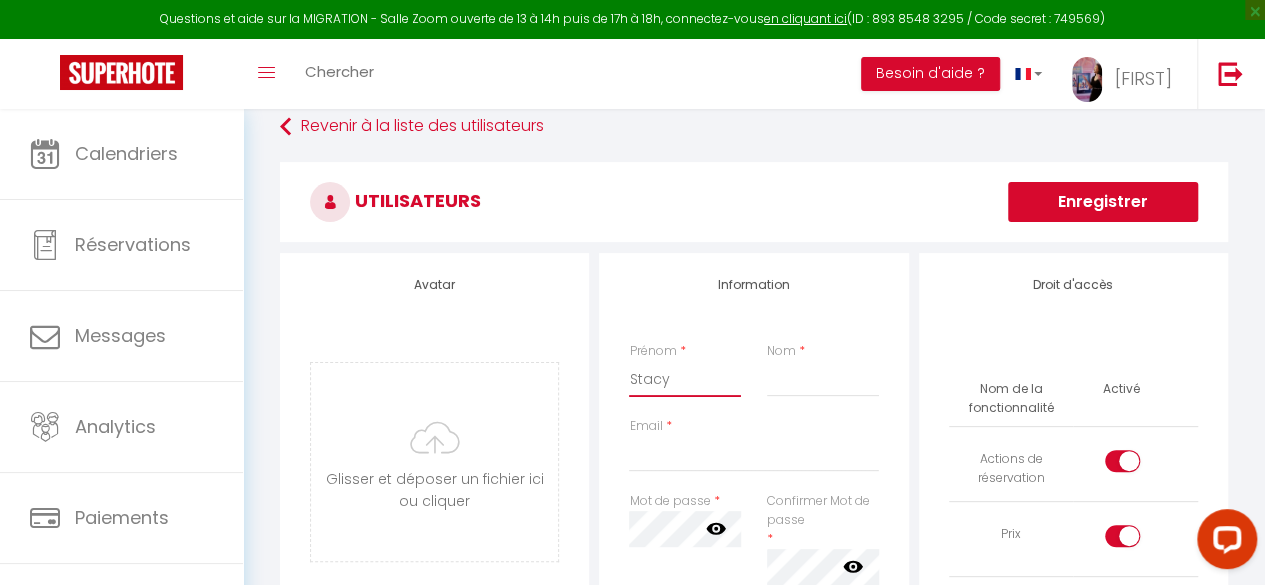 type on "Stacy" 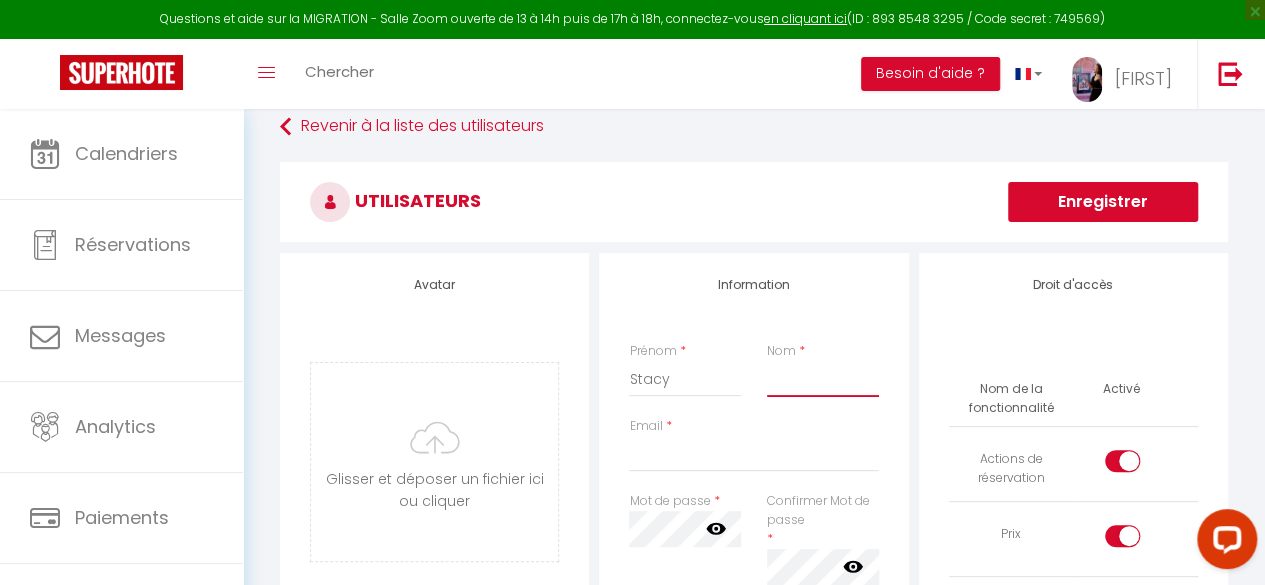 click on "Nom" at bounding box center [822, 379] 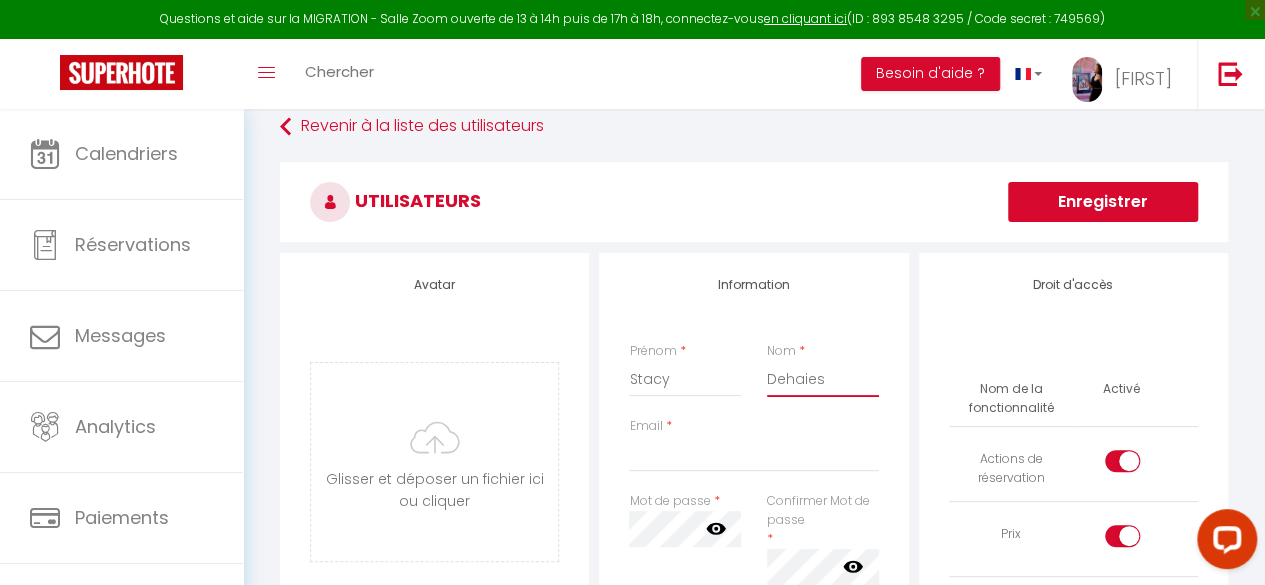 click on "Dehaies" at bounding box center [822, 379] 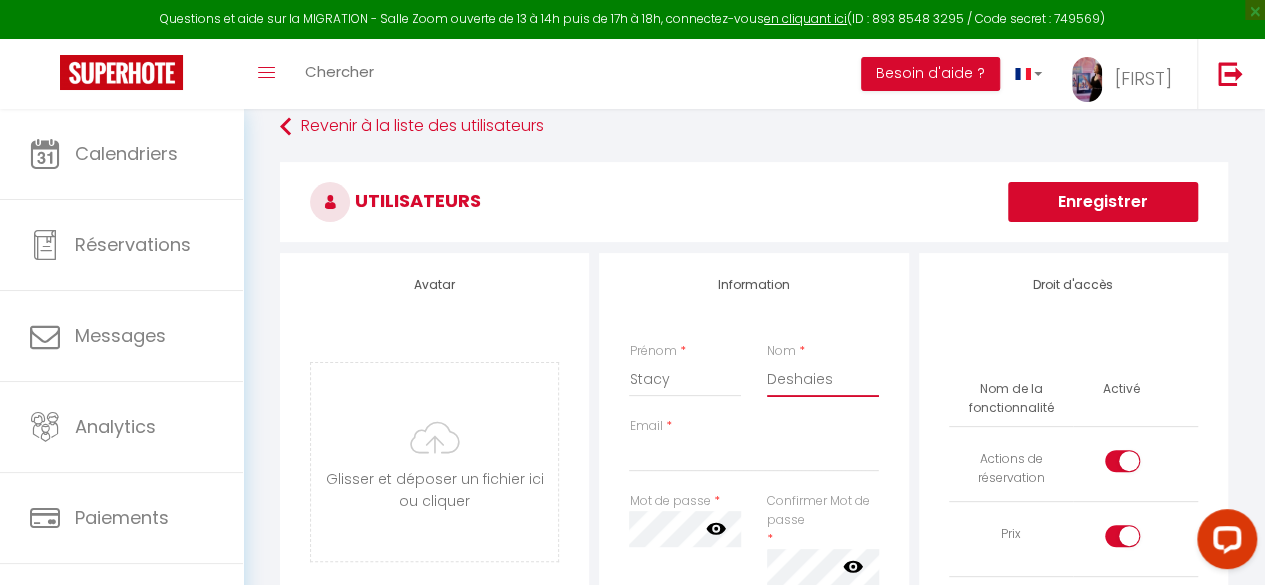type on "Deshaies" 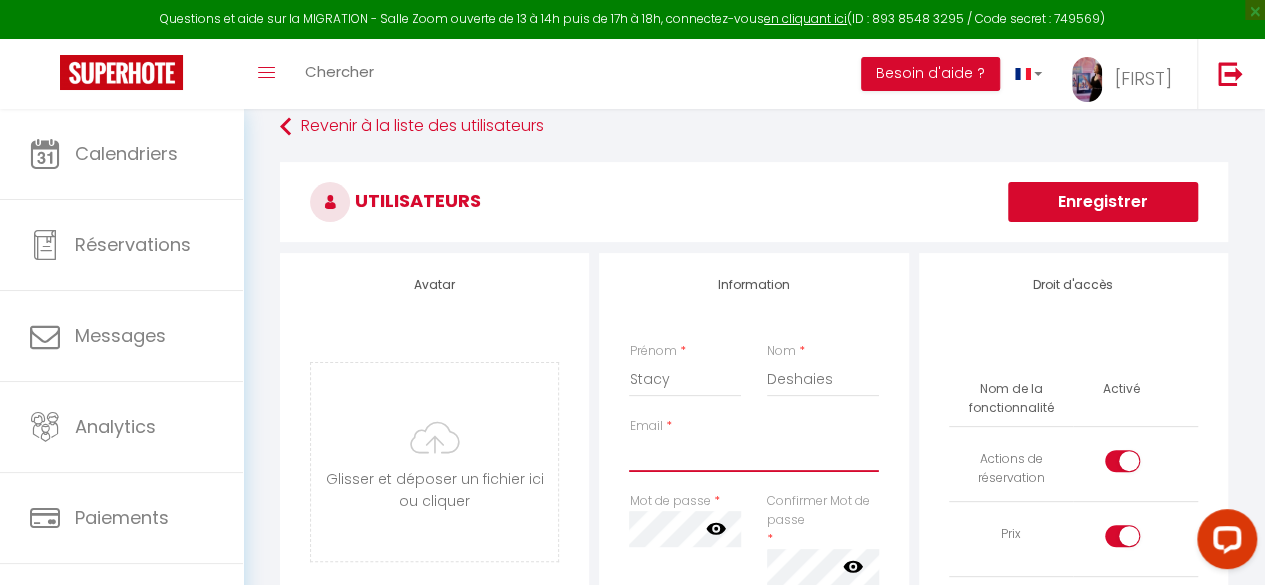 click on "Email" at bounding box center [753, 454] 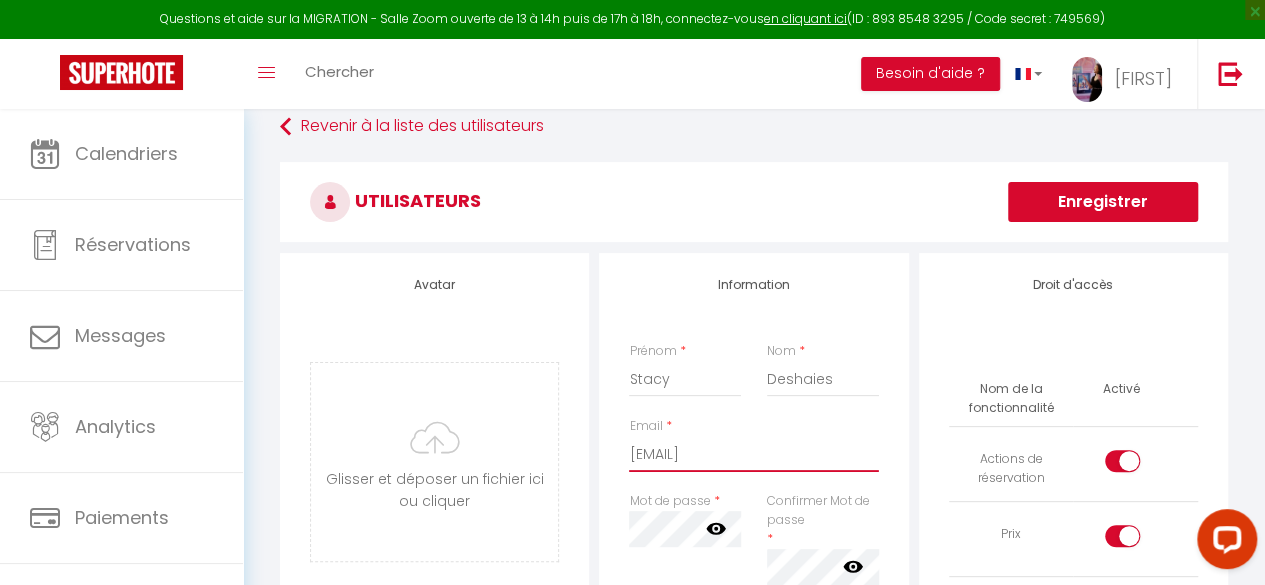 scroll, scrollTop: 0, scrollLeft: 11, axis: horizontal 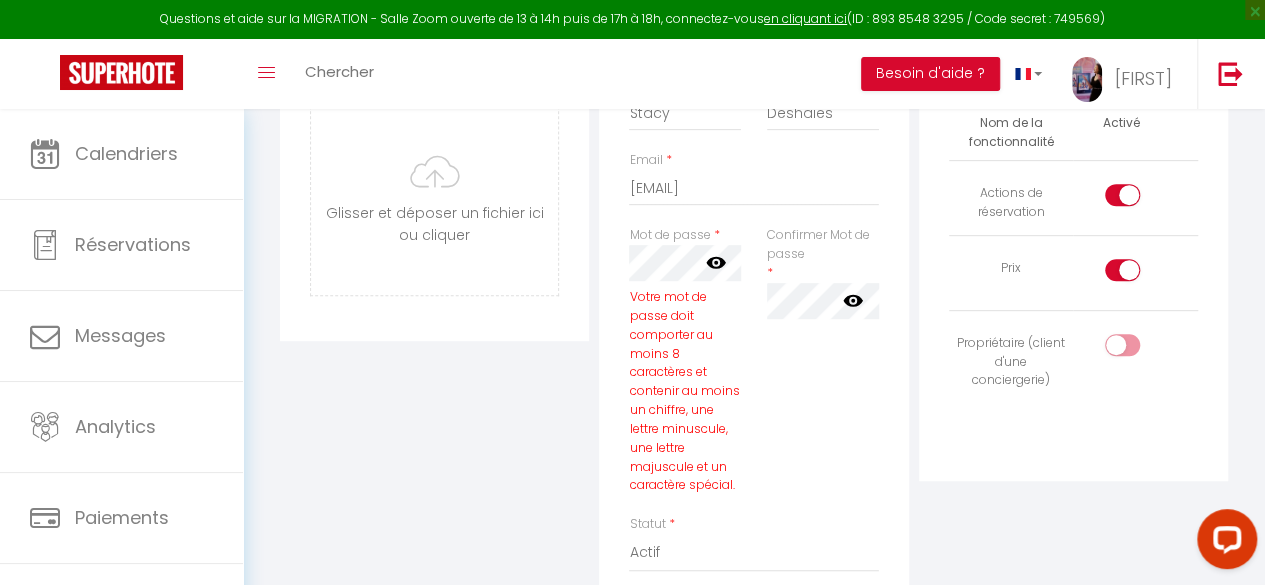 click on "Statut   *   Actif   Inactif" at bounding box center (753, 543) 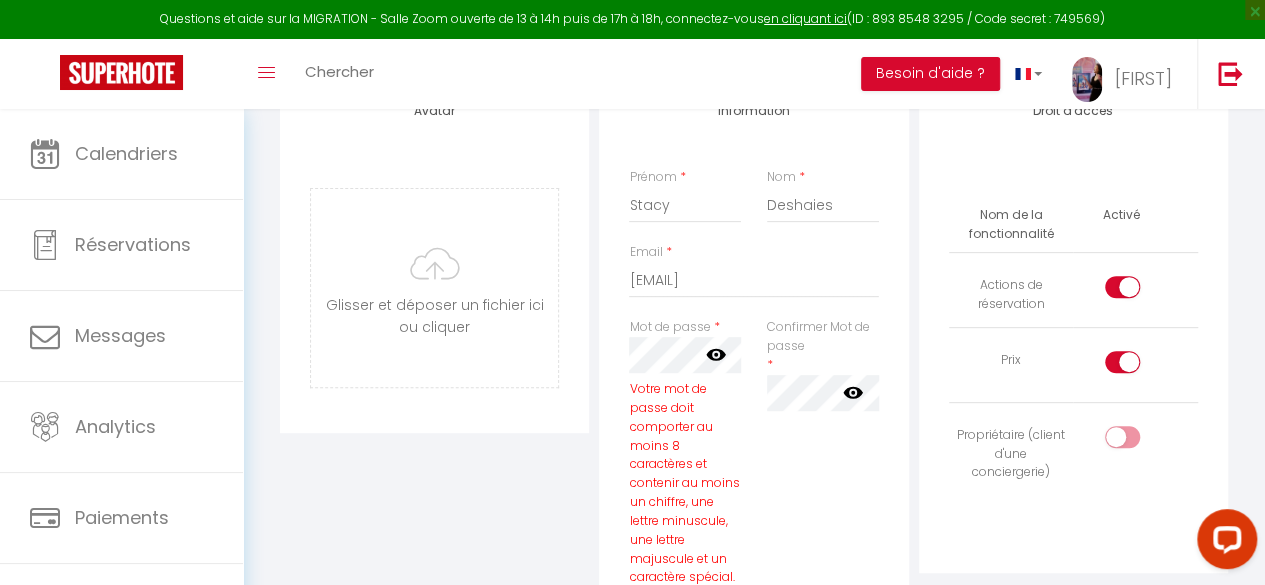 scroll, scrollTop: 284, scrollLeft: 0, axis: vertical 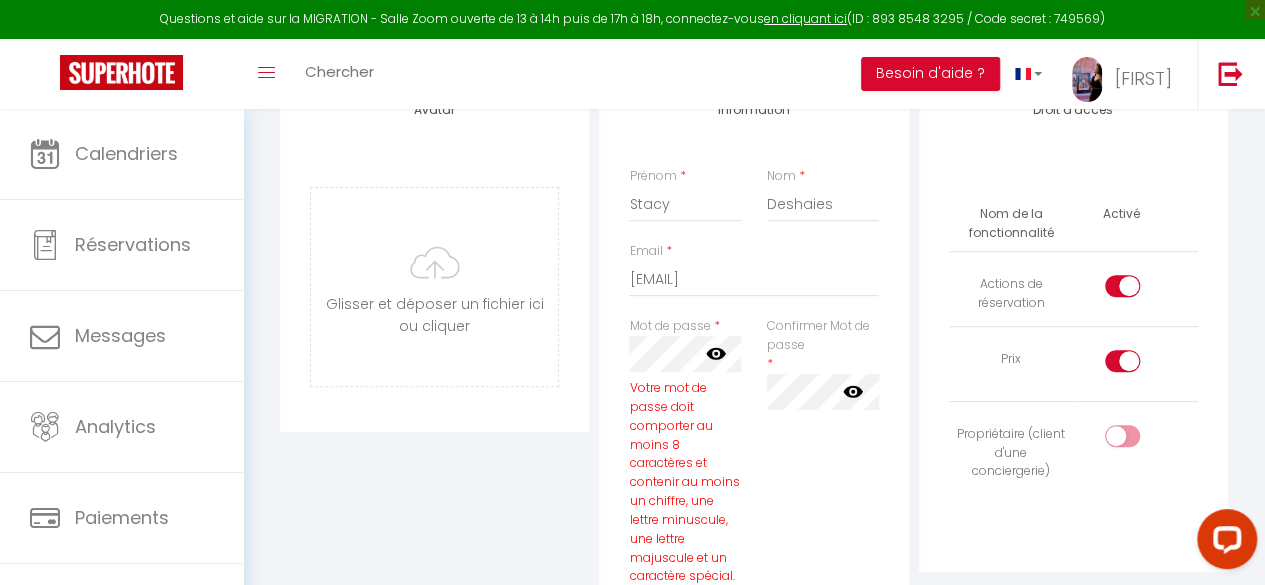 click at bounding box center [1139, 290] 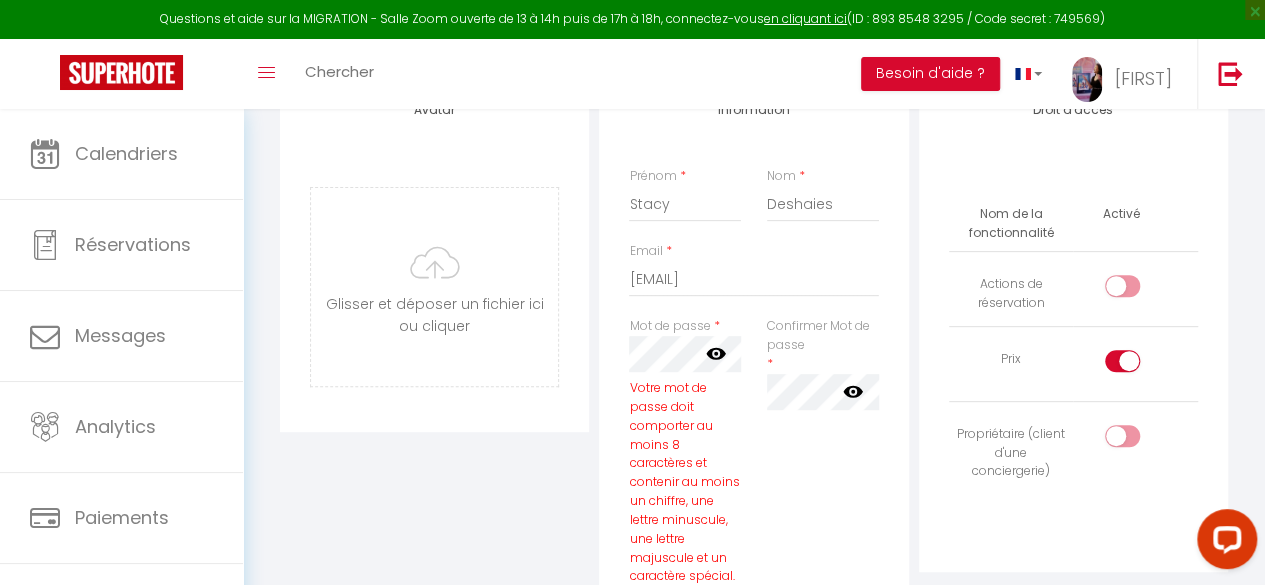 click at bounding box center (1139, 365) 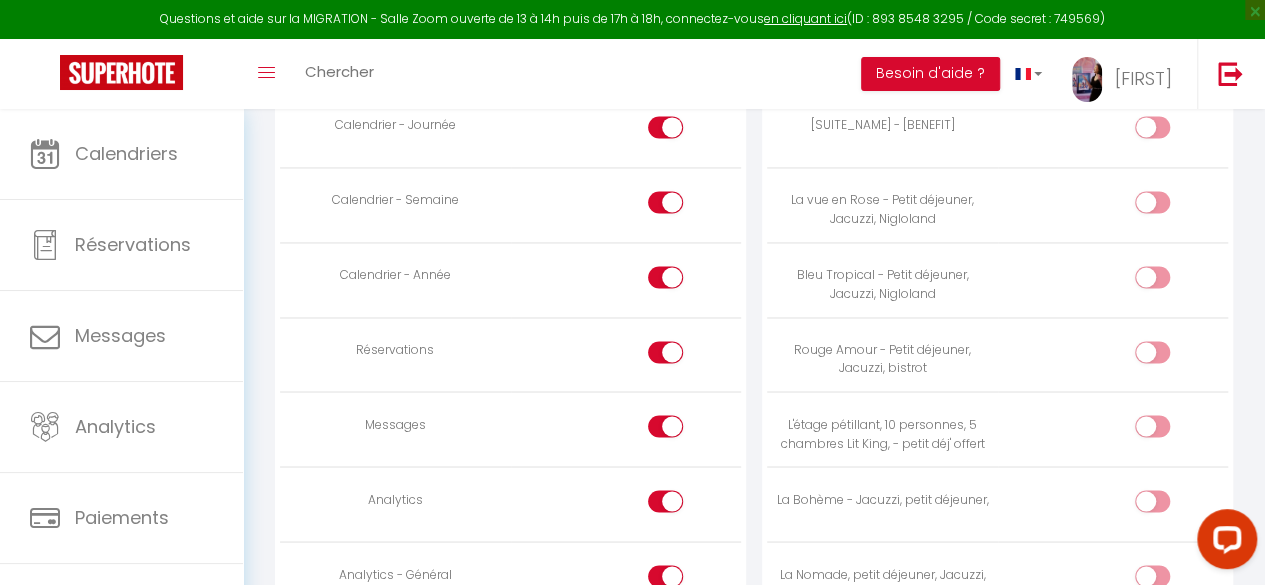 scroll, scrollTop: 1534, scrollLeft: 0, axis: vertical 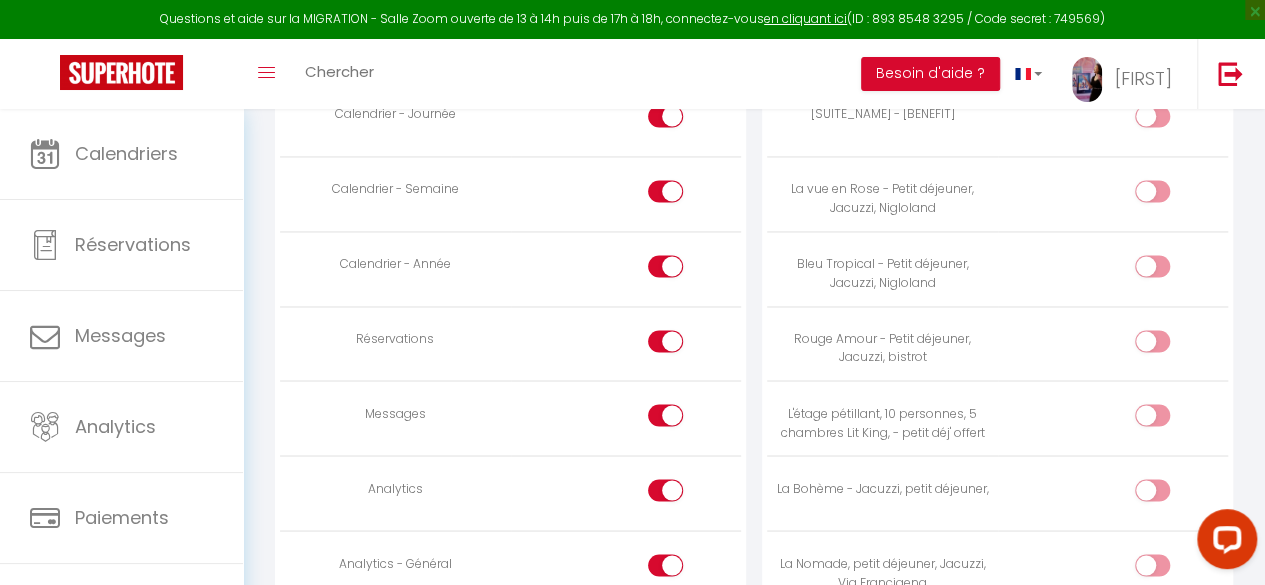 click at bounding box center [682, 494] 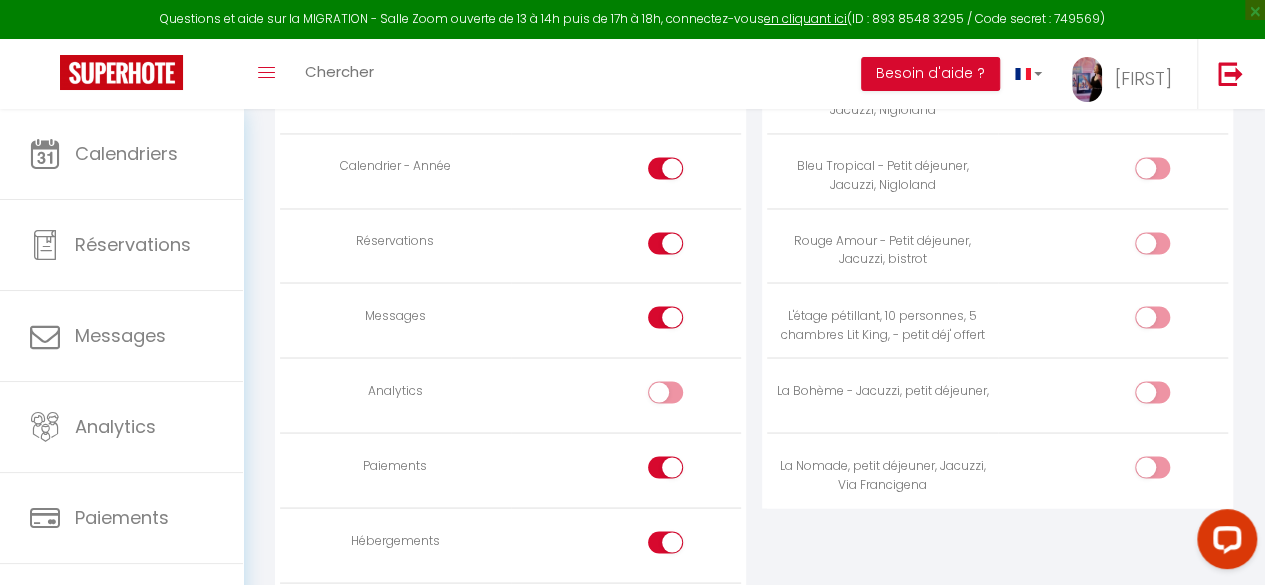 scroll, scrollTop: 1636, scrollLeft: 0, axis: vertical 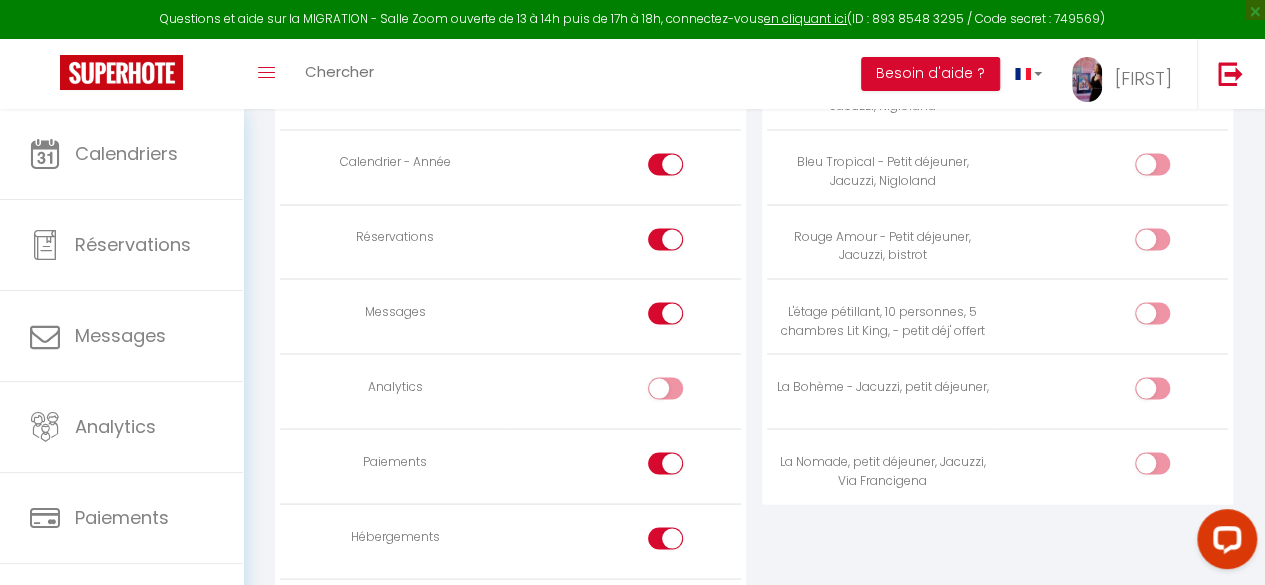 click at bounding box center (682, 467) 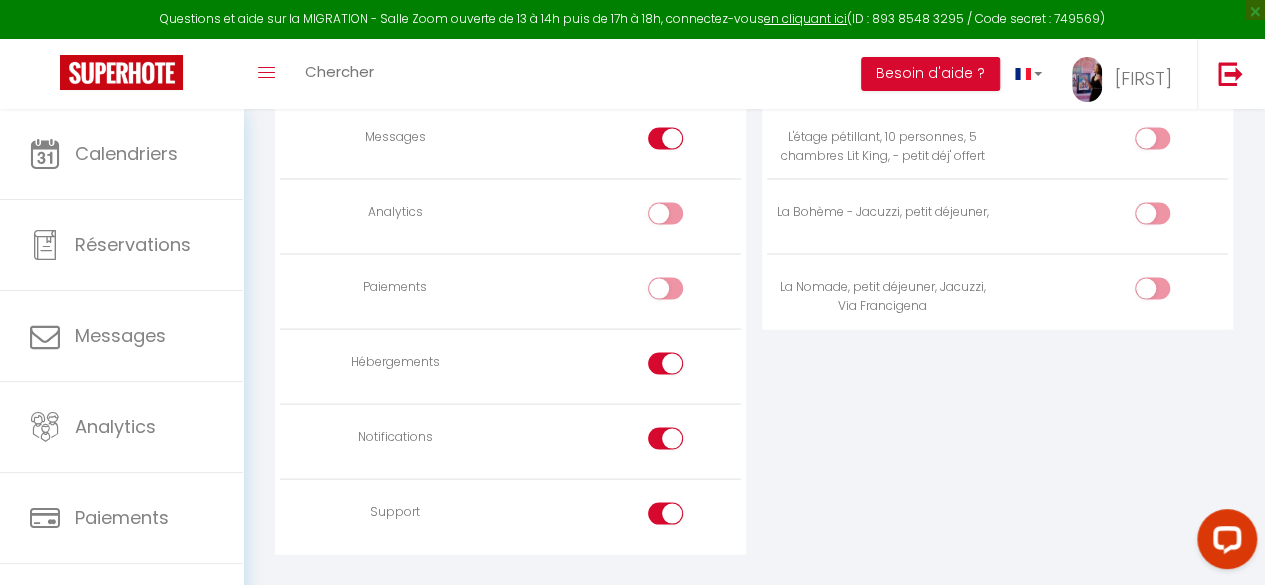 scroll, scrollTop: 1812, scrollLeft: 0, axis: vertical 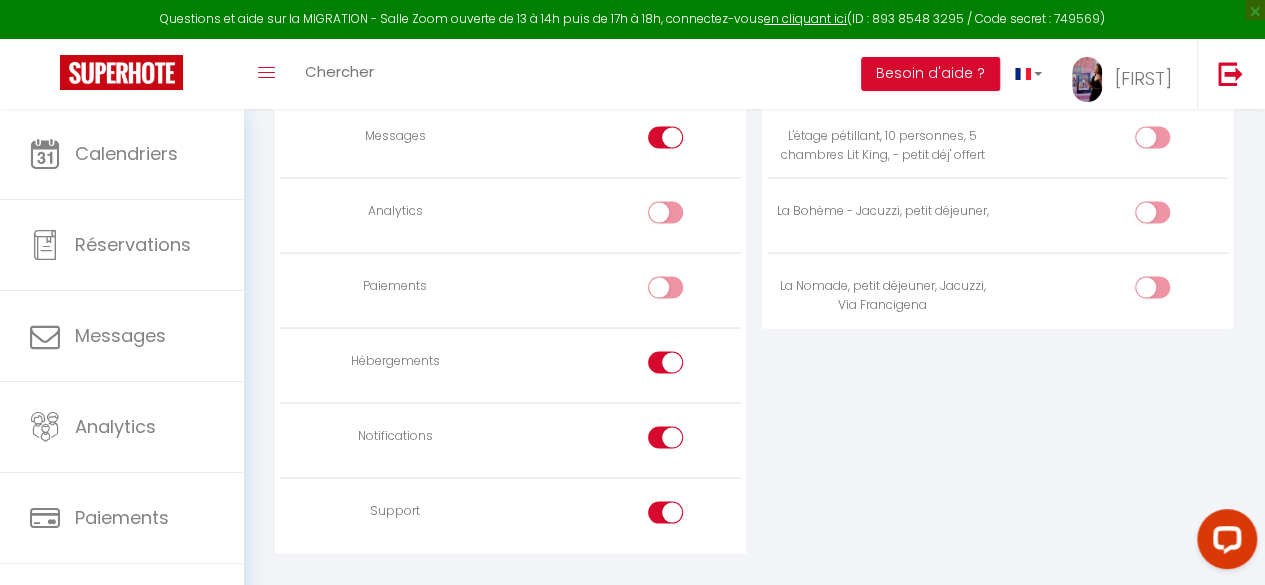click at bounding box center [682, 516] 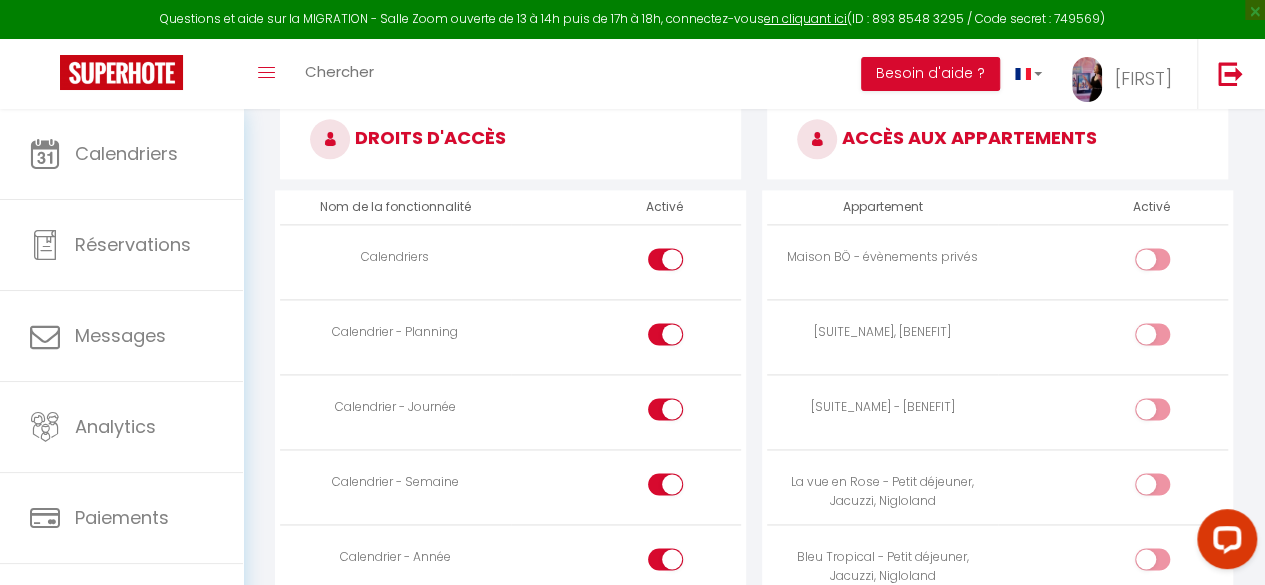 scroll, scrollTop: 1240, scrollLeft: 0, axis: vertical 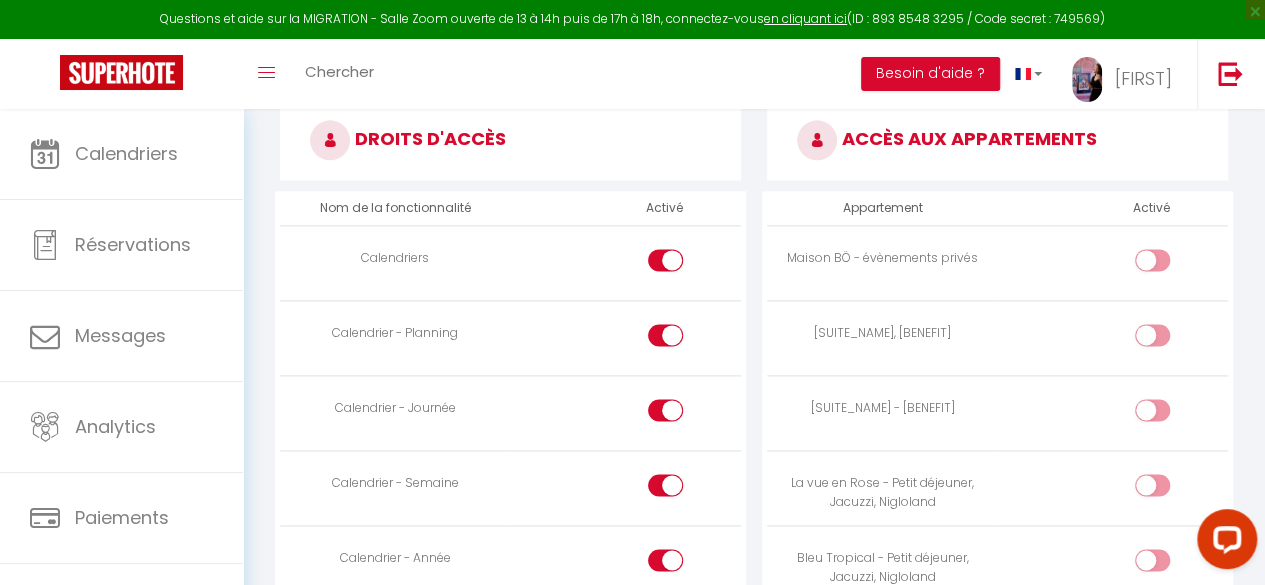 click at bounding box center (1152, 335) 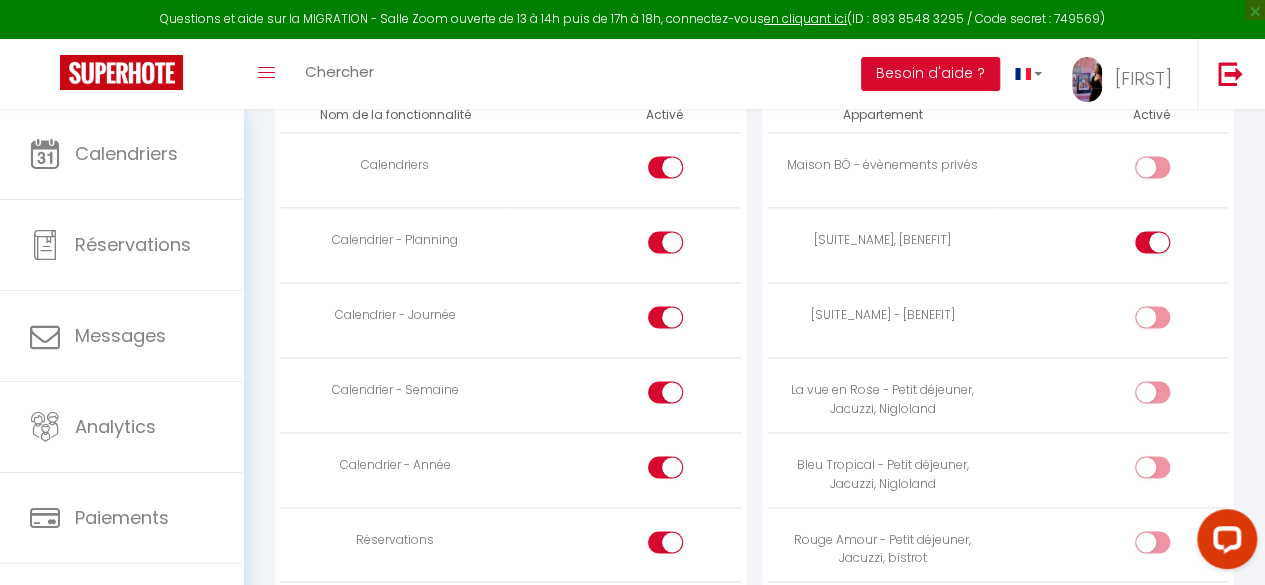 scroll, scrollTop: 1337, scrollLeft: 0, axis: vertical 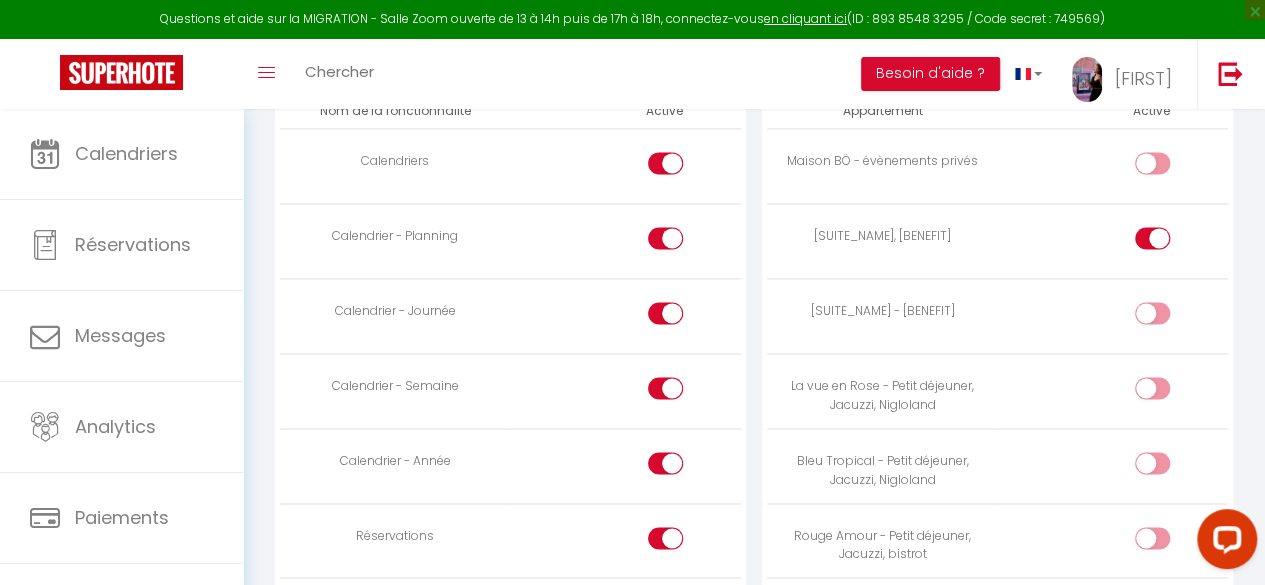click at bounding box center (1152, 388) 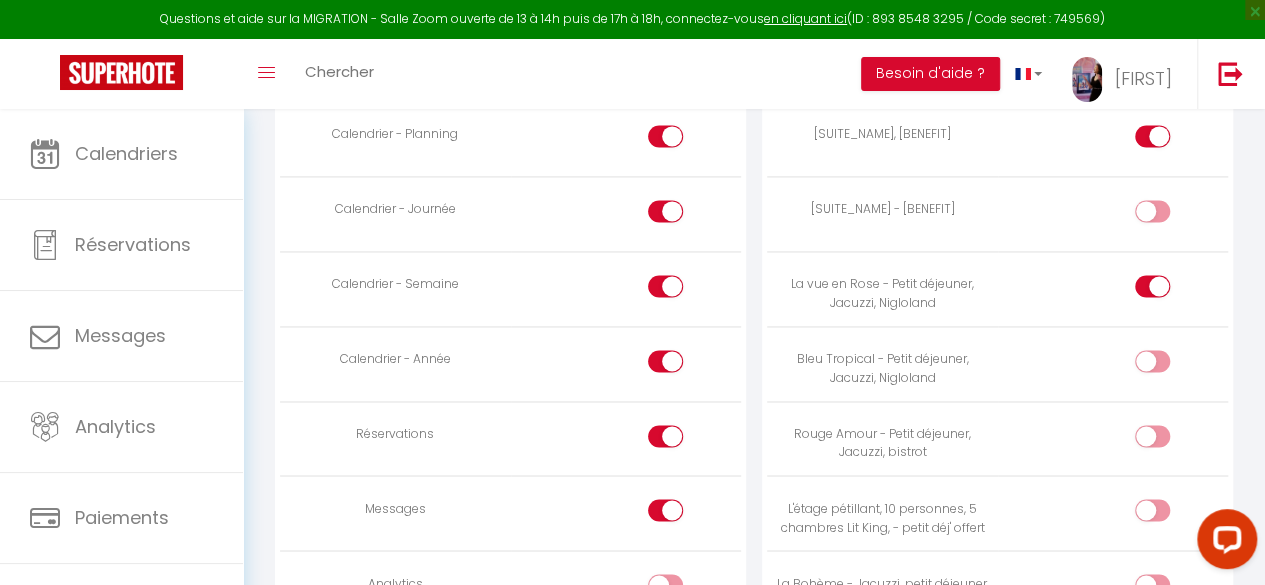 scroll, scrollTop: 1451, scrollLeft: 0, axis: vertical 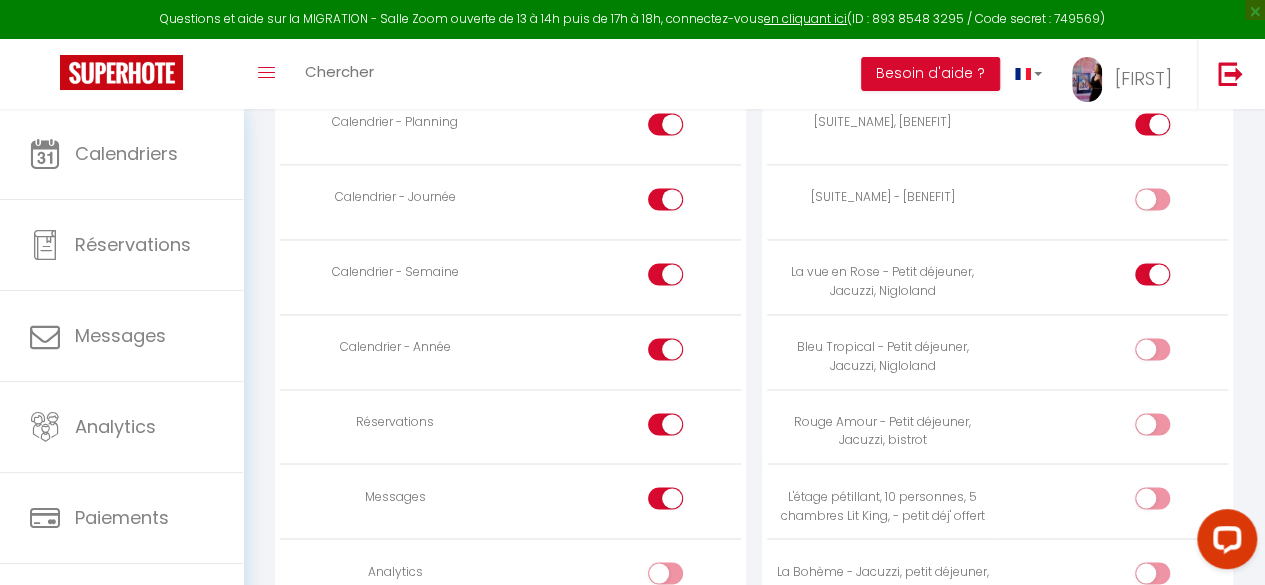 click at bounding box center (1152, 349) 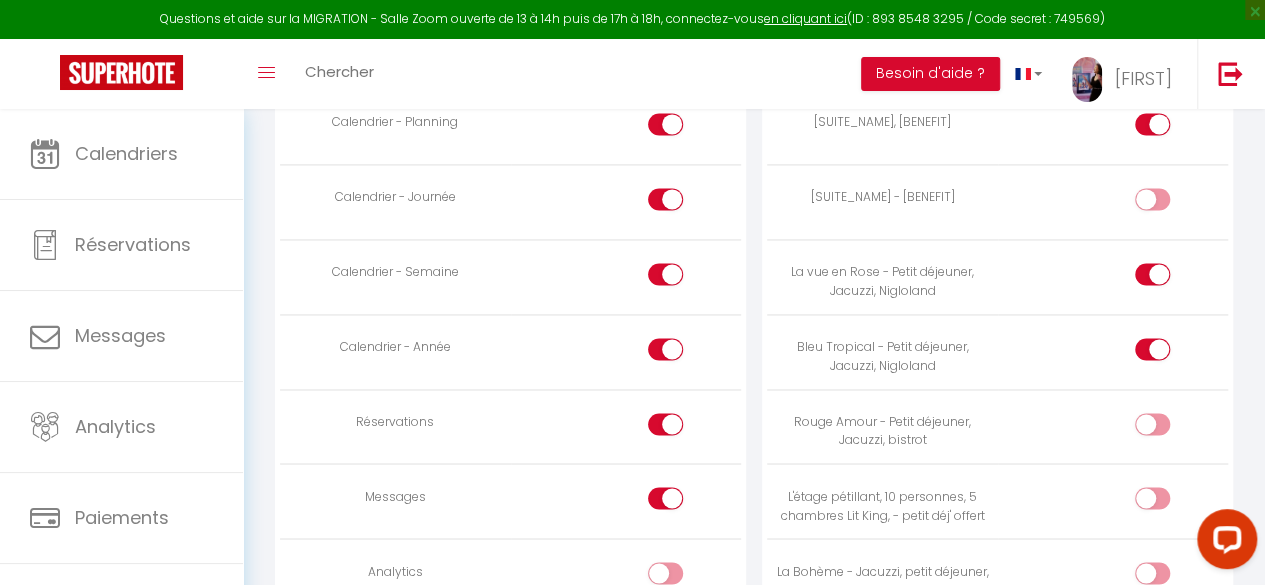 click at bounding box center [1152, 424] 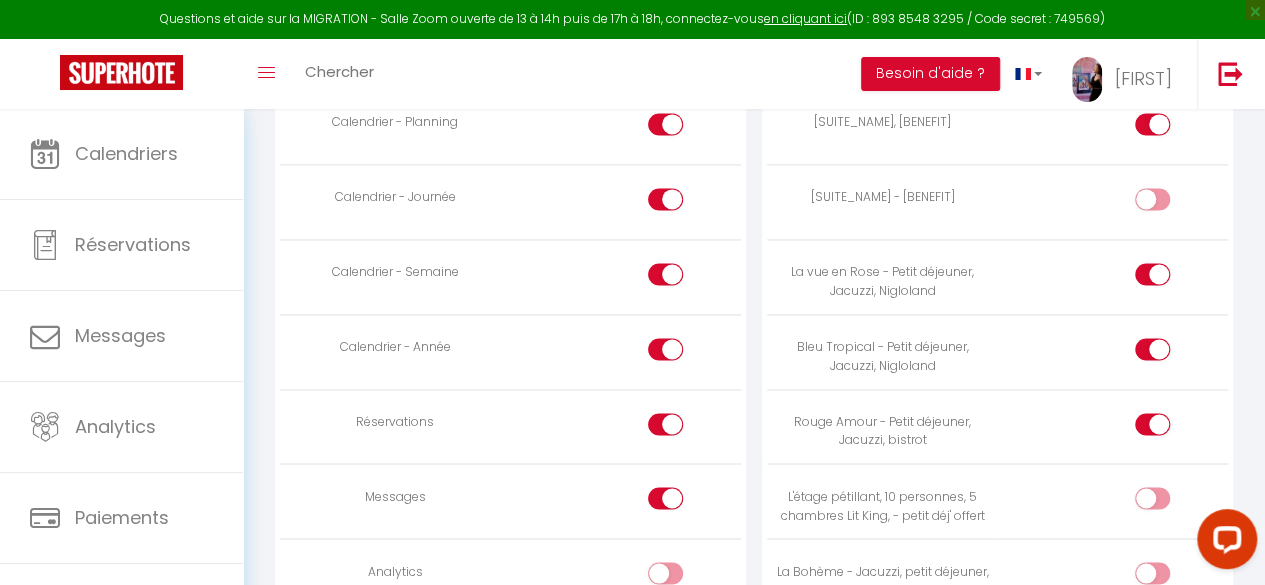 click at bounding box center [1169, 502] 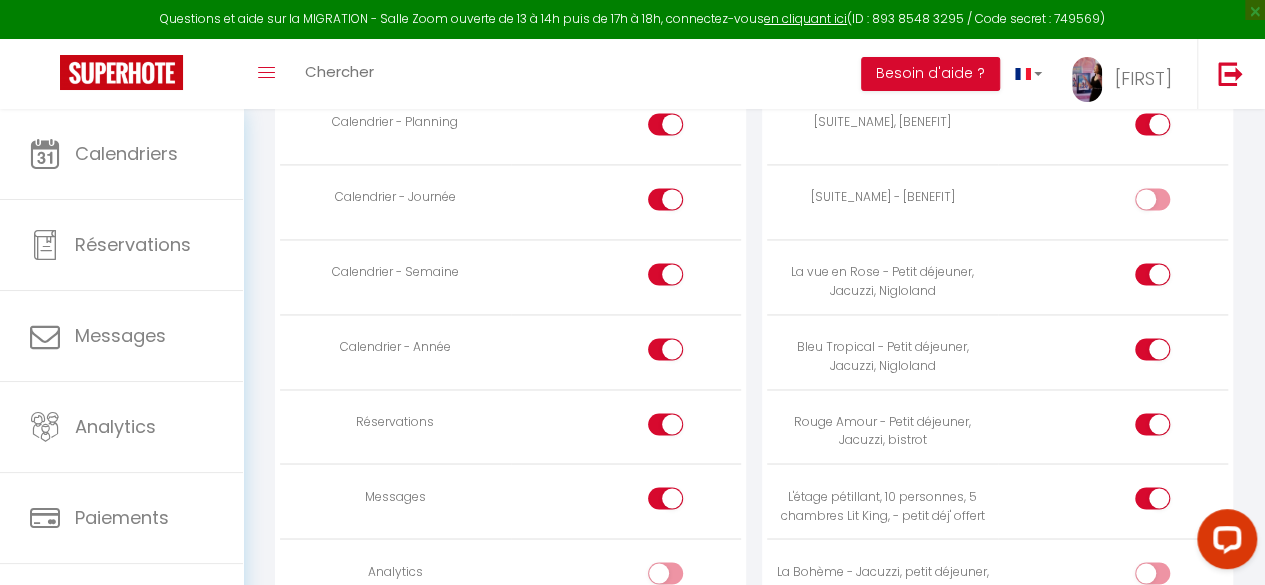 click at bounding box center (1169, 502) 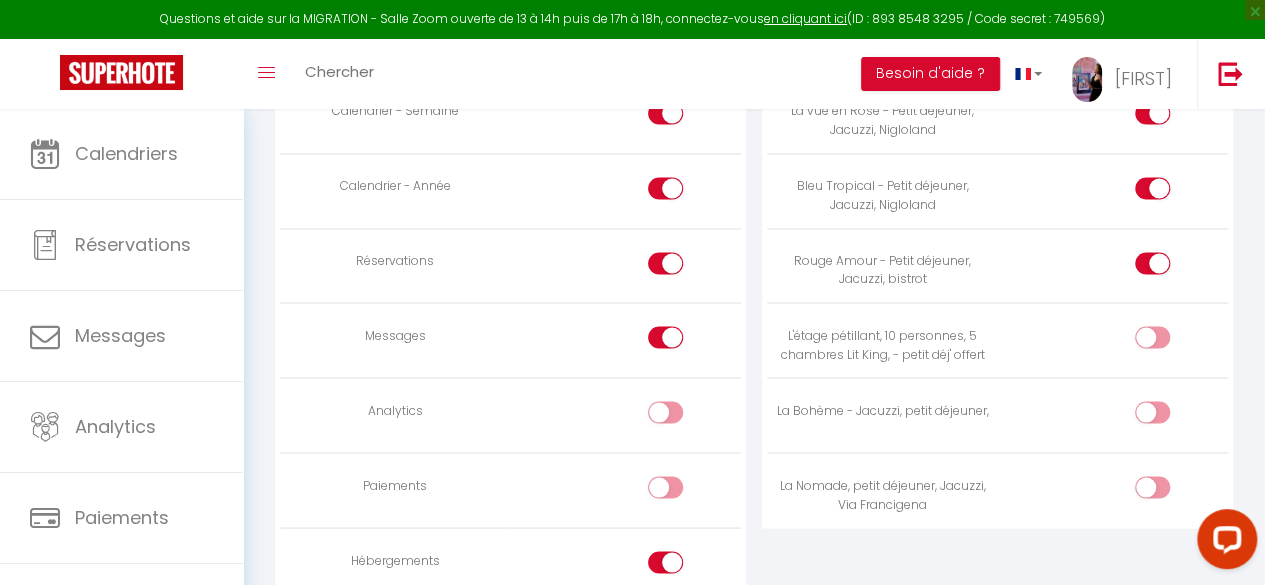 scroll, scrollTop: 1616, scrollLeft: 0, axis: vertical 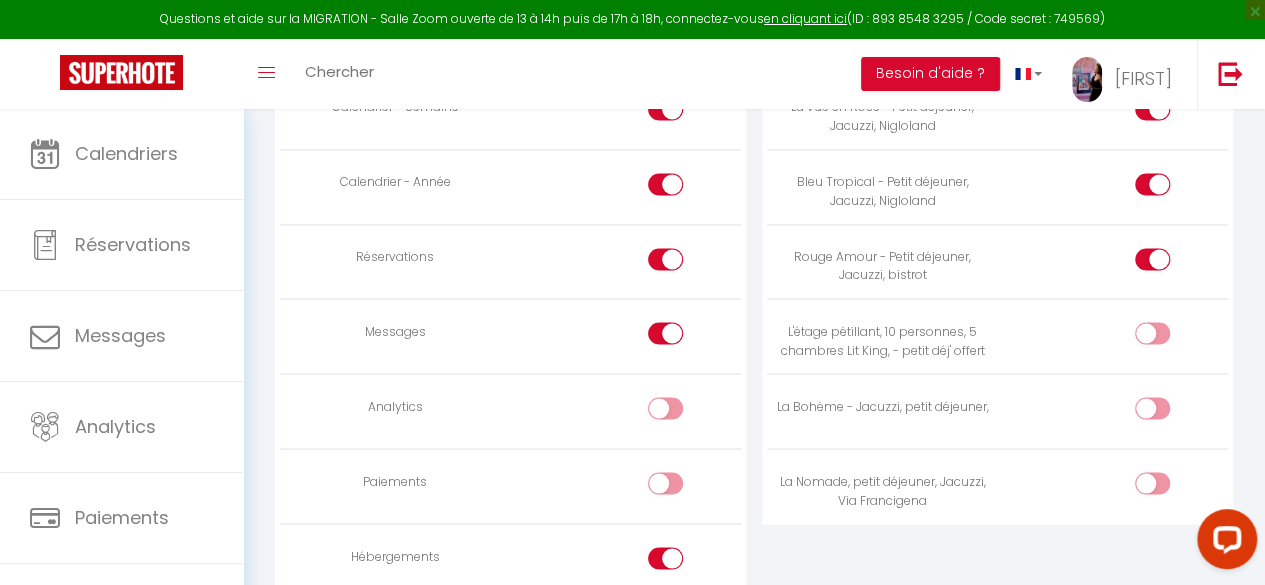 click at bounding box center [1169, 412] 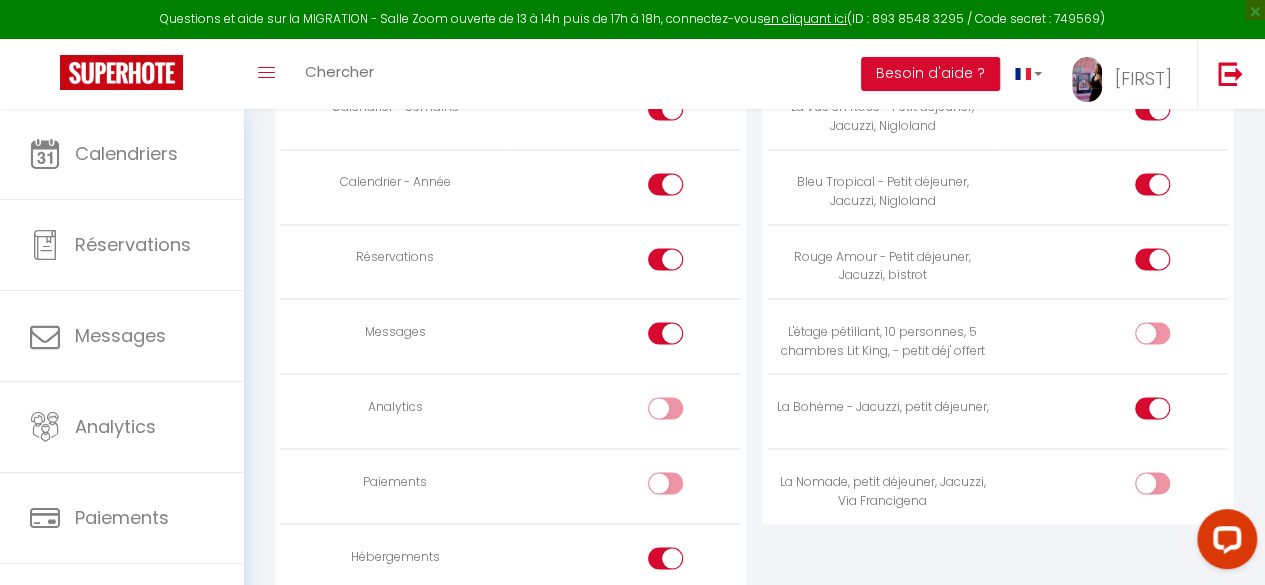 click at bounding box center [1152, 483] 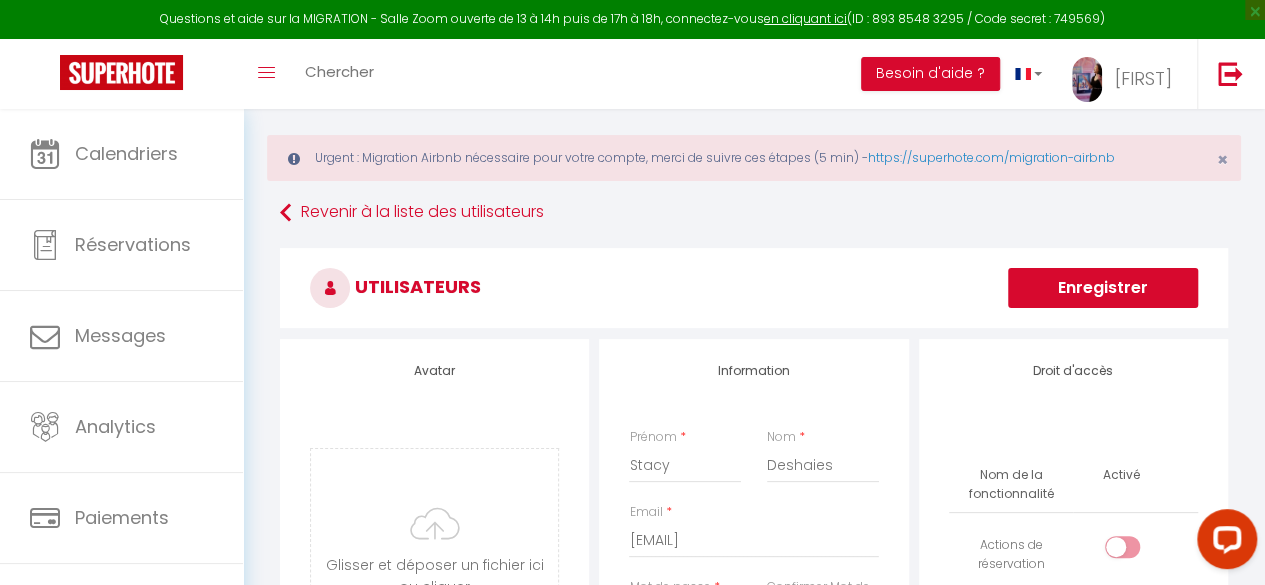 scroll, scrollTop: 22, scrollLeft: 0, axis: vertical 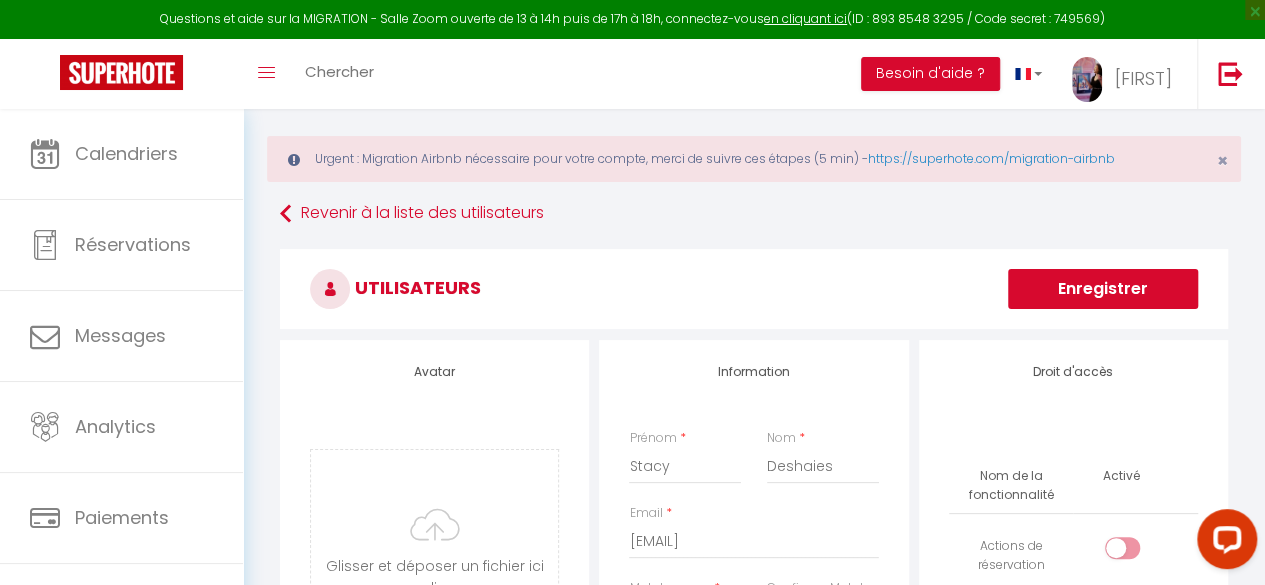 click on "Enregistrer" at bounding box center [1103, 289] 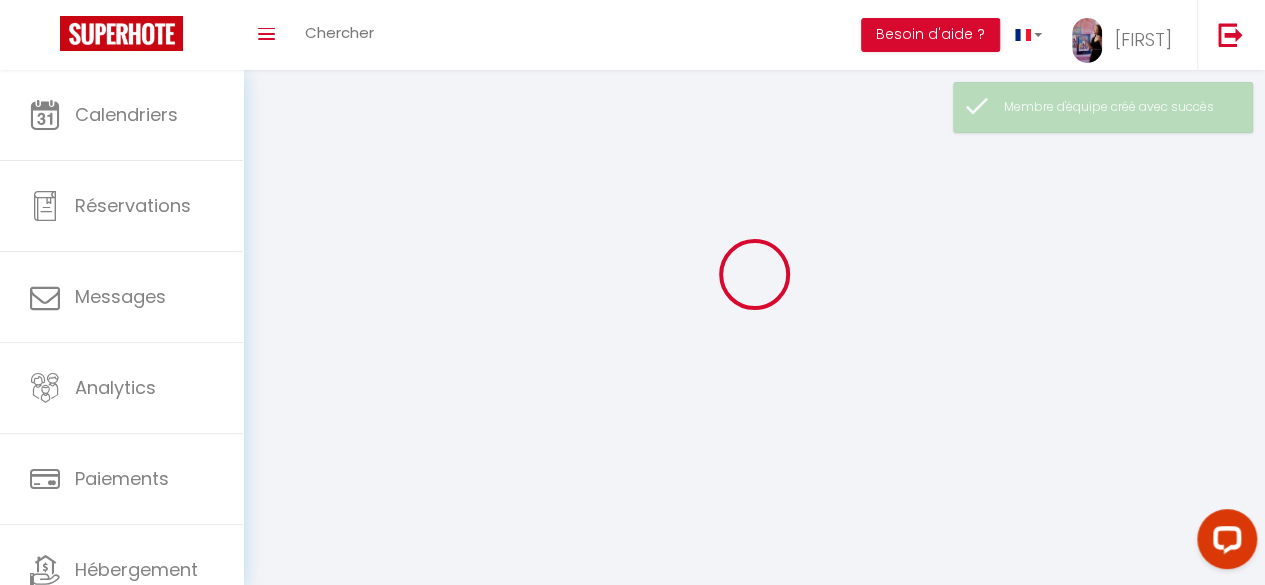 scroll, scrollTop: 0, scrollLeft: 0, axis: both 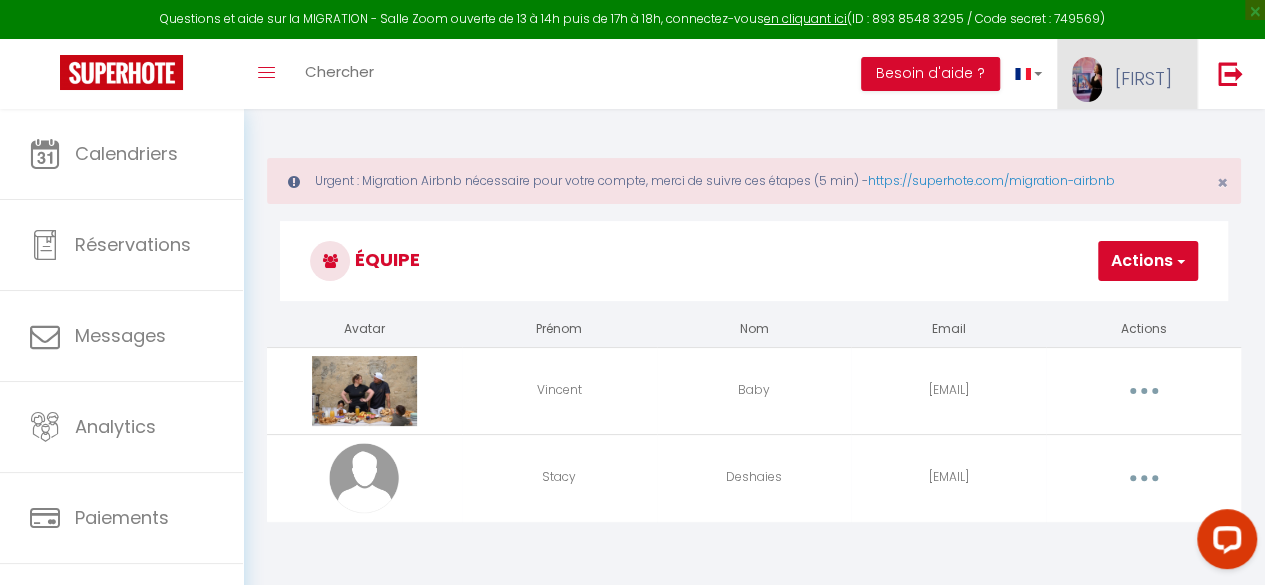 click on "Helene" at bounding box center [1143, 78] 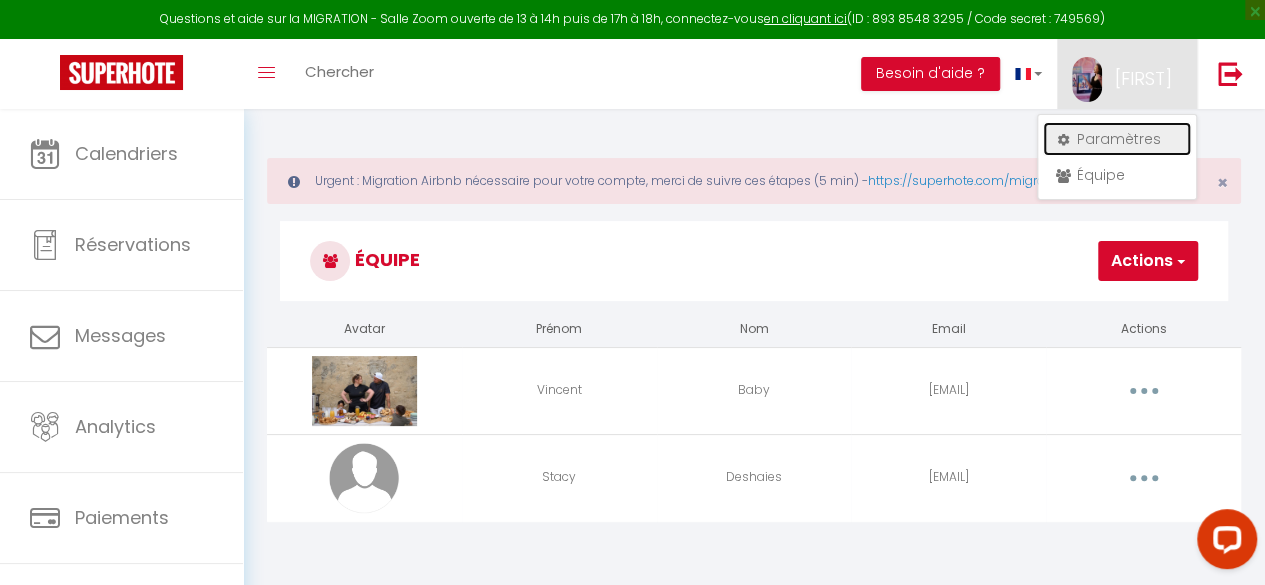 click on "Paramètres" at bounding box center [1117, 139] 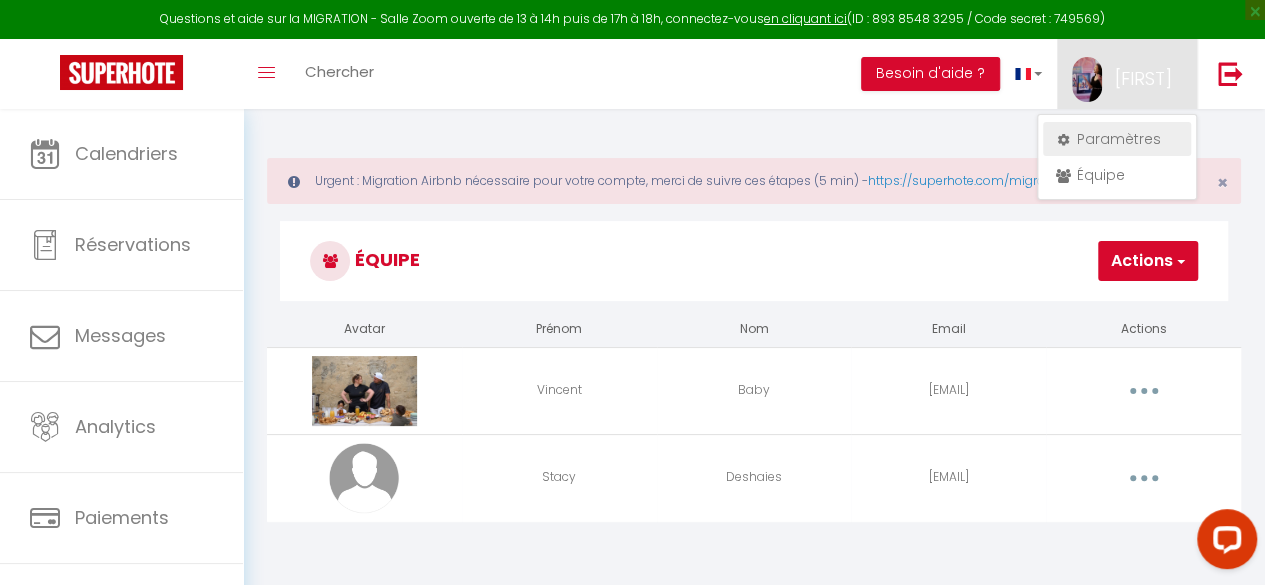 select on "fr" 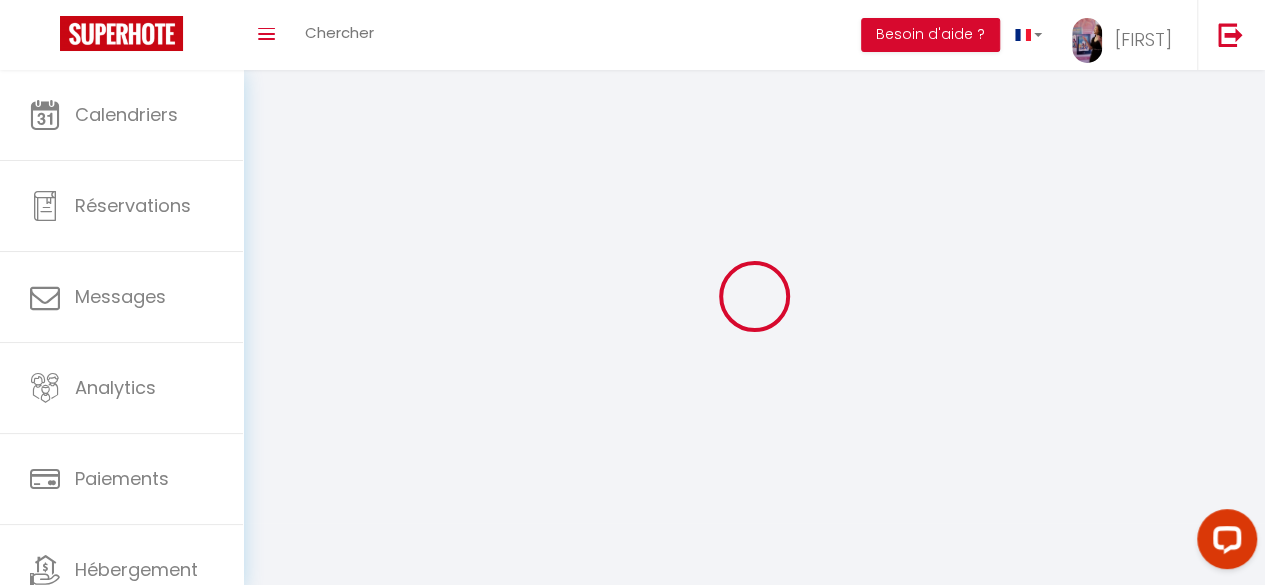type on "Helene" 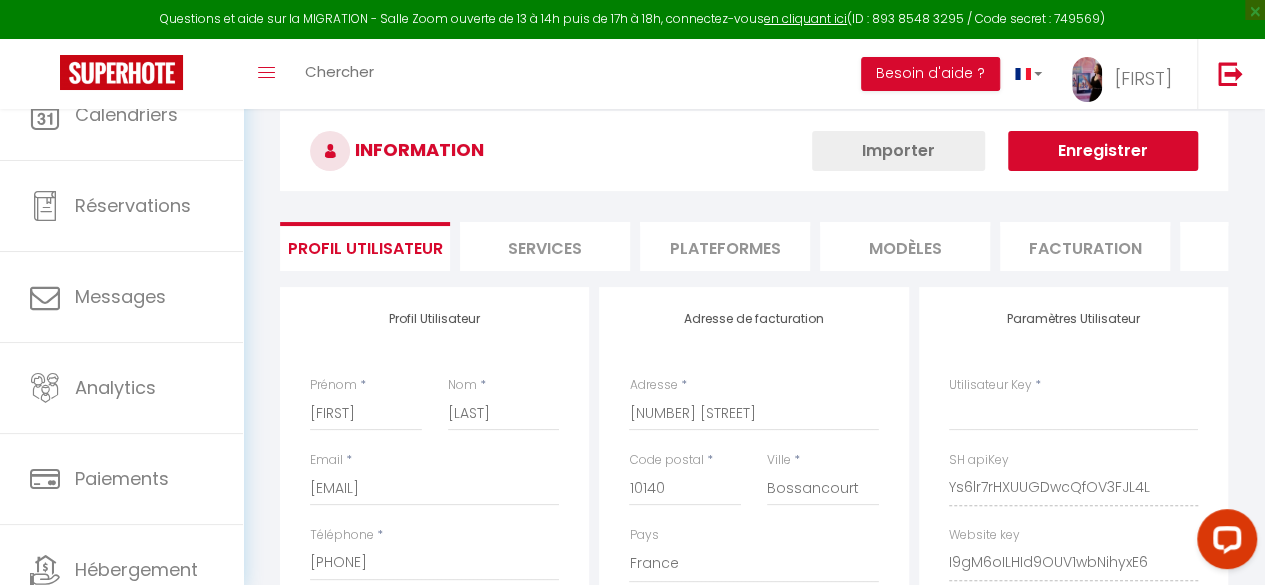 select on "fr" 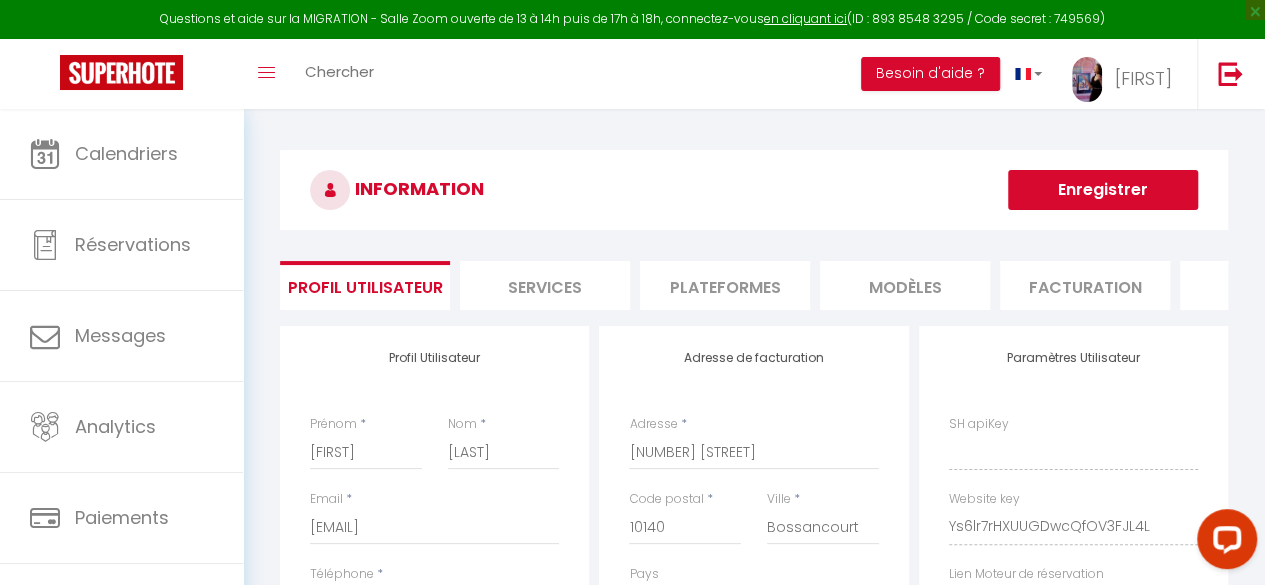 type on "Ys6lr7rHXUUGDwcQfOV3FJL4L" 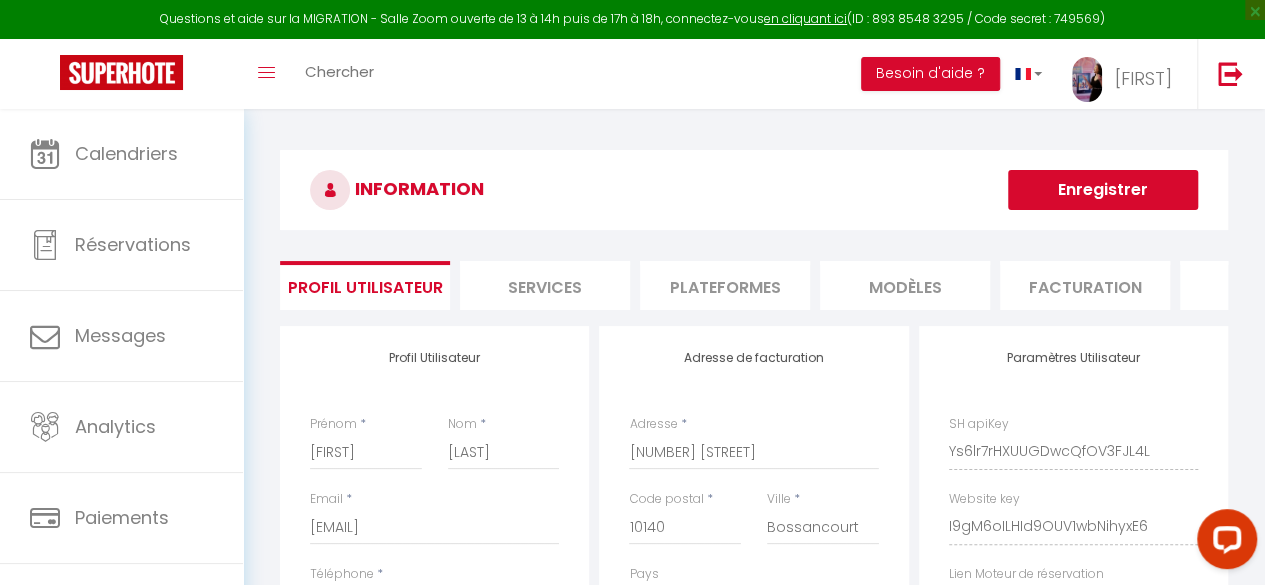 click on "Plateformes" at bounding box center [725, 285] 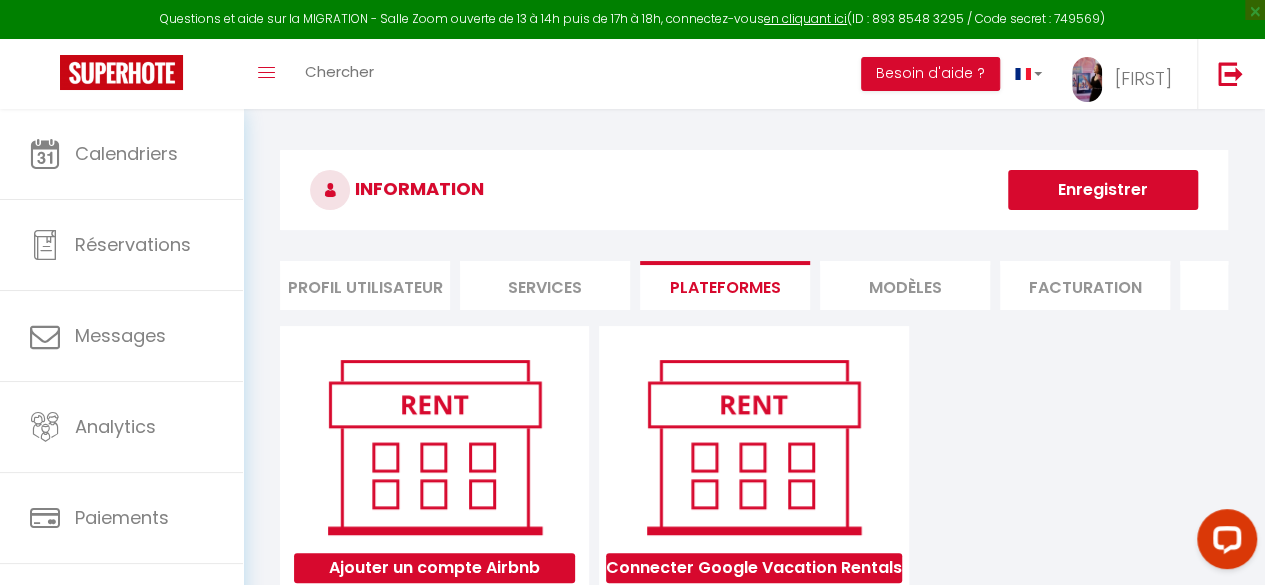 scroll, scrollTop: 226, scrollLeft: 0, axis: vertical 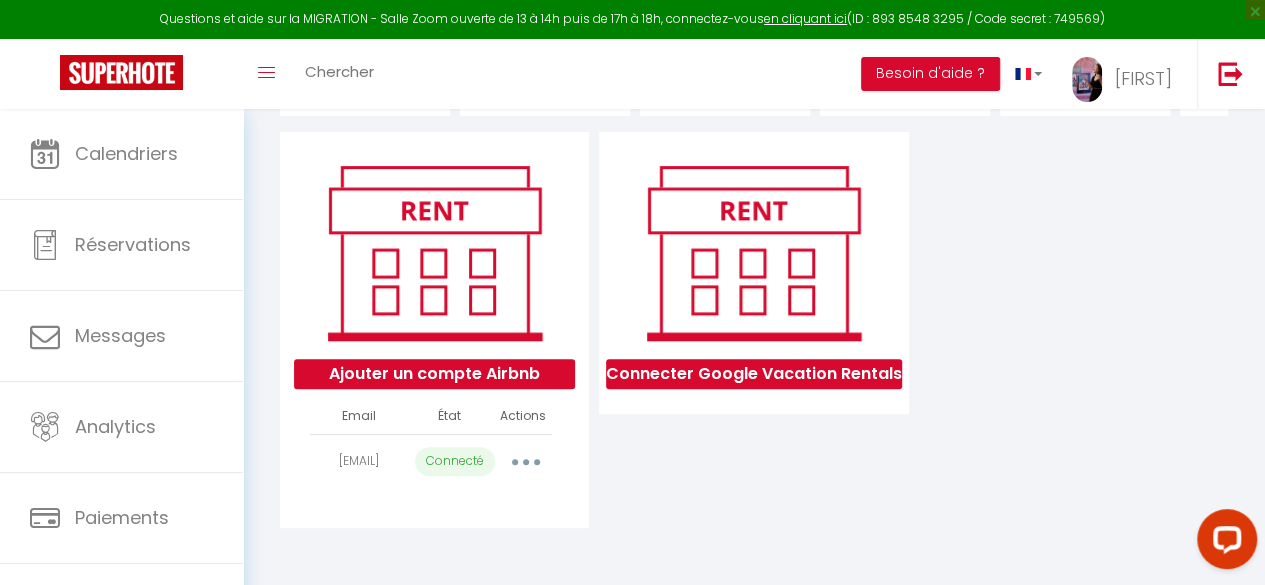 click at bounding box center [525, 462] 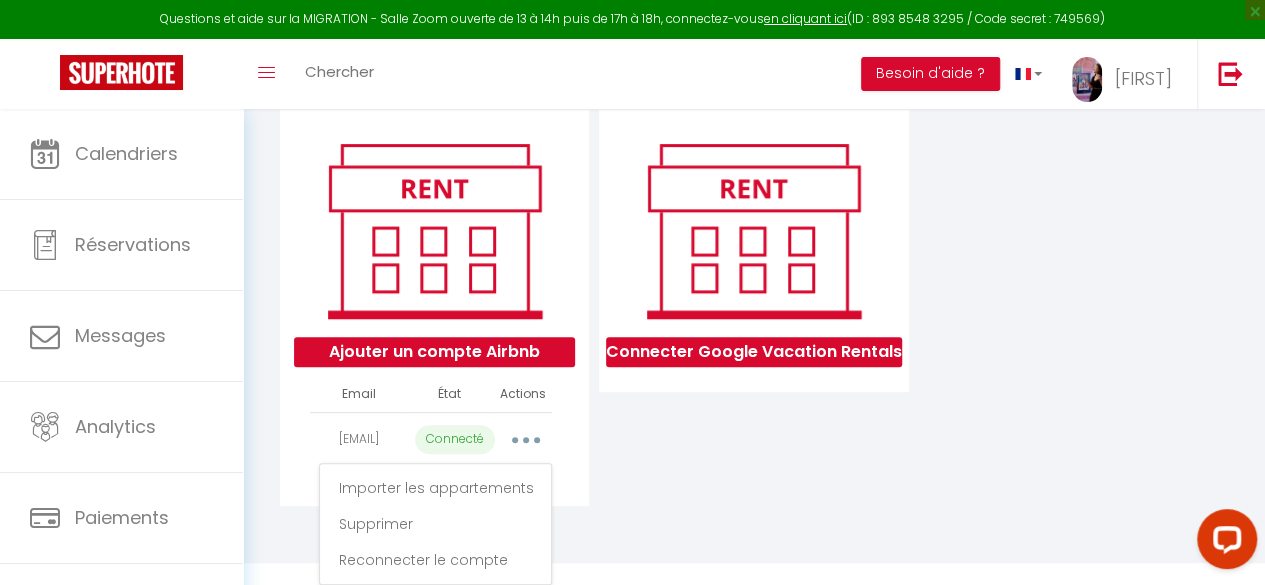 scroll, scrollTop: 239, scrollLeft: 0, axis: vertical 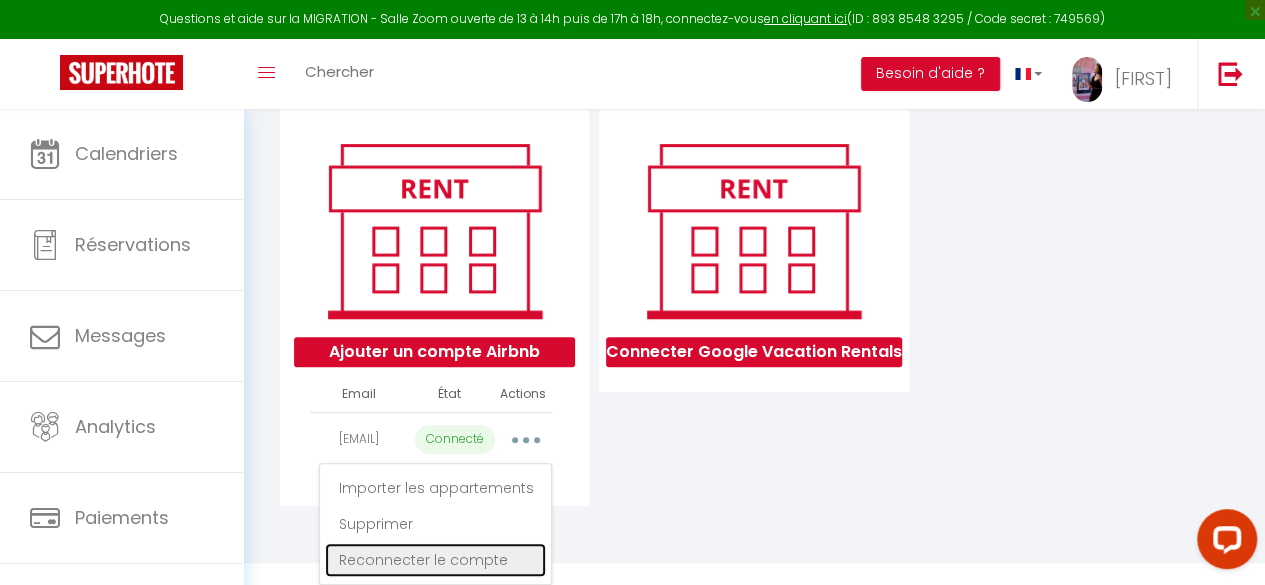 click on "Reconnecter le compte" at bounding box center [435, 560] 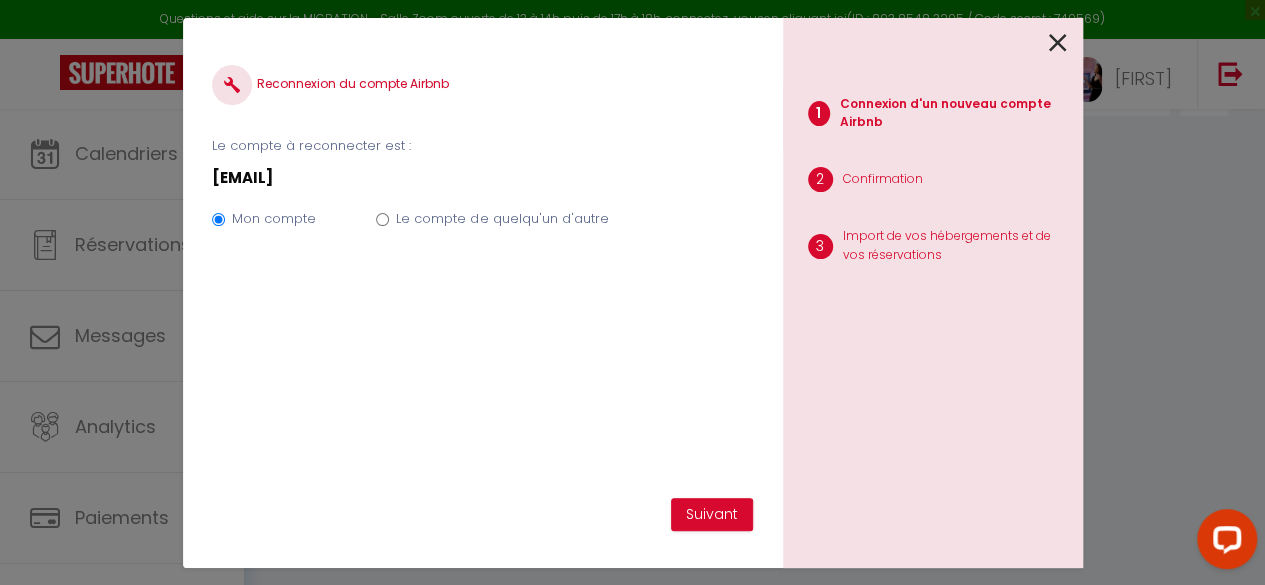 scroll, scrollTop: 226, scrollLeft: 0, axis: vertical 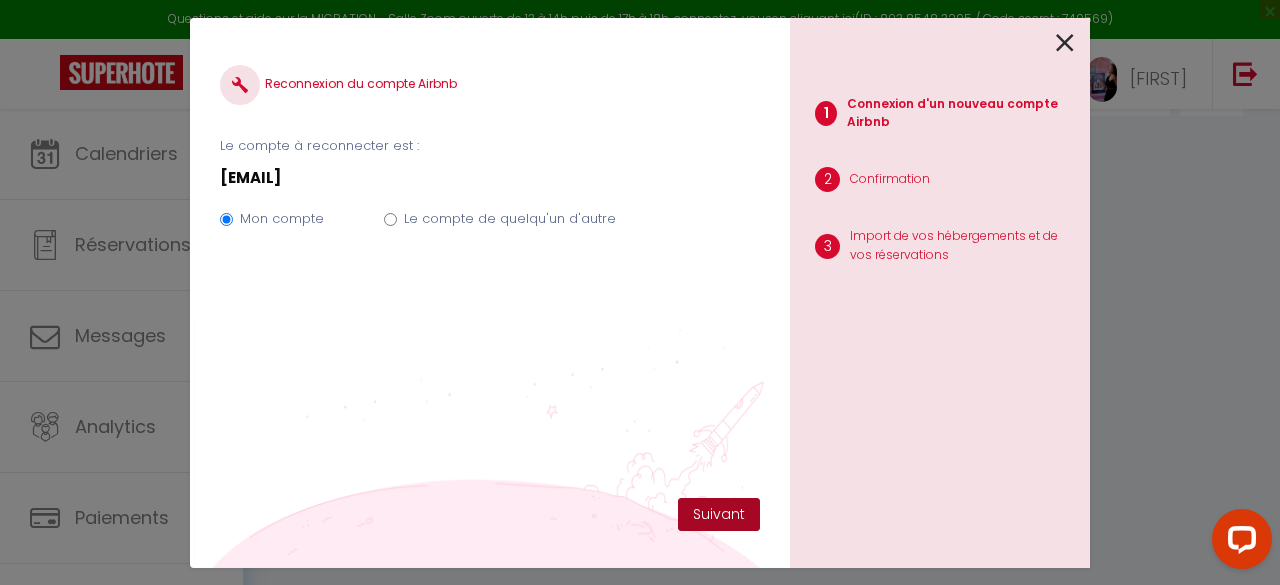 click on "Suivant" at bounding box center [719, 515] 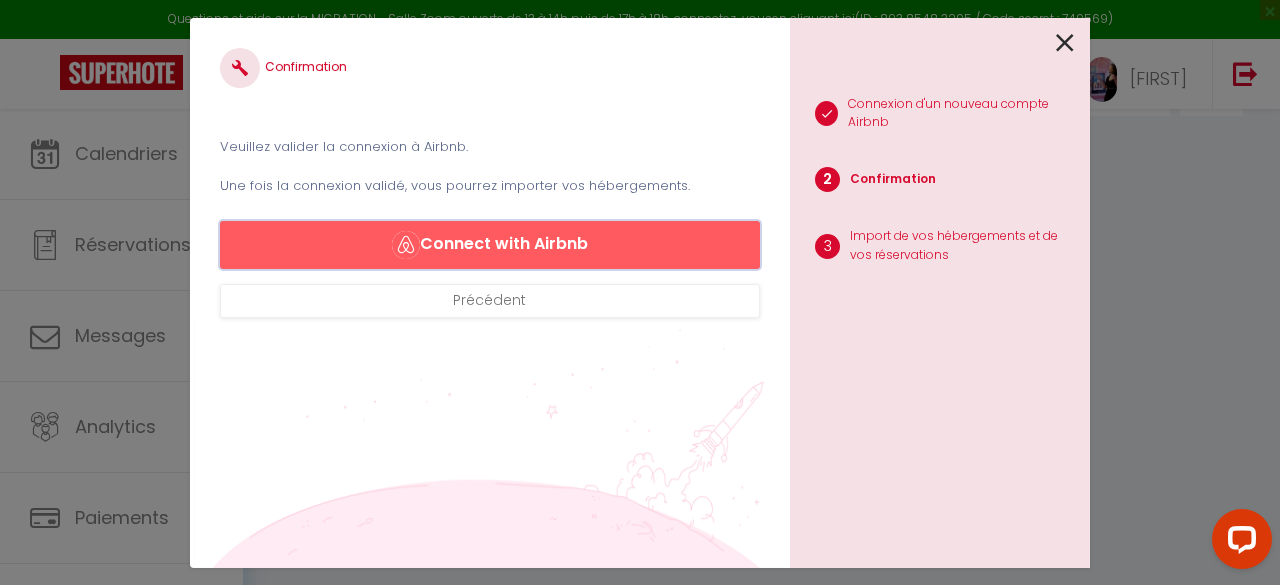 click on "Connect with Airbnb" at bounding box center [490, 245] 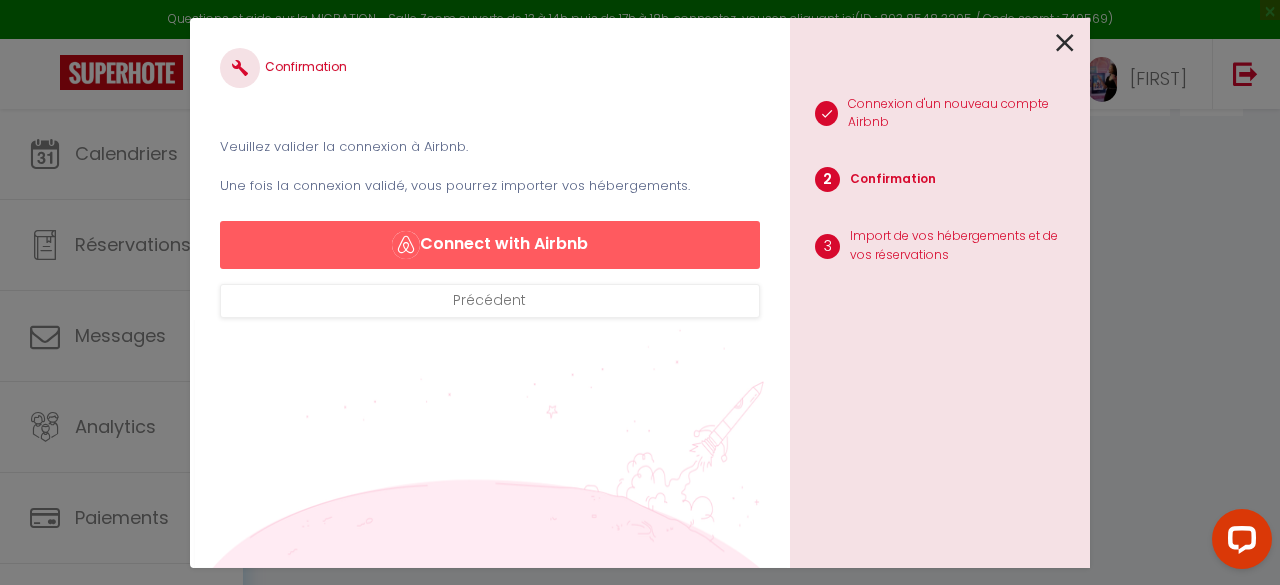 click at bounding box center (1065, 43) 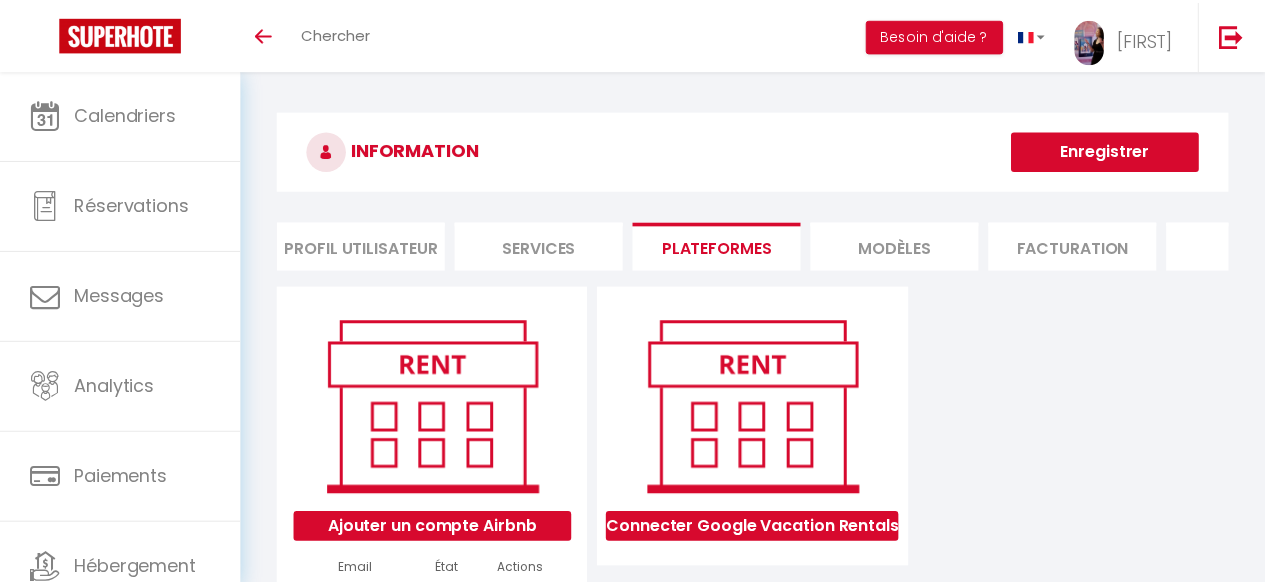 scroll, scrollTop: 0, scrollLeft: 0, axis: both 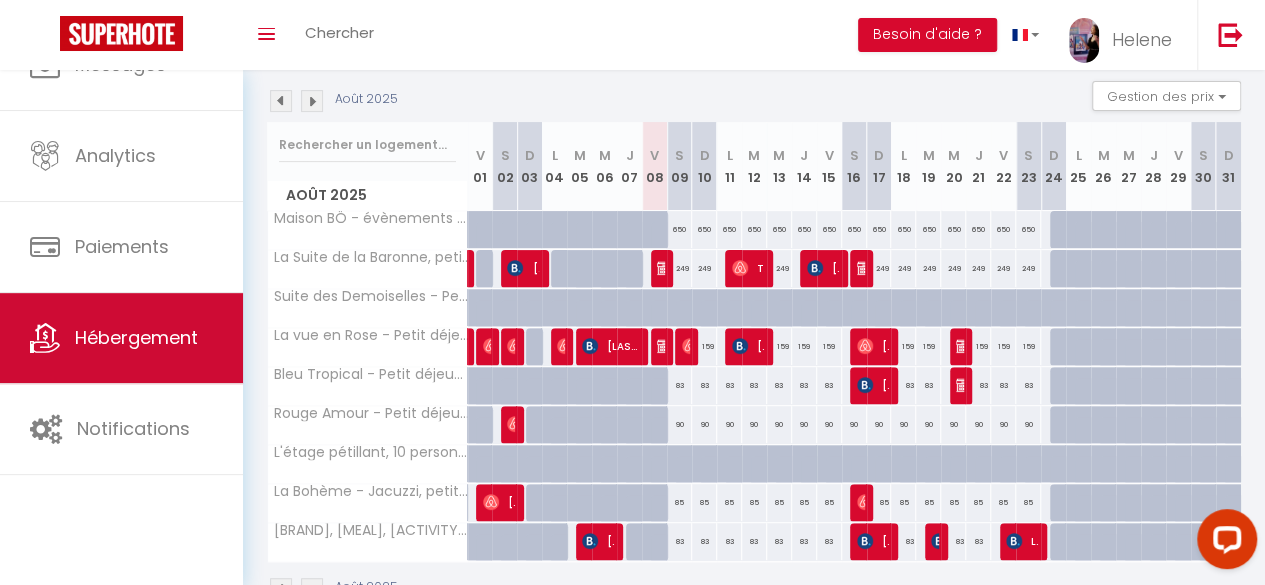 click on "Hébergement" at bounding box center (136, 337) 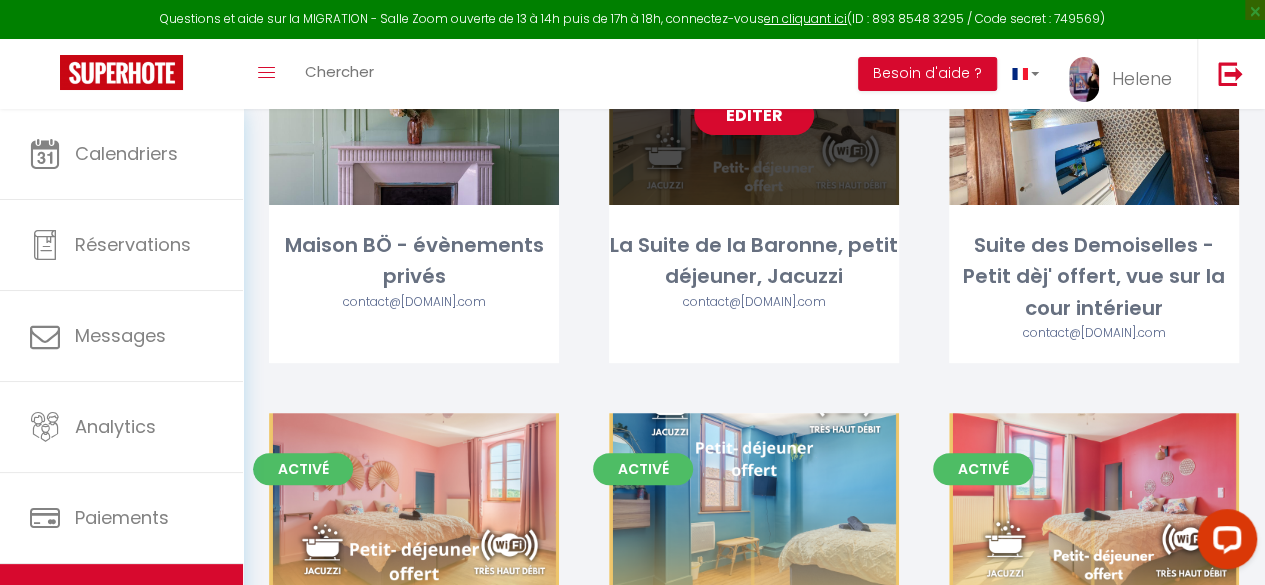 scroll, scrollTop: 448, scrollLeft: 0, axis: vertical 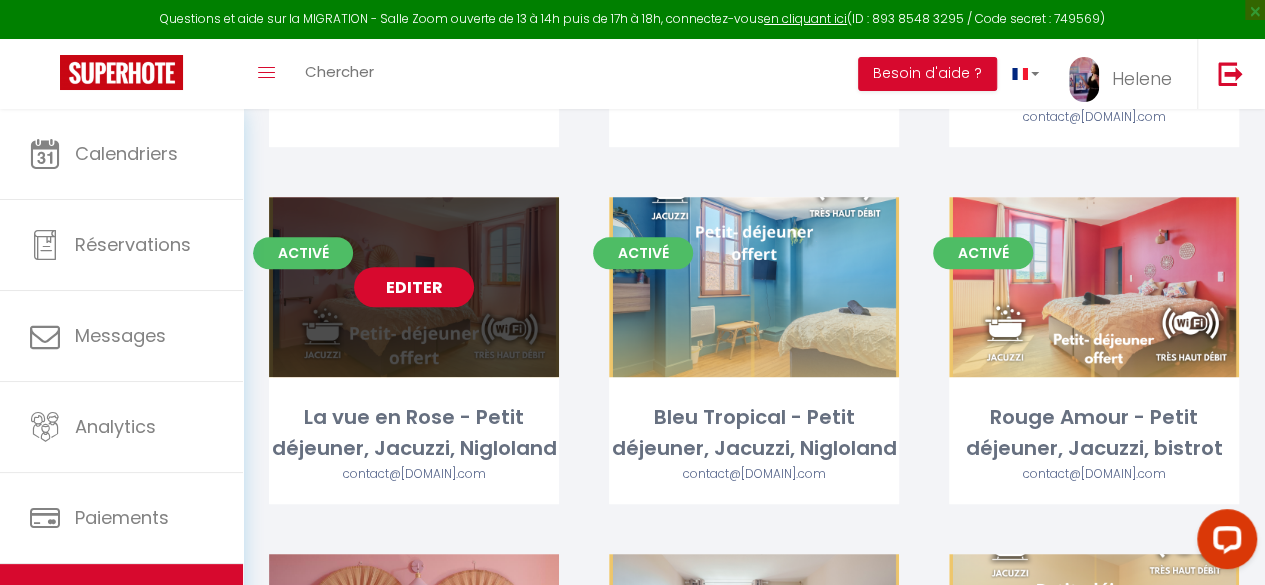 click on "Editer" at bounding box center (414, 287) 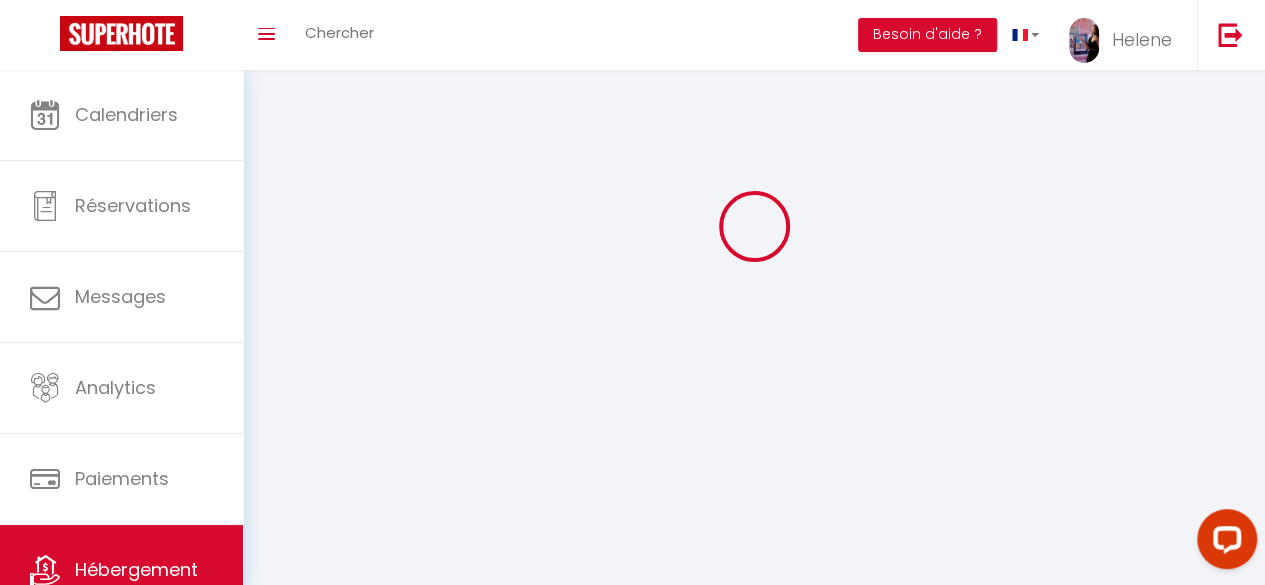 scroll, scrollTop: 0, scrollLeft: 0, axis: both 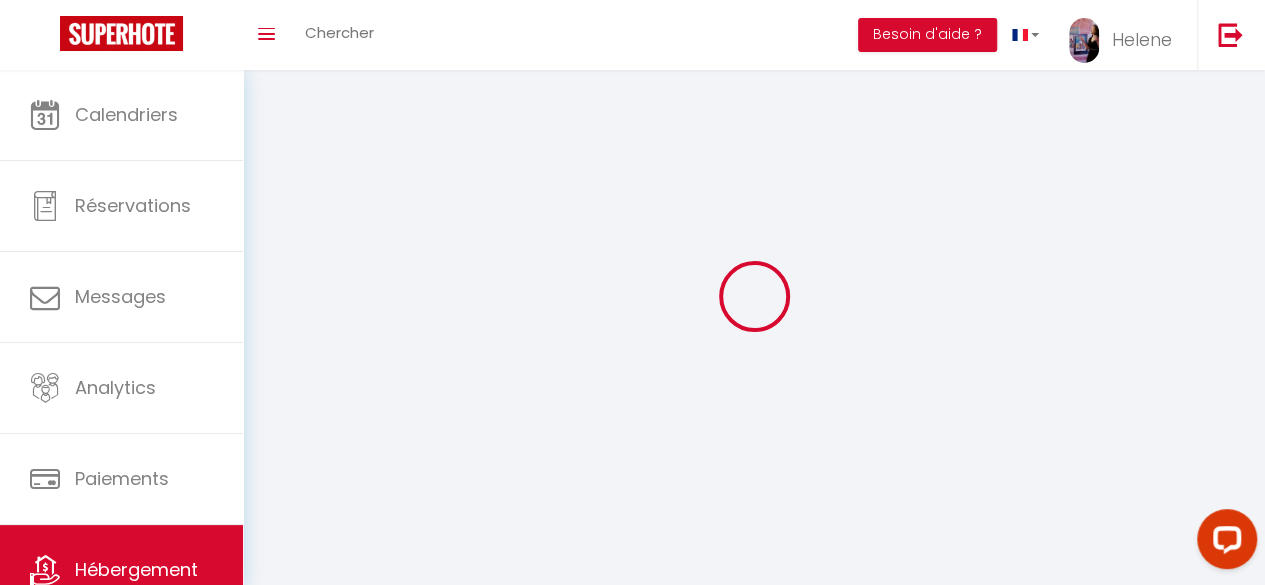 select 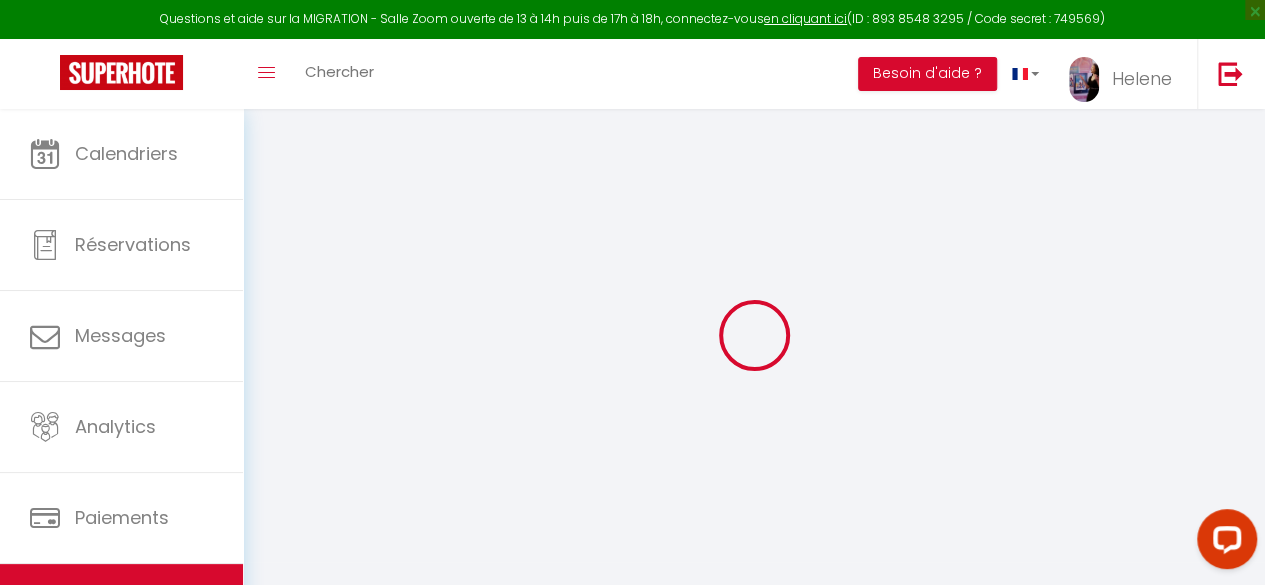 select 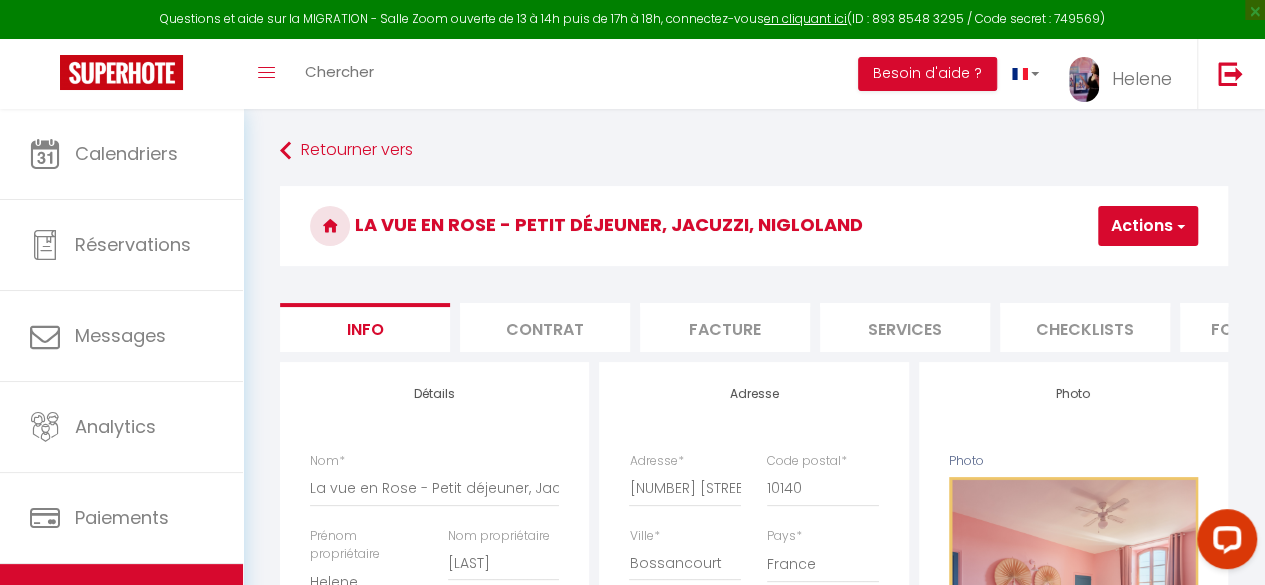 click on "Checklists" at bounding box center [1085, 327] 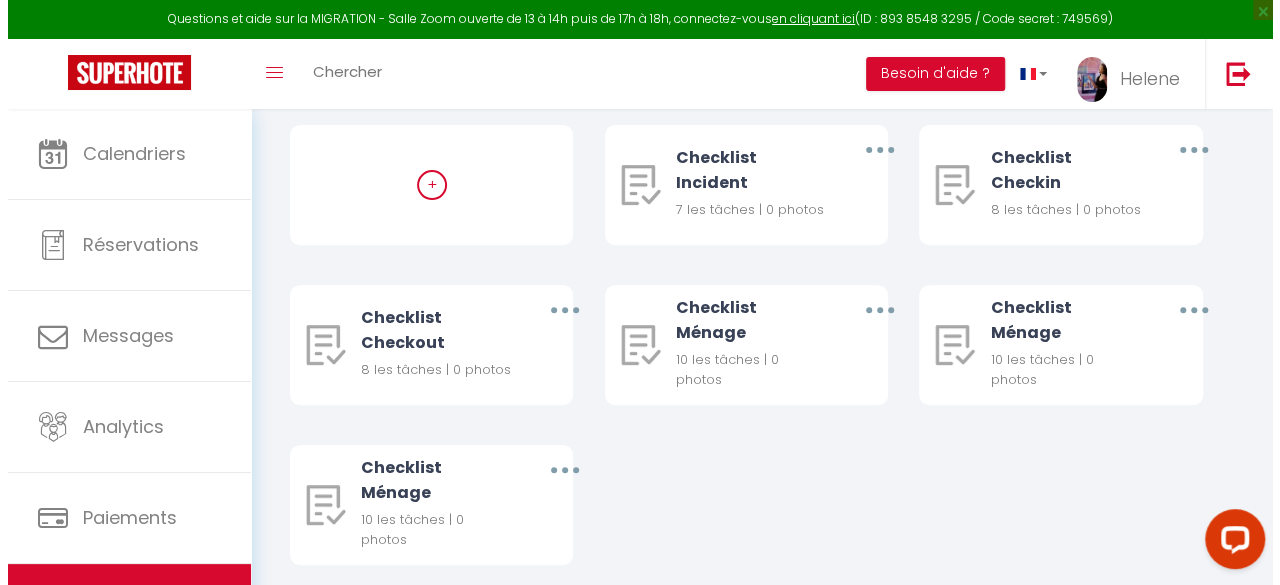 scroll, scrollTop: 261, scrollLeft: 0, axis: vertical 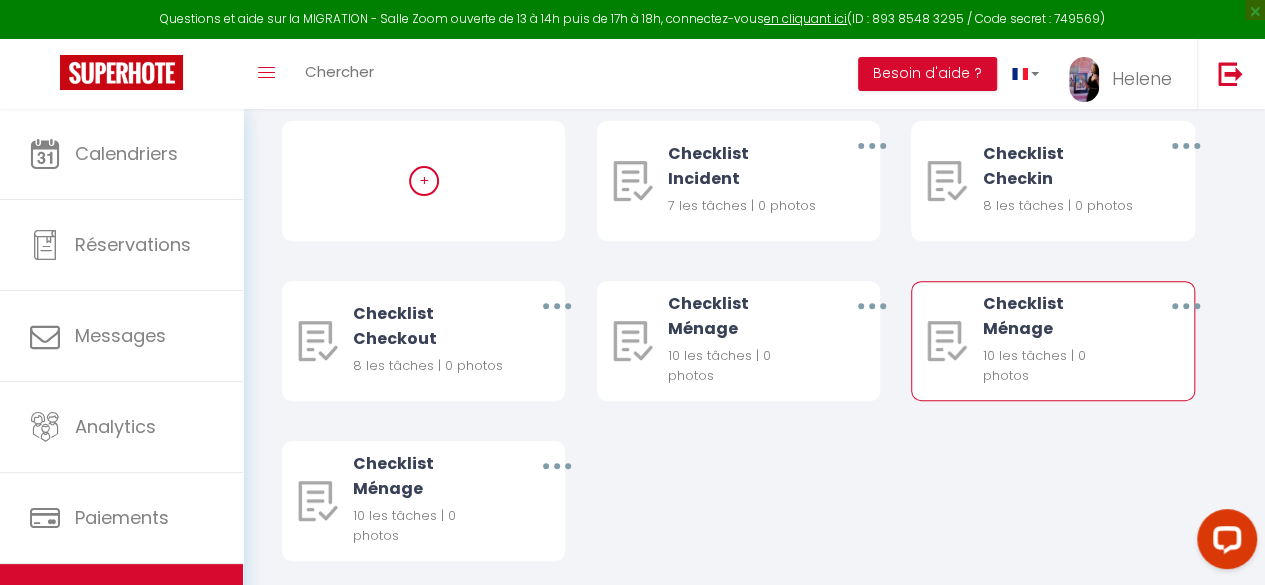 click at bounding box center [1186, 306] 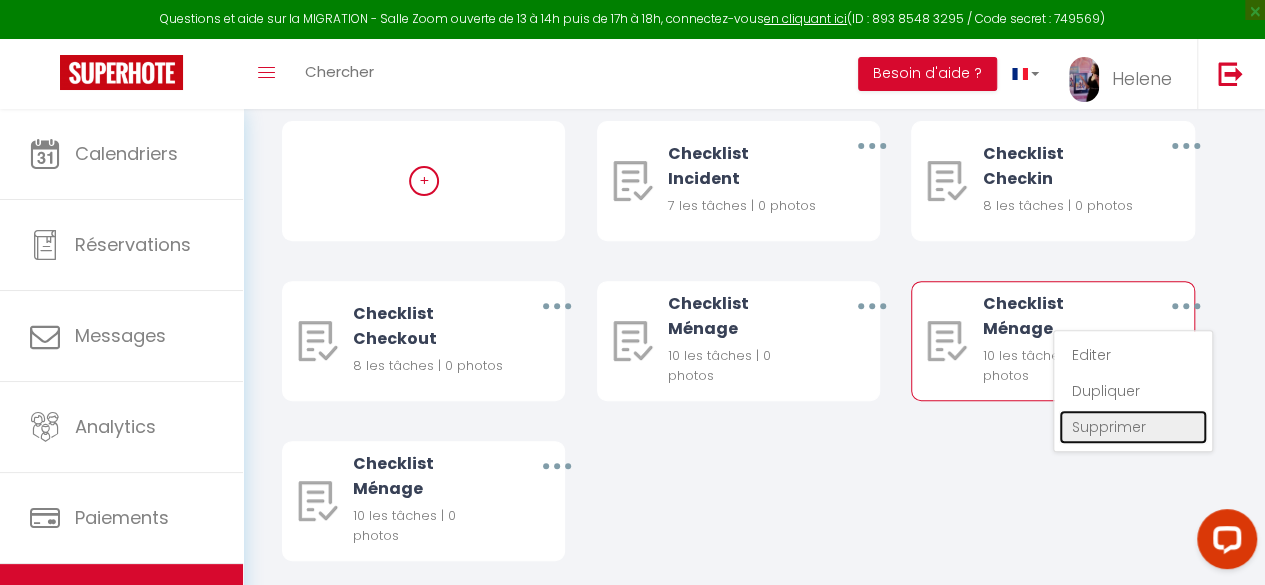 click on "Supprimer" at bounding box center (1133, 427) 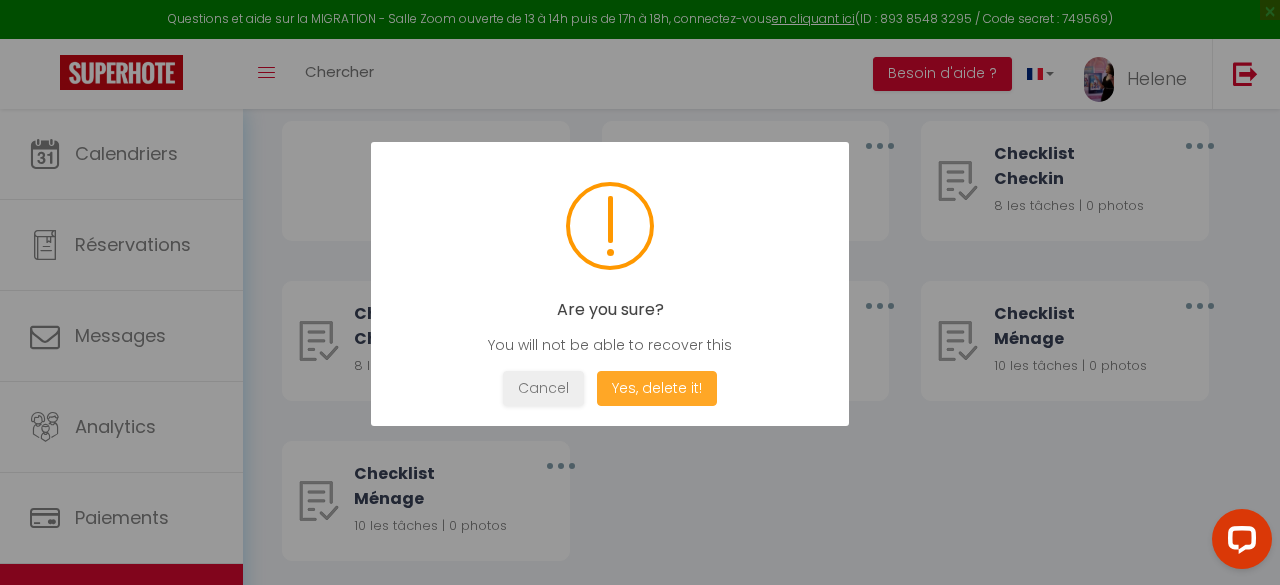 click on "Yes, delete it!" at bounding box center (657, 388) 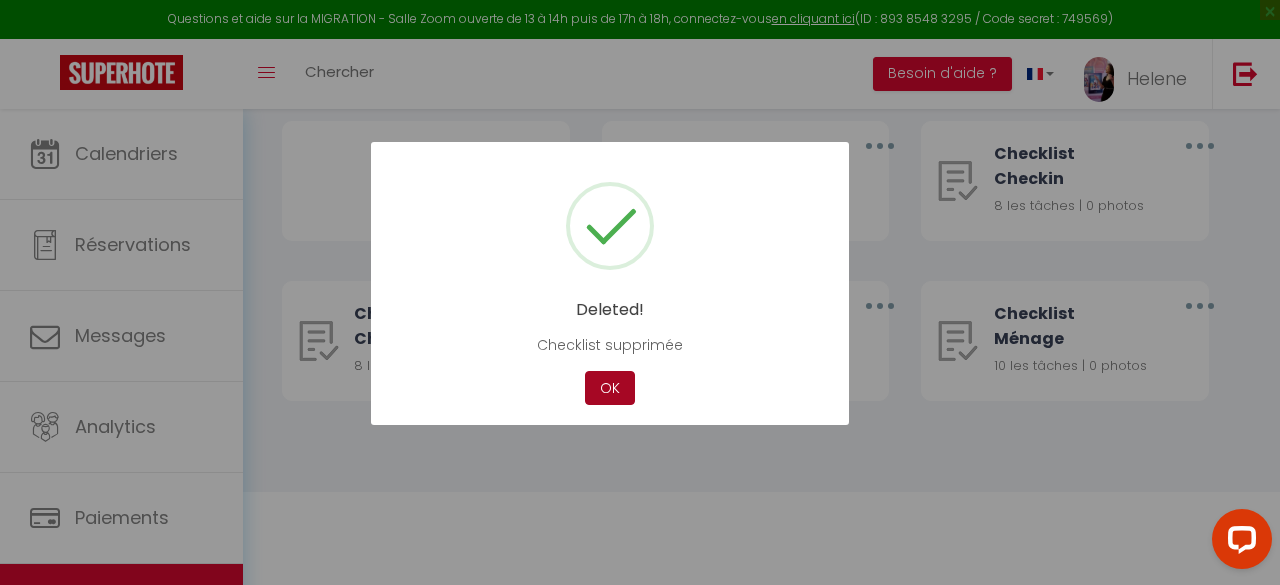 click on "OK" at bounding box center (610, 388) 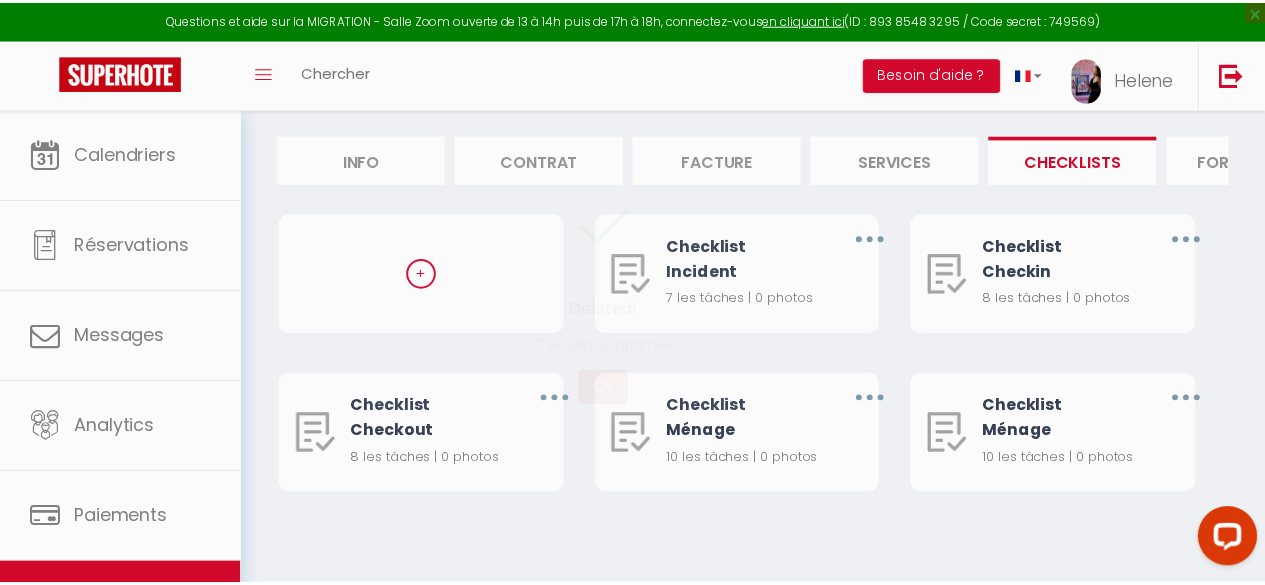 scroll, scrollTop: 182, scrollLeft: 0, axis: vertical 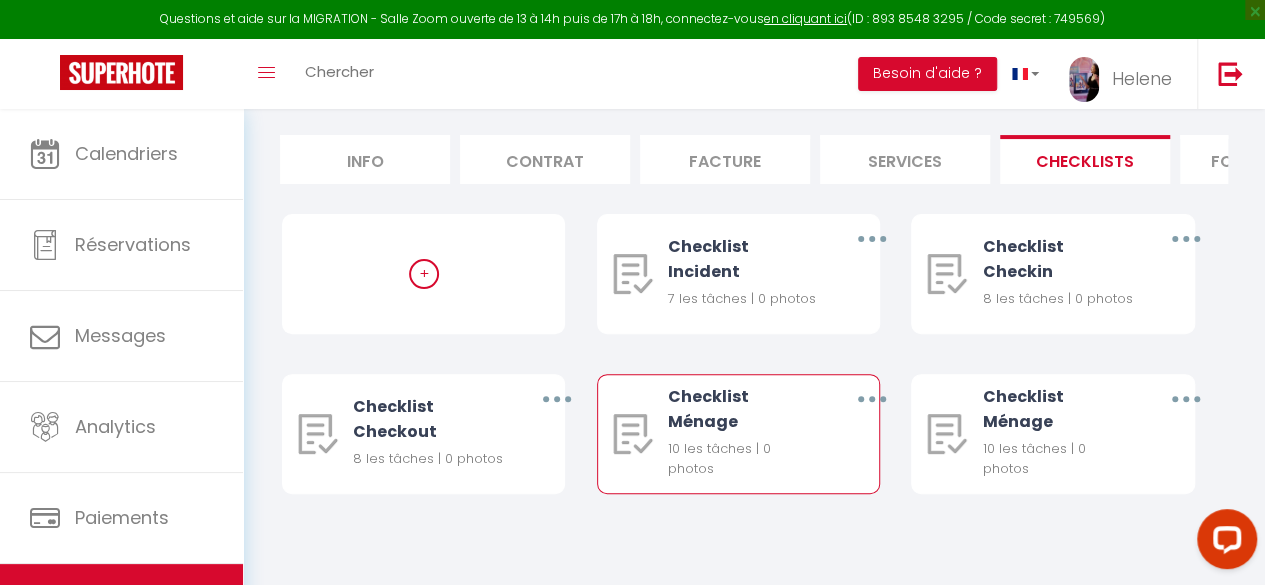 click at bounding box center (871, 399) 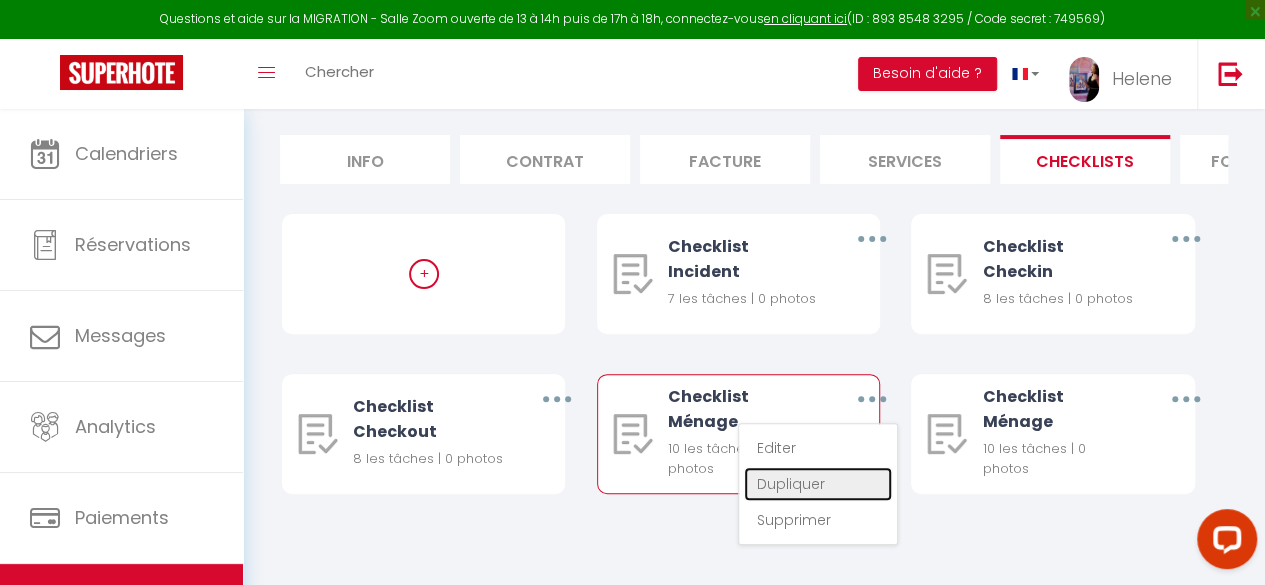click on "Dupliquer" at bounding box center [818, 484] 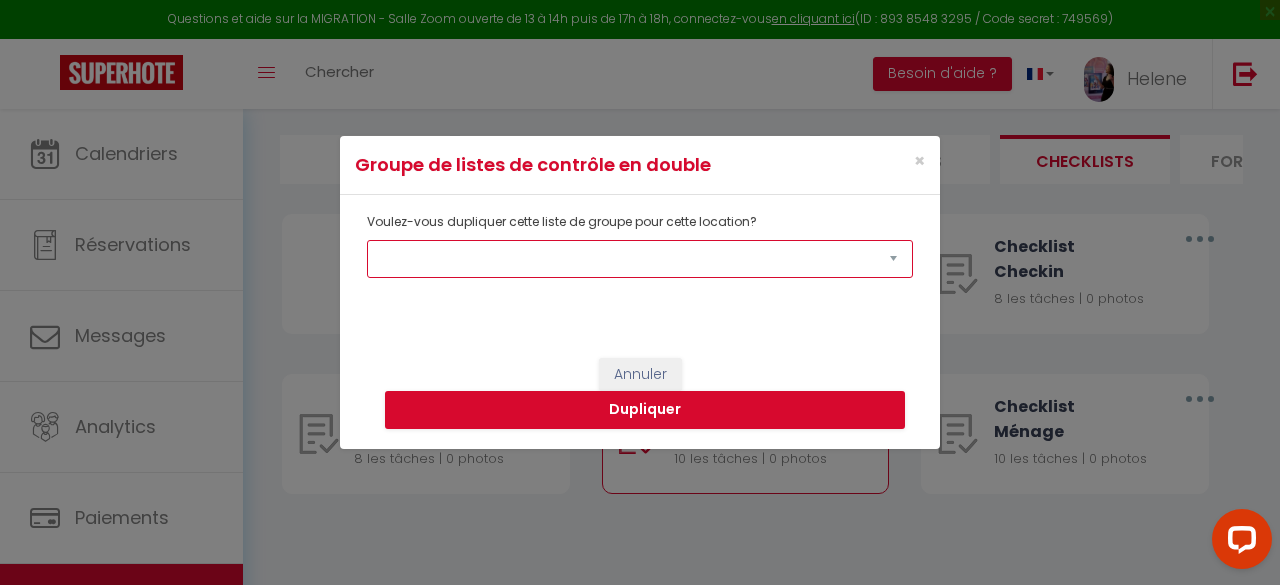 click on "[BRAND] - évènements privés
[ROOM_NAME], [MEAL], [ACTIVITY]
[ROOM_NAME] - [MEAL] offert, vue sur la cour intérieur
[BRAND] - [MEAL], [ACTIVITY], [ACTIVITY]
[BRAND] - [MEAL], [ACTIVITY], [ACTIVITY]
[BRAND] - [MEAL], [ACTIVITY], [ACTIVITY]
[ROOM_NAME], [NUMBER] personnes, [NUMBER] chambres Lit [SIZE], - [MEAL] offert
[ROOM_NAME] - [ACTIVITY], [MEAL],
[BRAND], [MEAL], [ACTIVITY]" at bounding box center [640, 259] 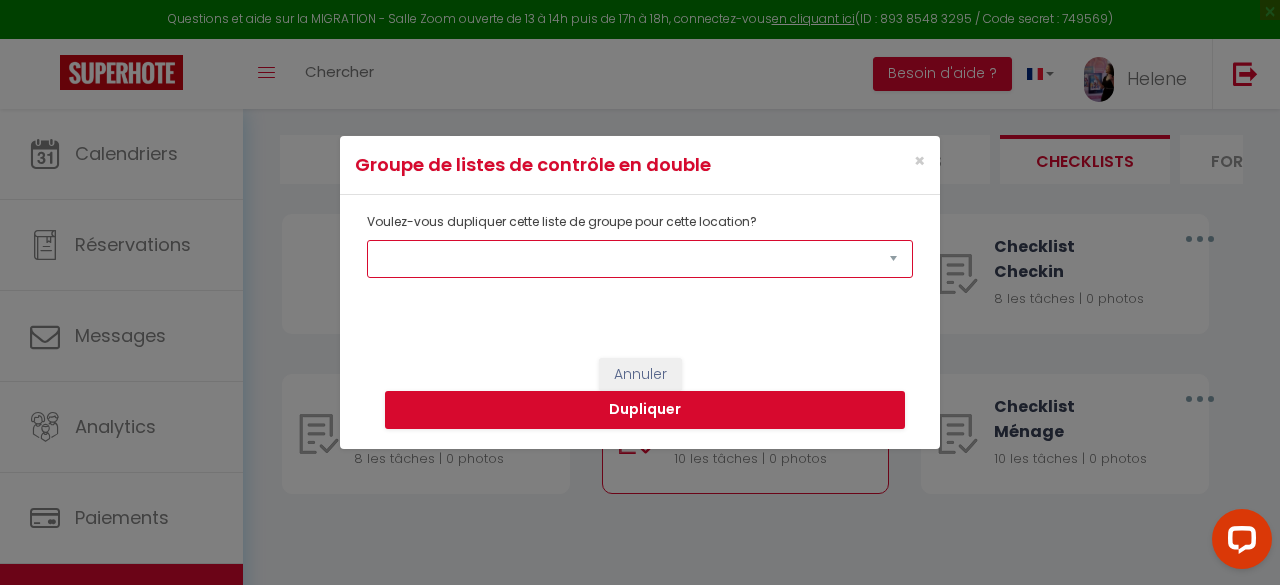 select on "[NUMBER]" 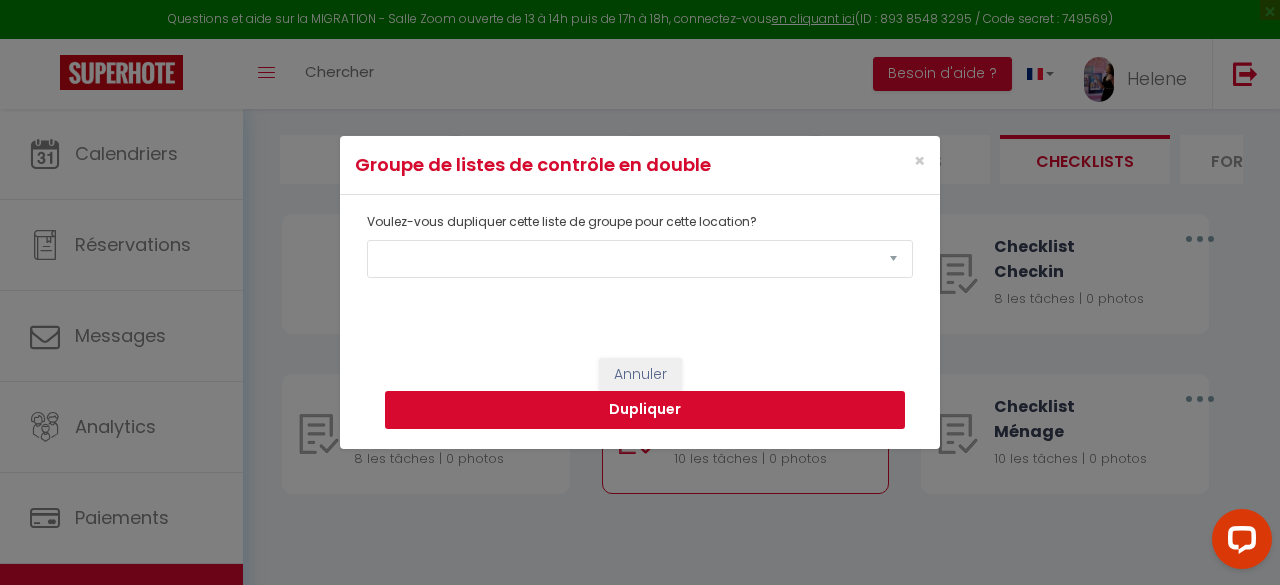 click on "Dupliquer" at bounding box center [645, 410] 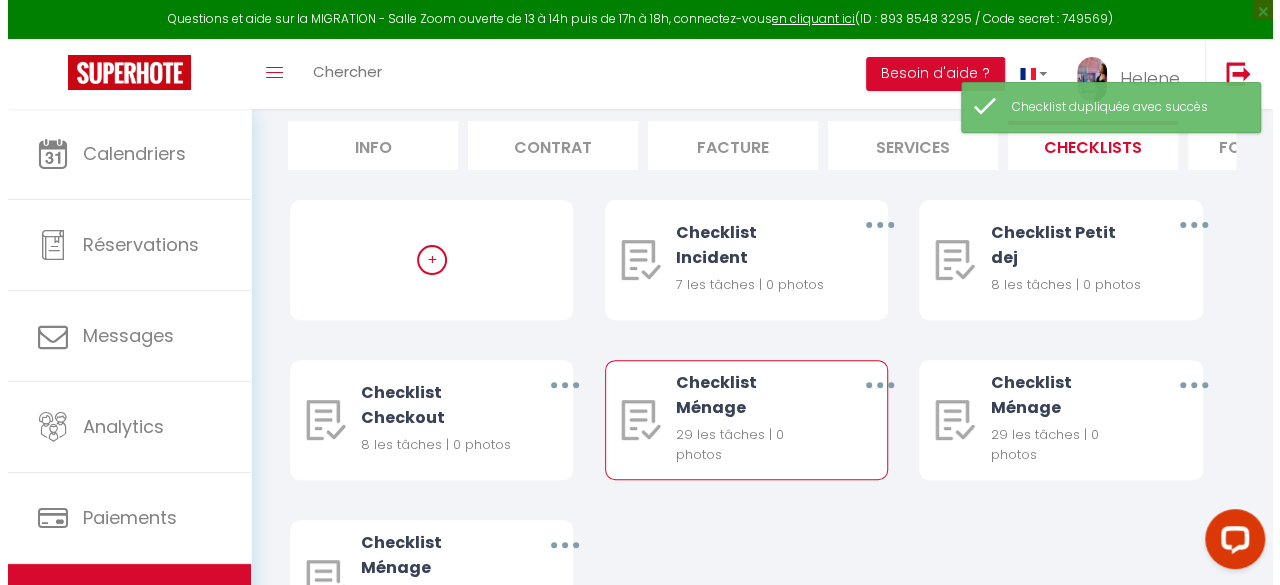 scroll, scrollTop: 342, scrollLeft: 0, axis: vertical 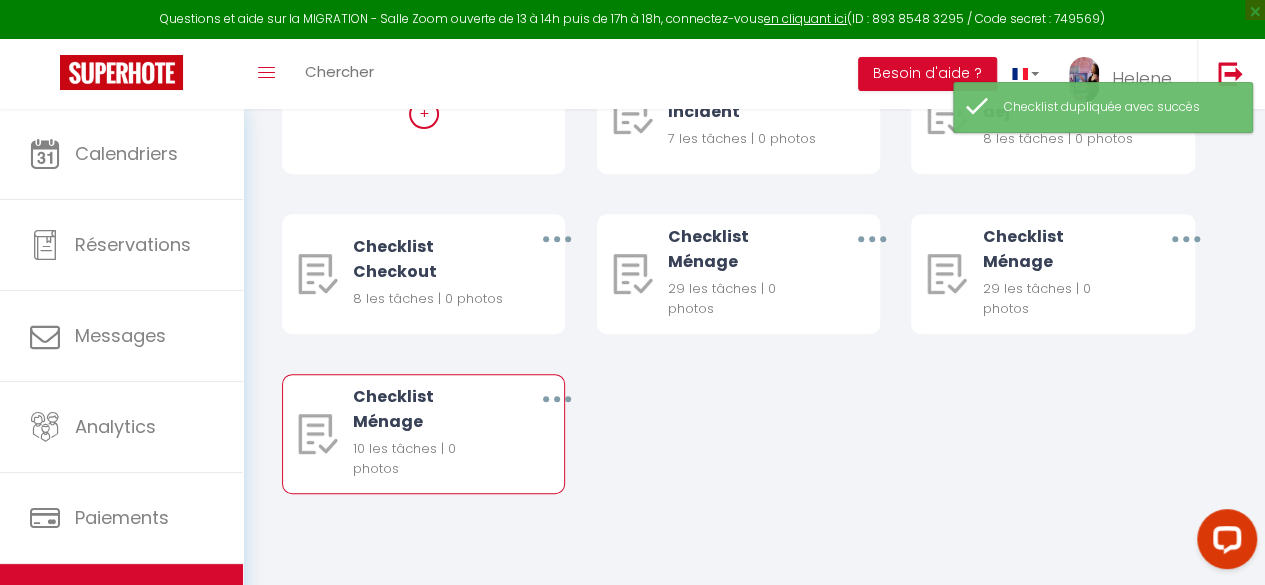 click at bounding box center [556, 399] 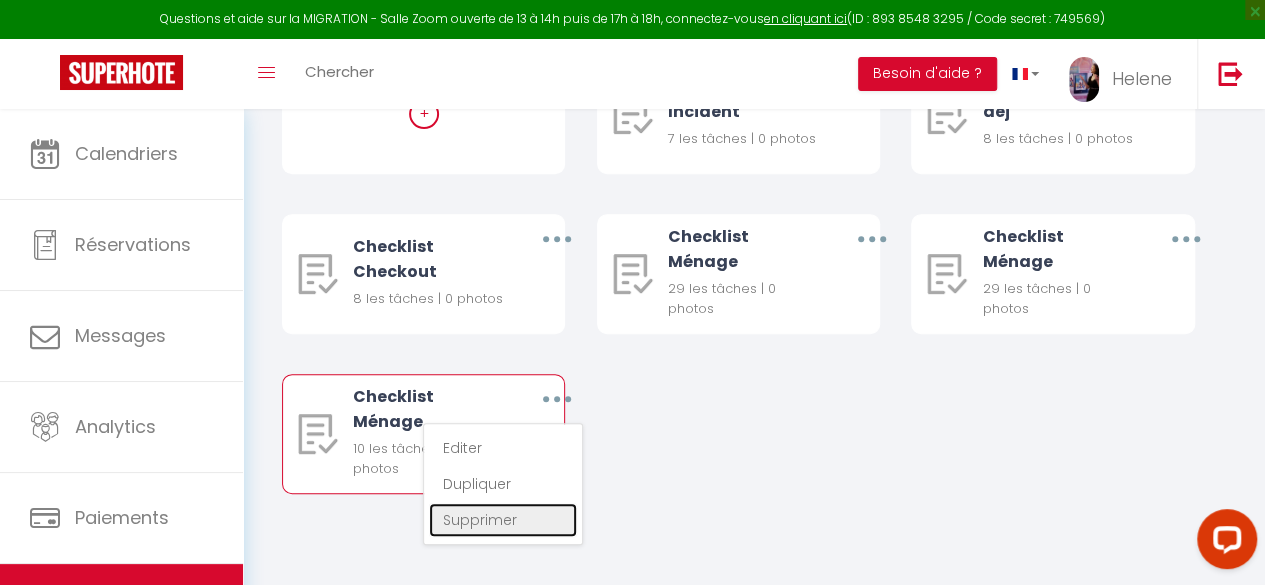 click on "Supprimer" at bounding box center [503, 520] 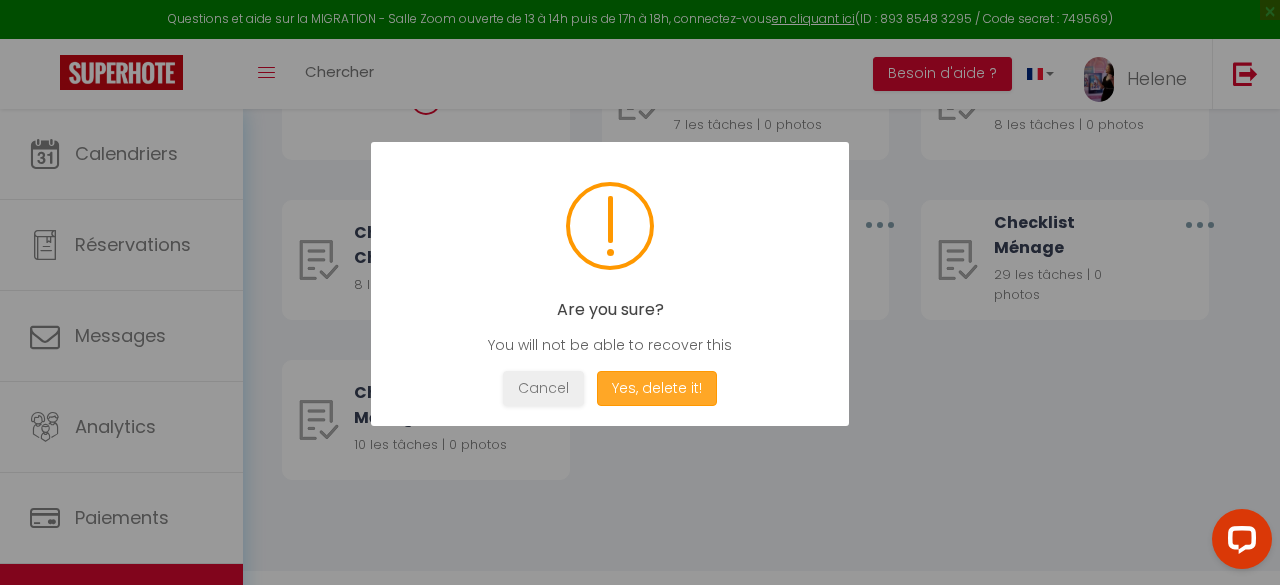 click on "Yes, delete it!" at bounding box center (657, 388) 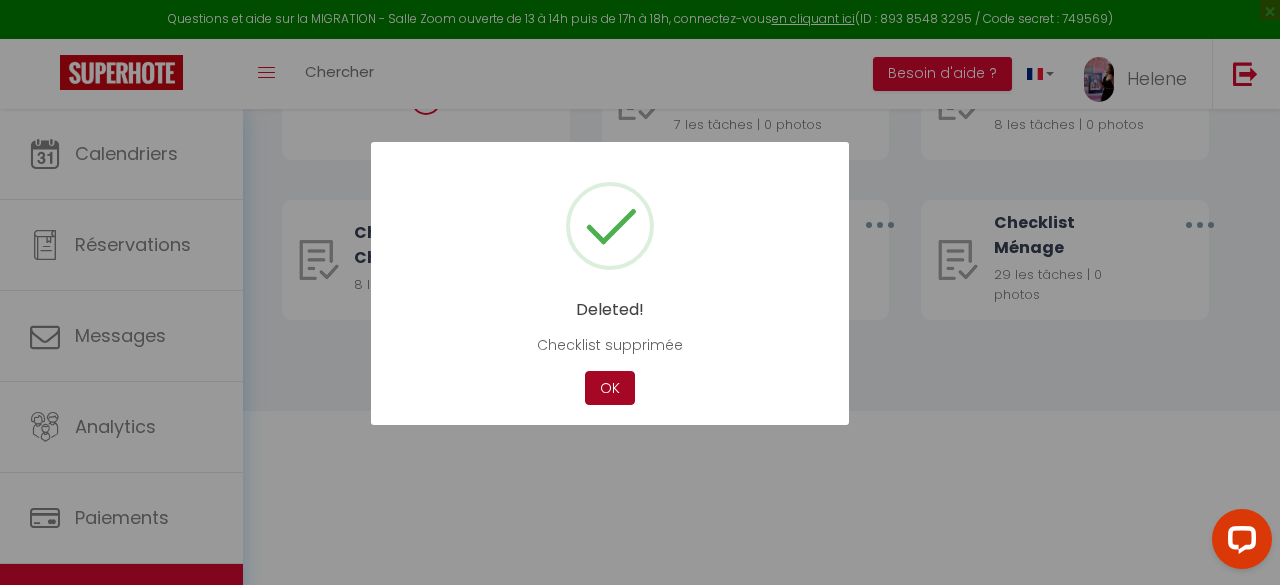 click on "OK" at bounding box center [610, 388] 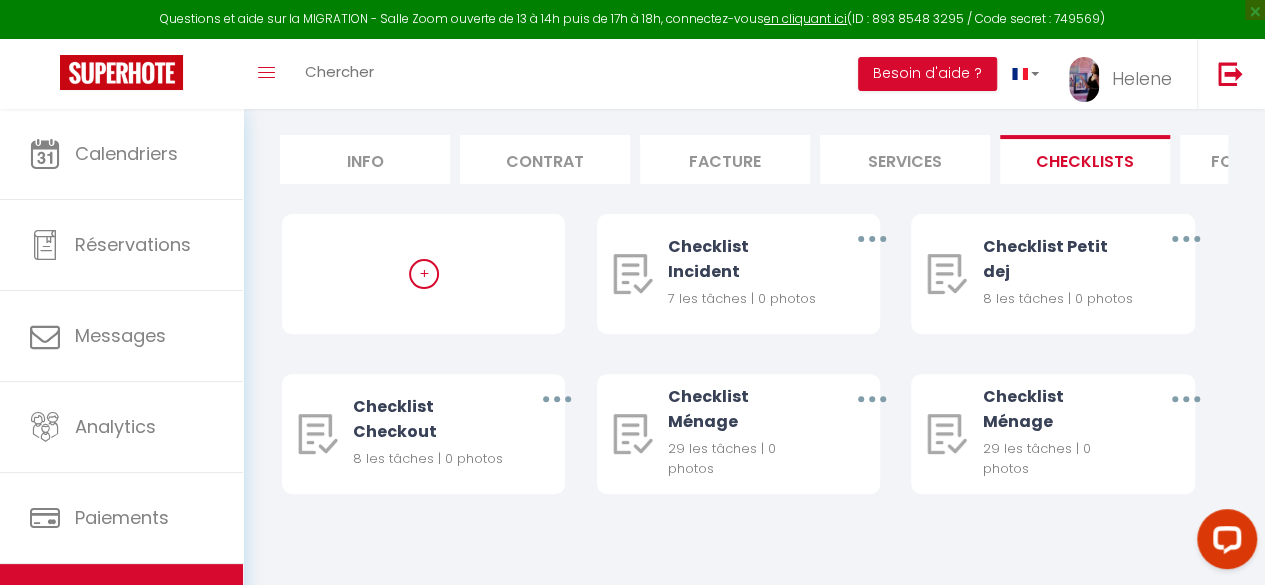scroll, scrollTop: 0, scrollLeft: 0, axis: both 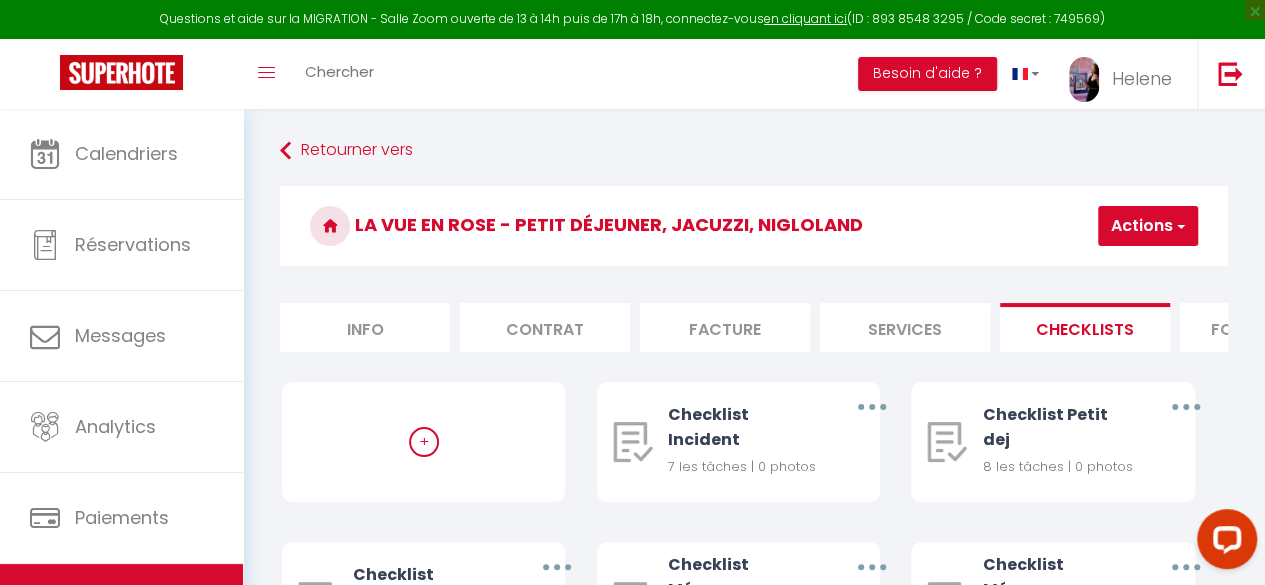 click on "Actions" at bounding box center [1148, 226] 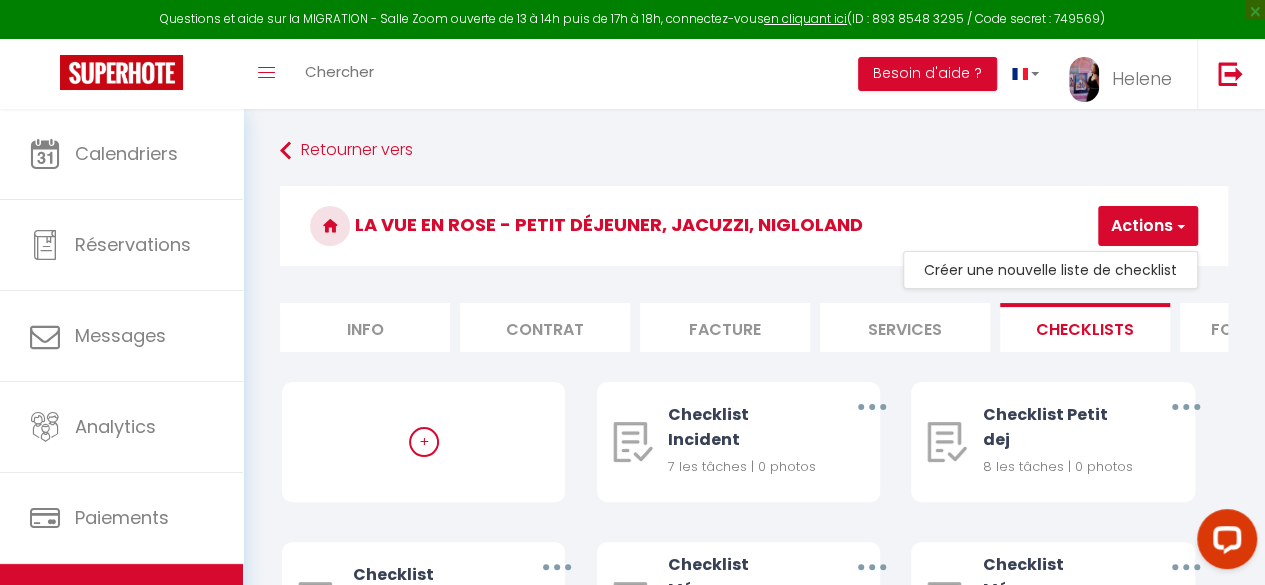click on "Info" at bounding box center (365, 327) 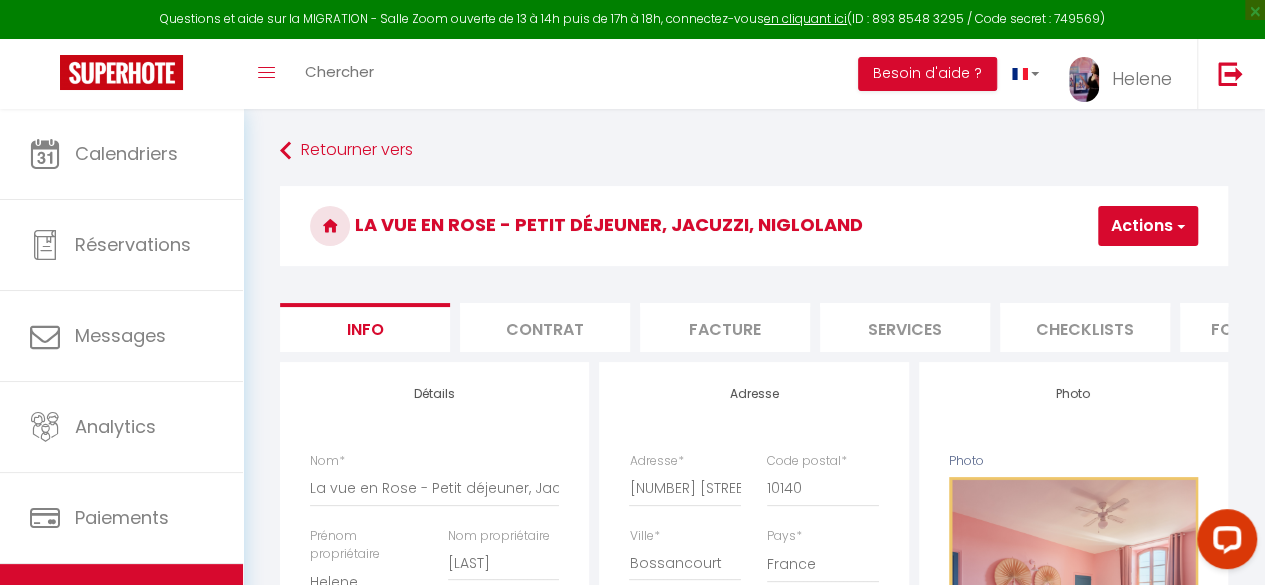 click on "Actions" at bounding box center [1148, 226] 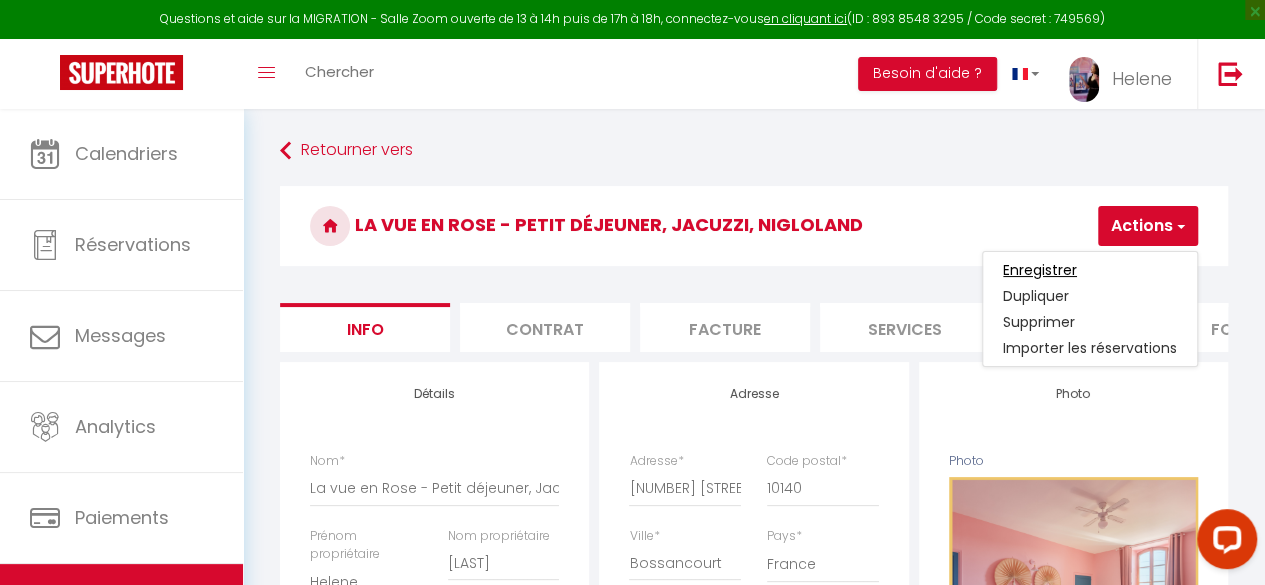 click on "Enregistrer" at bounding box center (1040, 270) 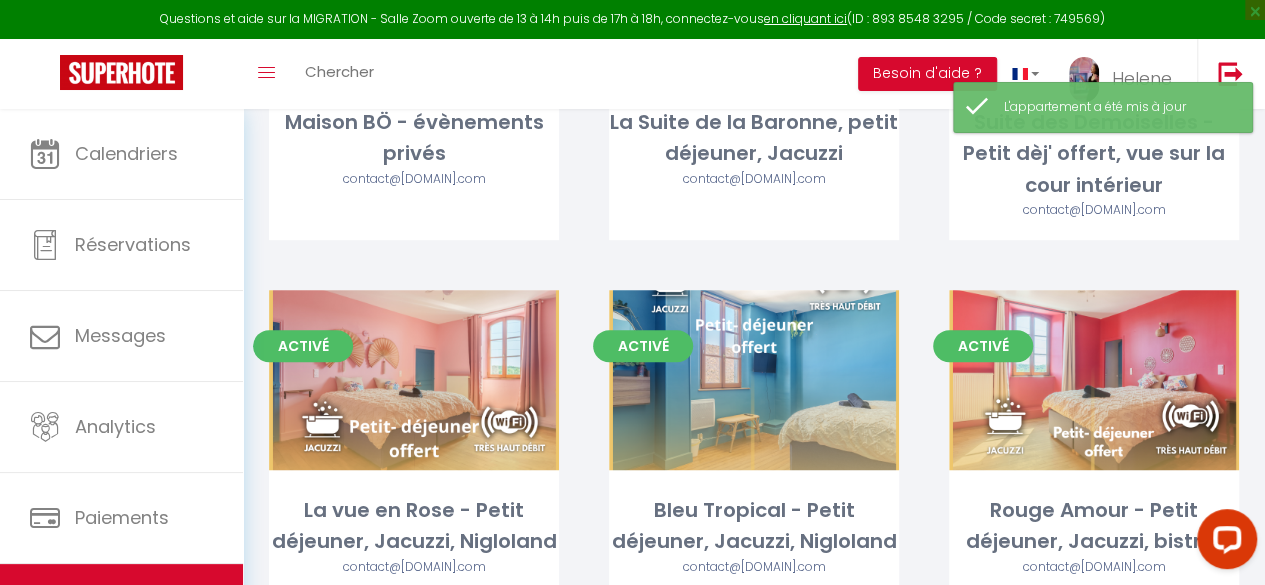 scroll, scrollTop: 356, scrollLeft: 0, axis: vertical 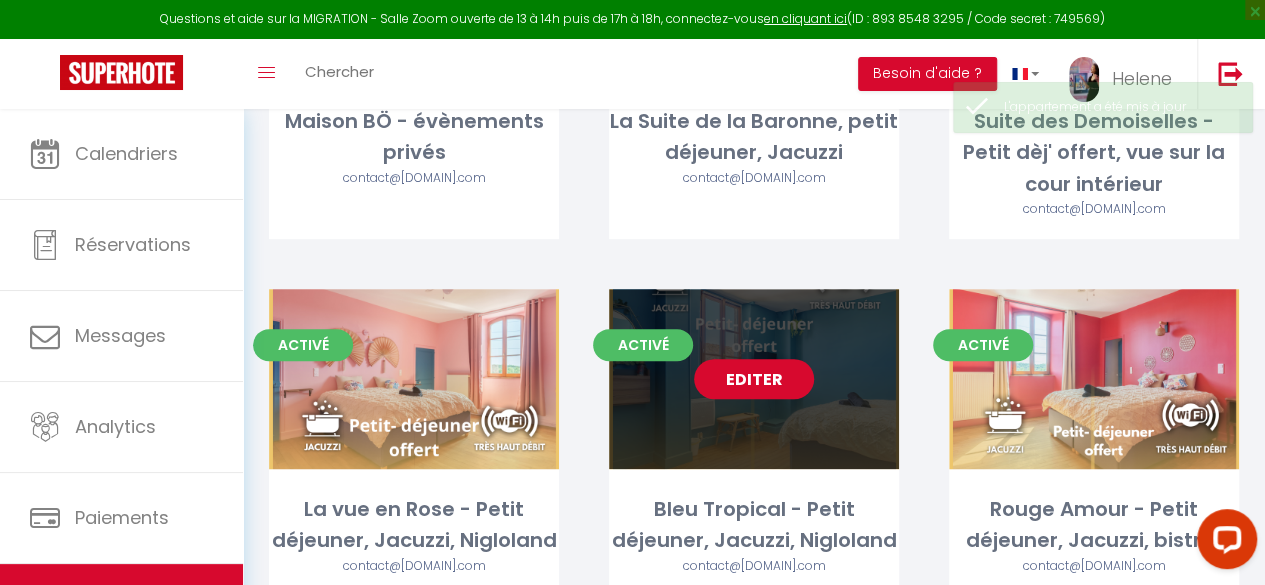 click on "Editer" at bounding box center [754, 379] 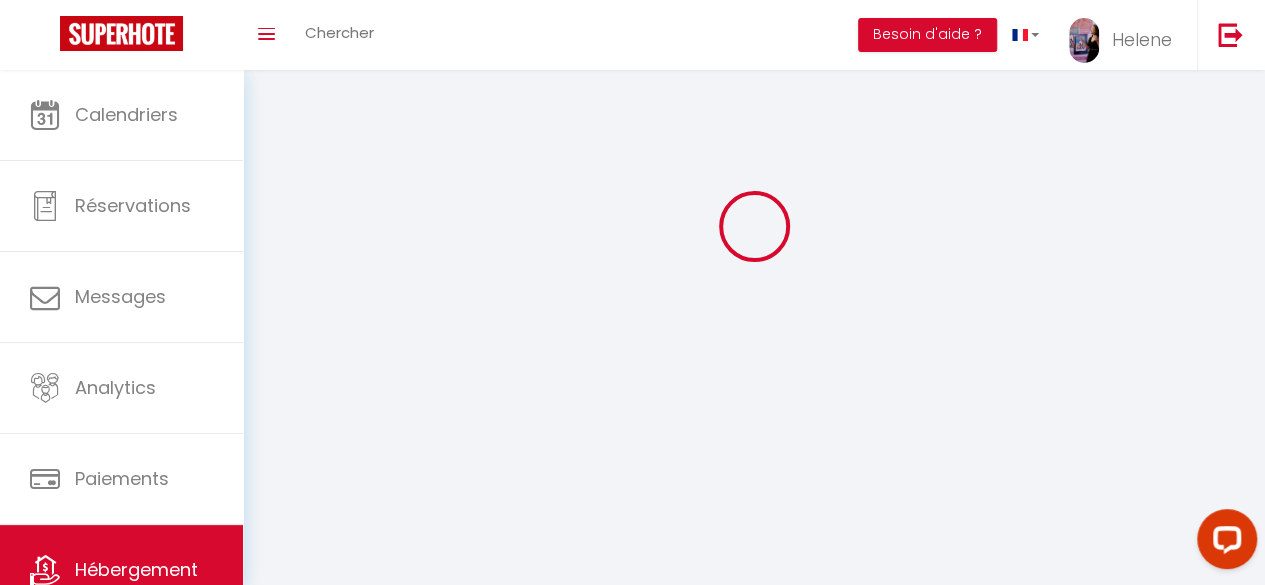 scroll, scrollTop: 0, scrollLeft: 0, axis: both 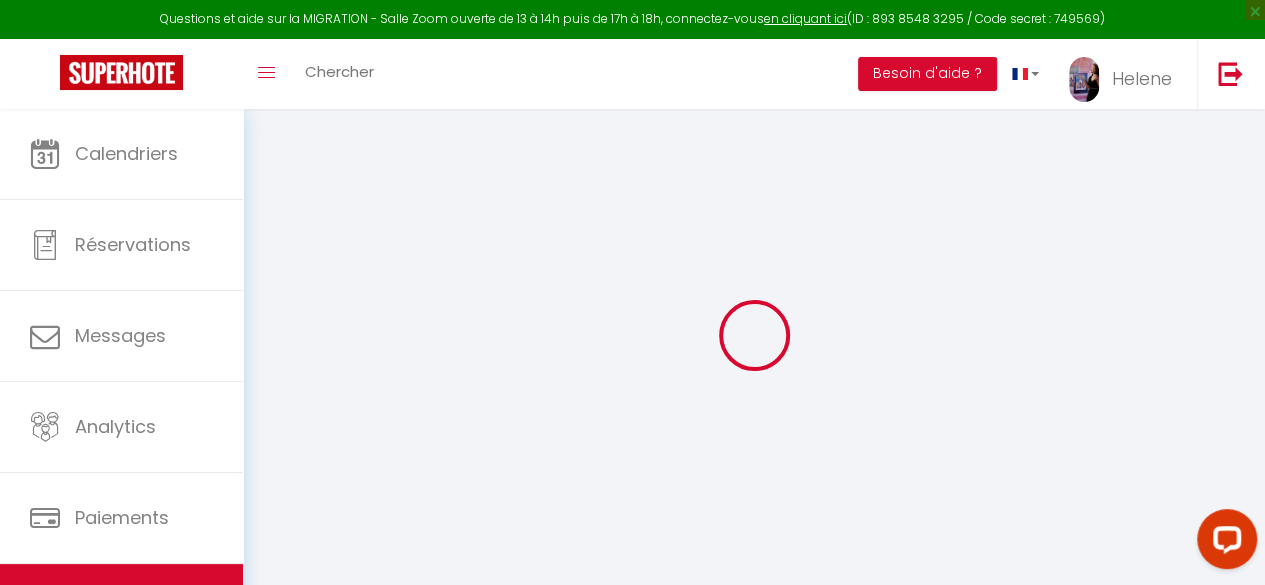 checkbox on "false" 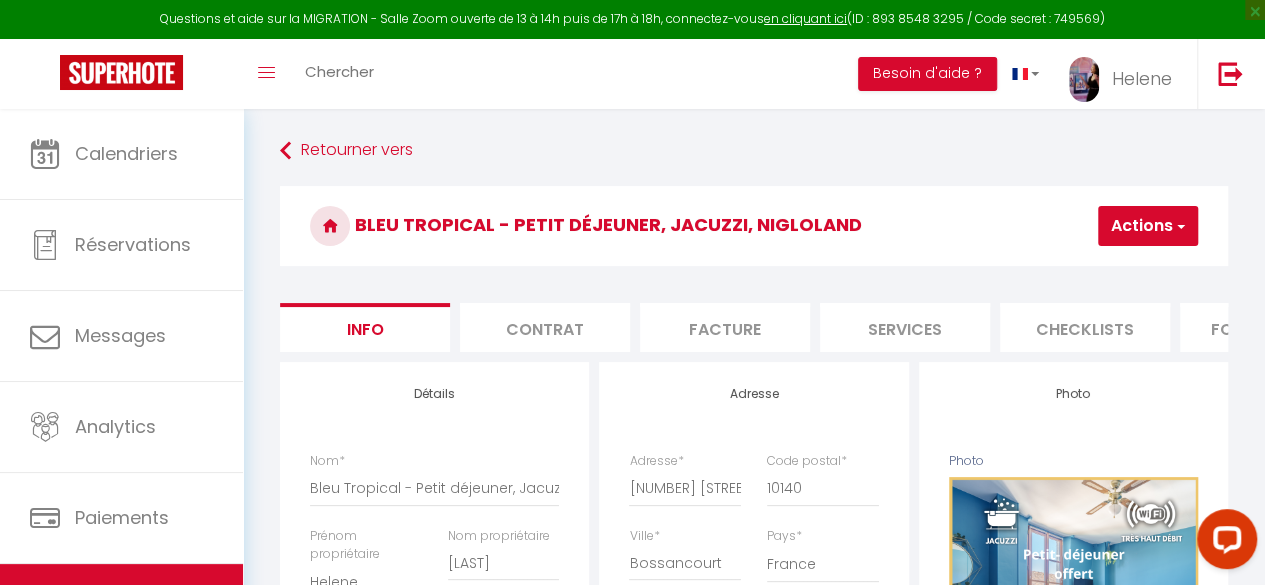 click on "Checklists" at bounding box center [1085, 327] 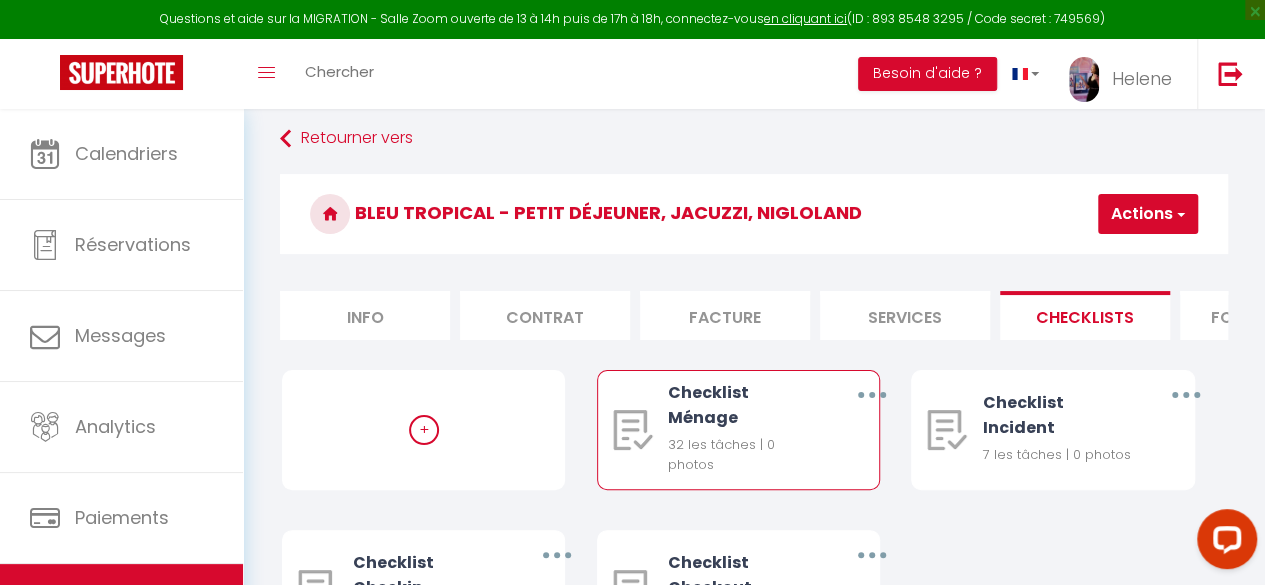scroll, scrollTop: 11, scrollLeft: 0, axis: vertical 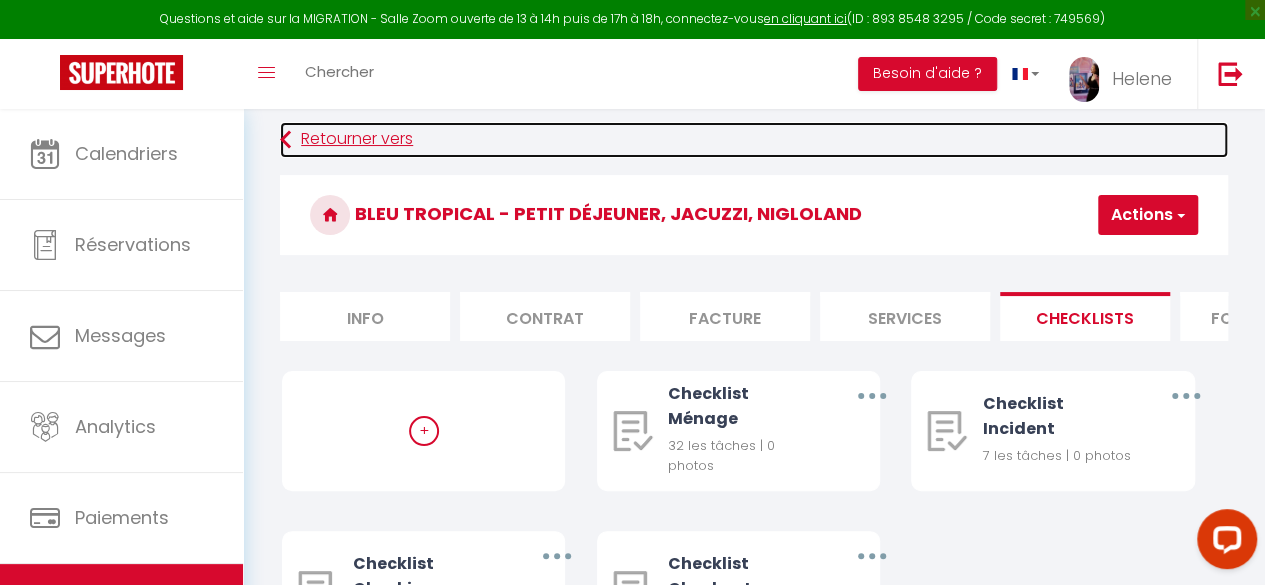 click on "Retourner vers" at bounding box center (754, 140) 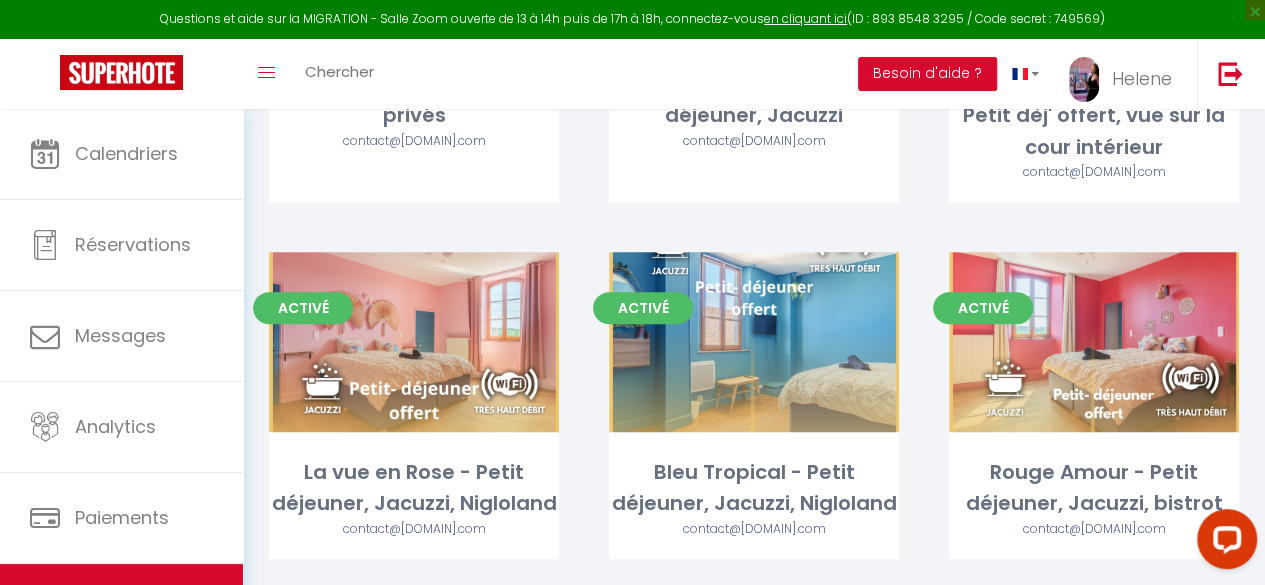 scroll, scrollTop: 394, scrollLeft: 0, axis: vertical 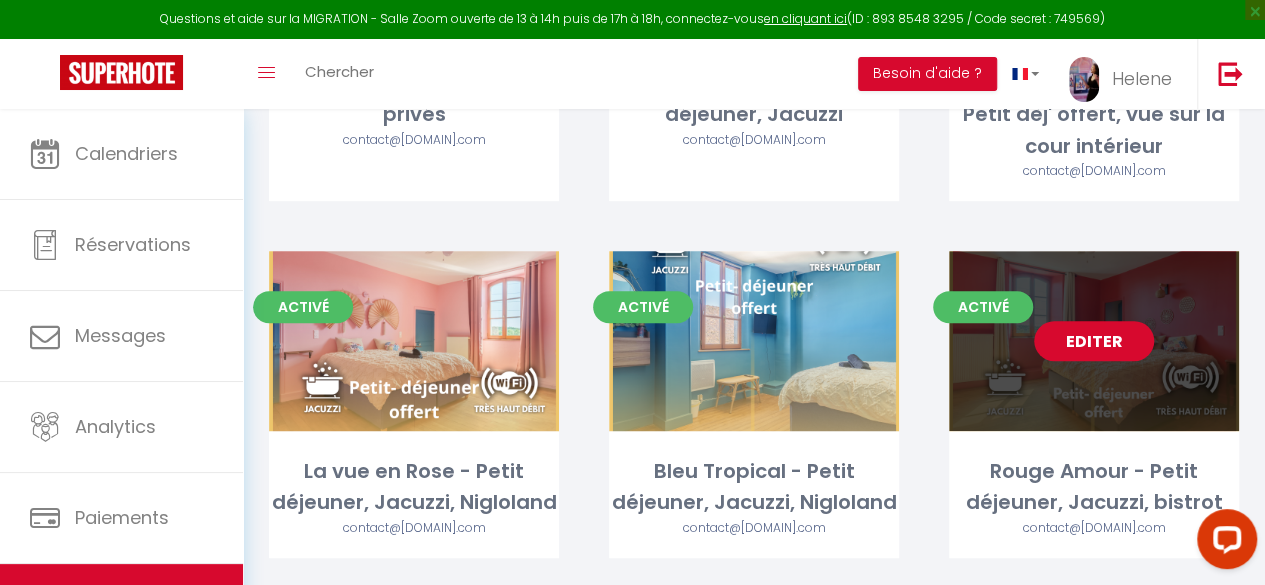 click on "Editer" at bounding box center [1094, 341] 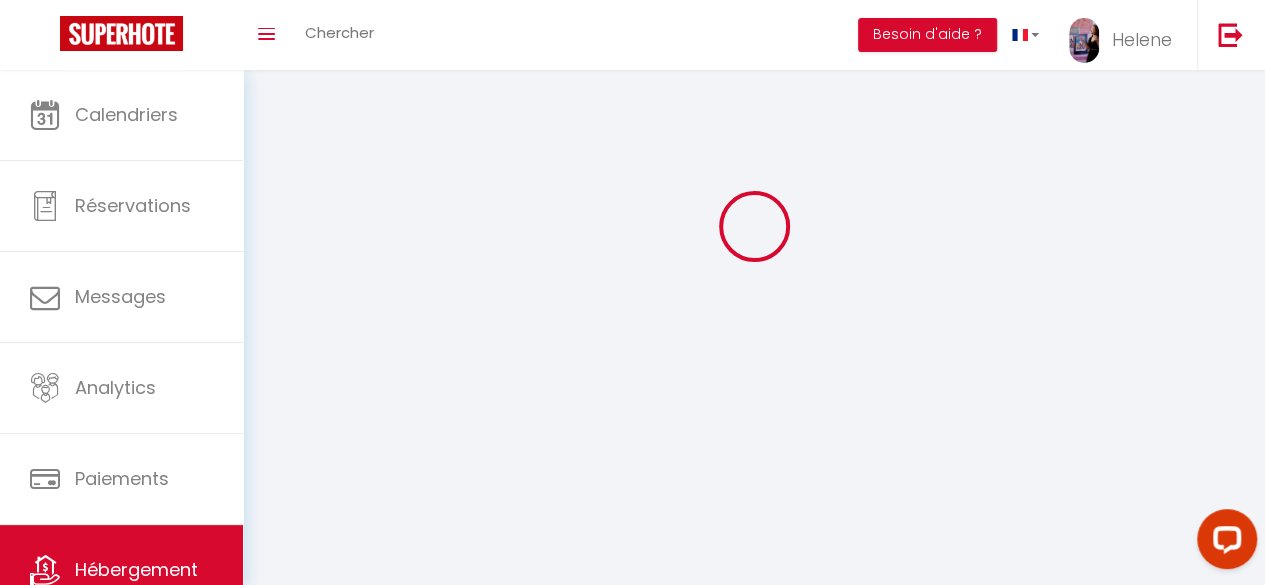 scroll, scrollTop: 0, scrollLeft: 0, axis: both 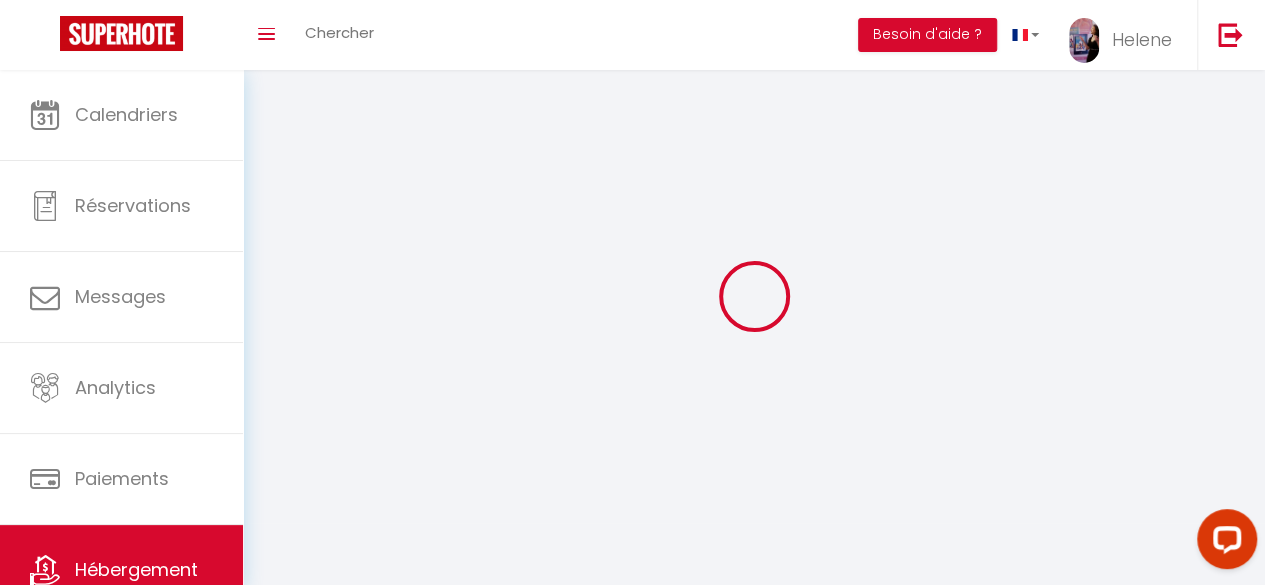 select on "1" 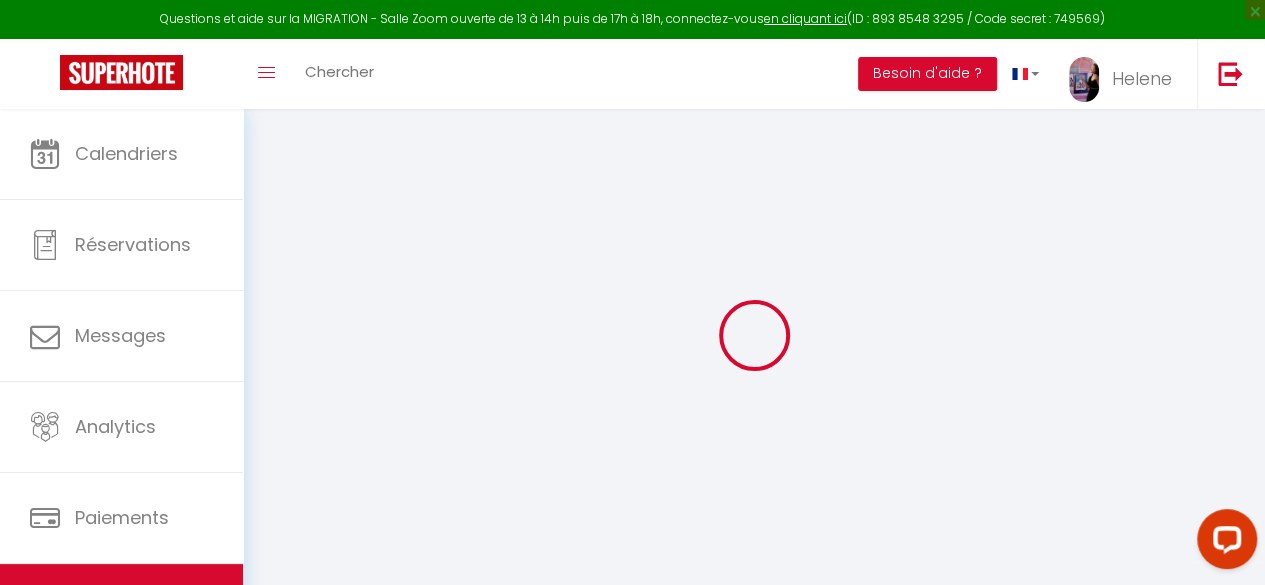 select 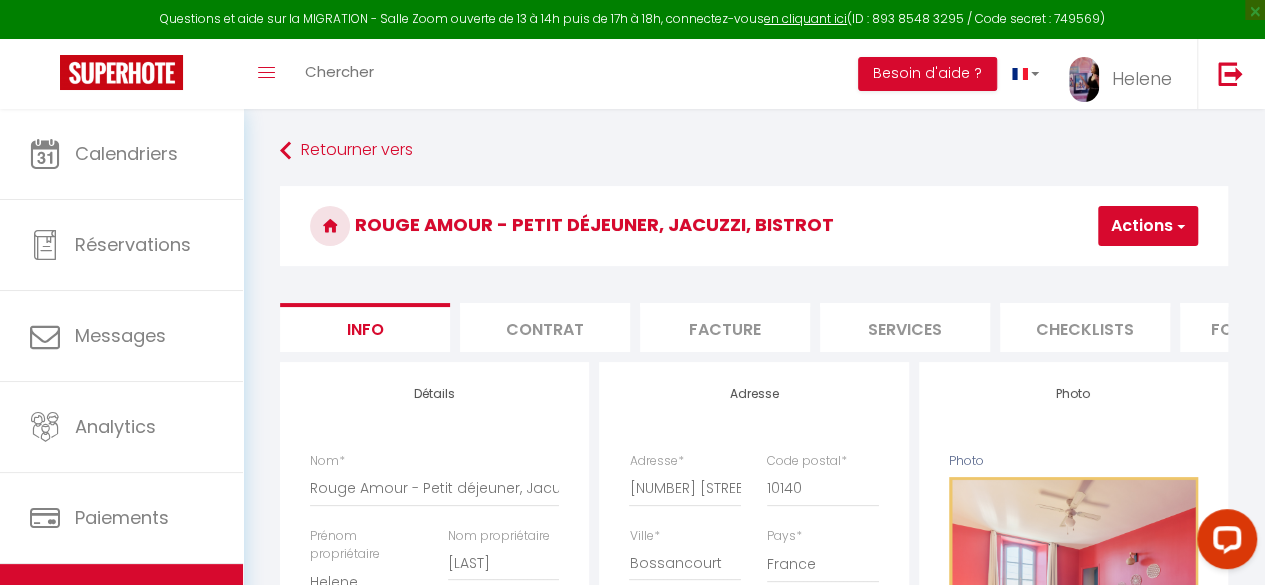 click on "Checklists" at bounding box center [1085, 327] 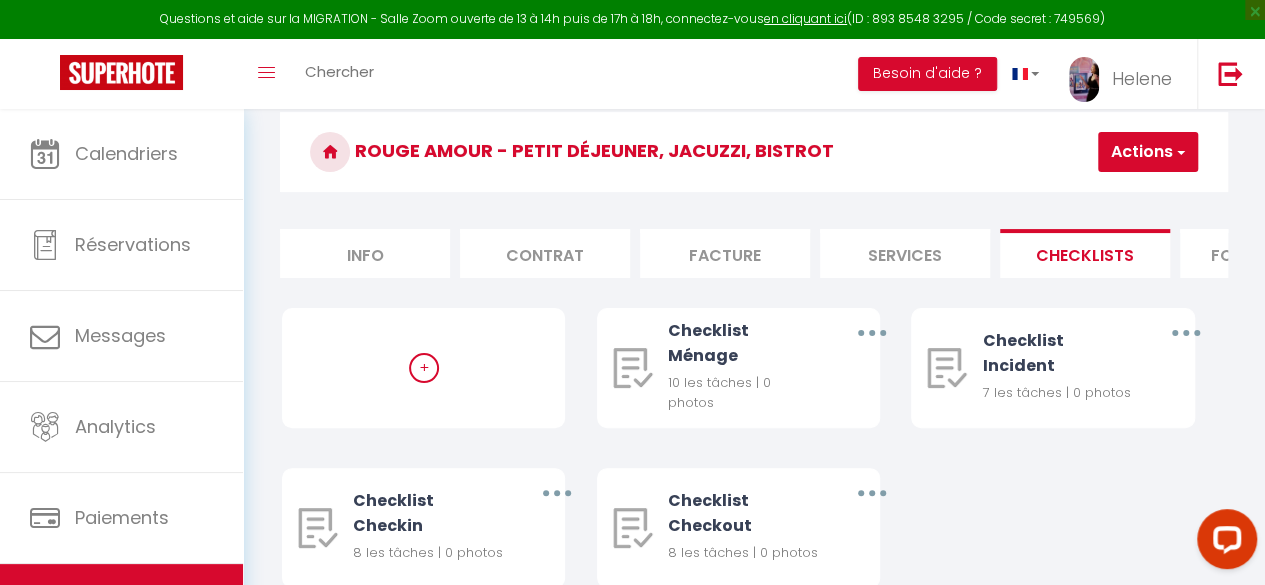 scroll, scrollTop: 72, scrollLeft: 0, axis: vertical 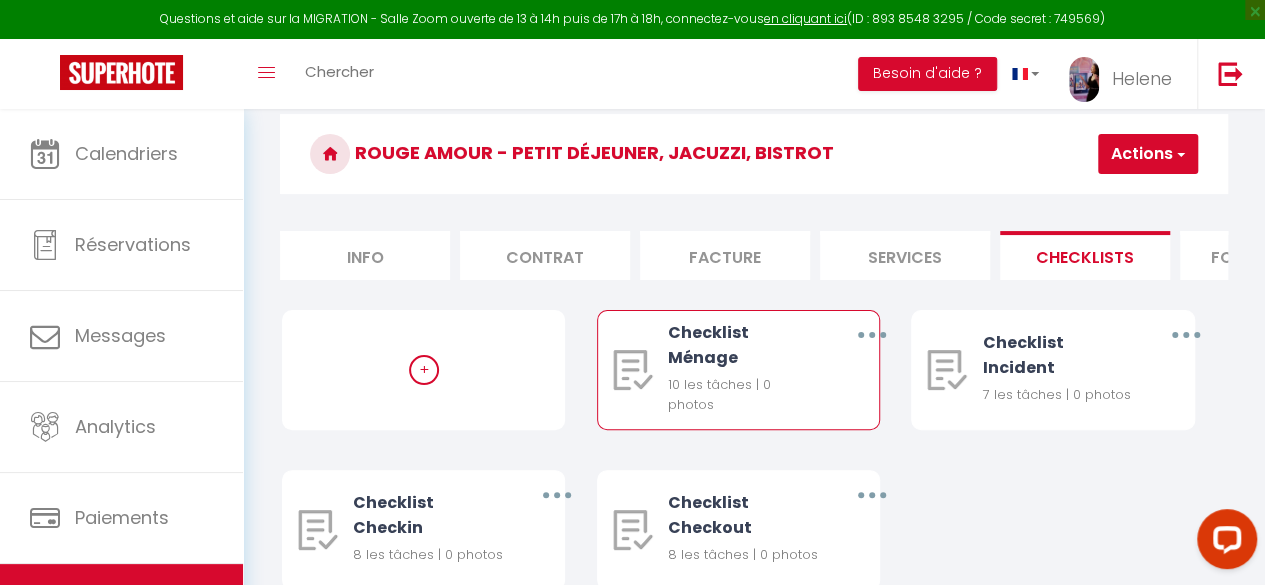 click at bounding box center [871, 335] 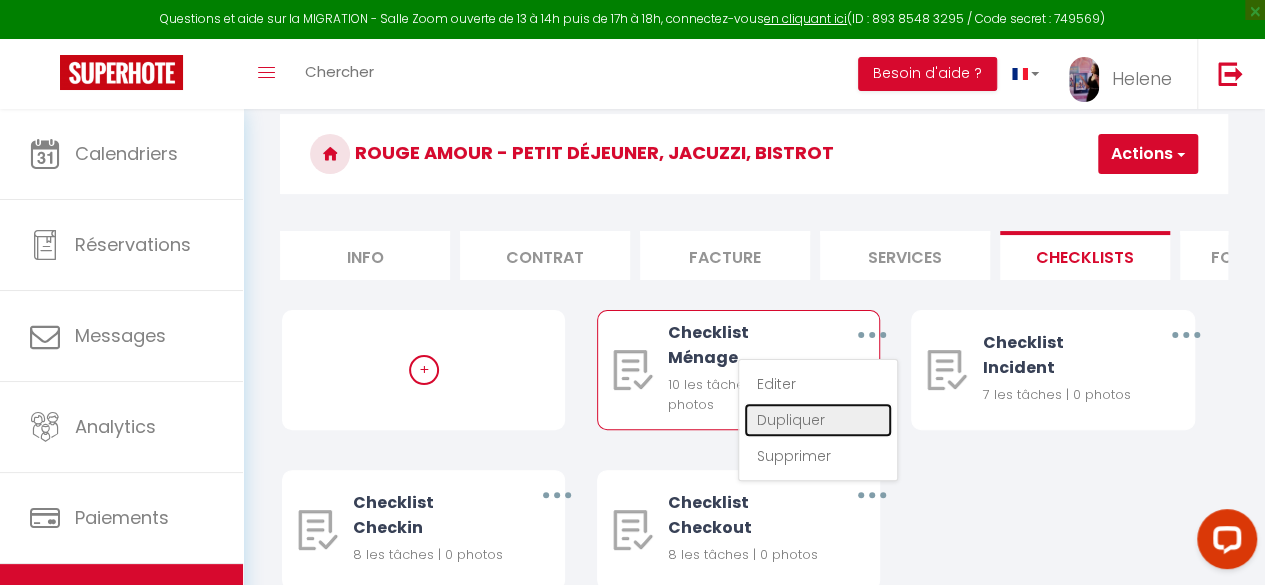click on "Dupliquer" at bounding box center (818, 420) 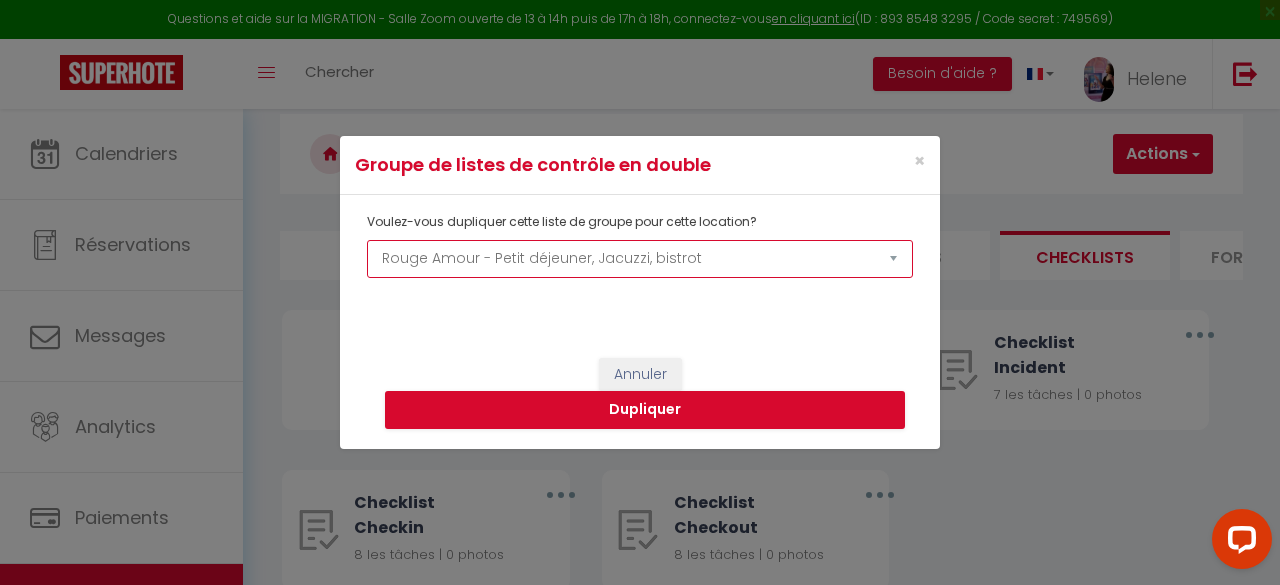 click on "[BRAND] - évènements privés
[ROOM_NAME], [MEAL], [ACTIVITY]
[ROOM_NAME] - [MEAL] offert, vue sur la cour intérieur
[BRAND] - [MEAL], [ACTIVITY], [ACTIVITY]
[BRAND] - [MEAL], [ACTIVITY], [ACTIVITY]
[BRAND] - [MEAL], [ACTIVITY], [ACTIVITY]
[ROOM_NAME], [NUMBER] personnes, [NUMBER] chambres Lit [SIZE], - [MEAL] offert
[ROOM_NAME] - [ACTIVITY], [MEAL],
[BRAND], [MEAL], [ACTIVITY]" at bounding box center (640, 259) 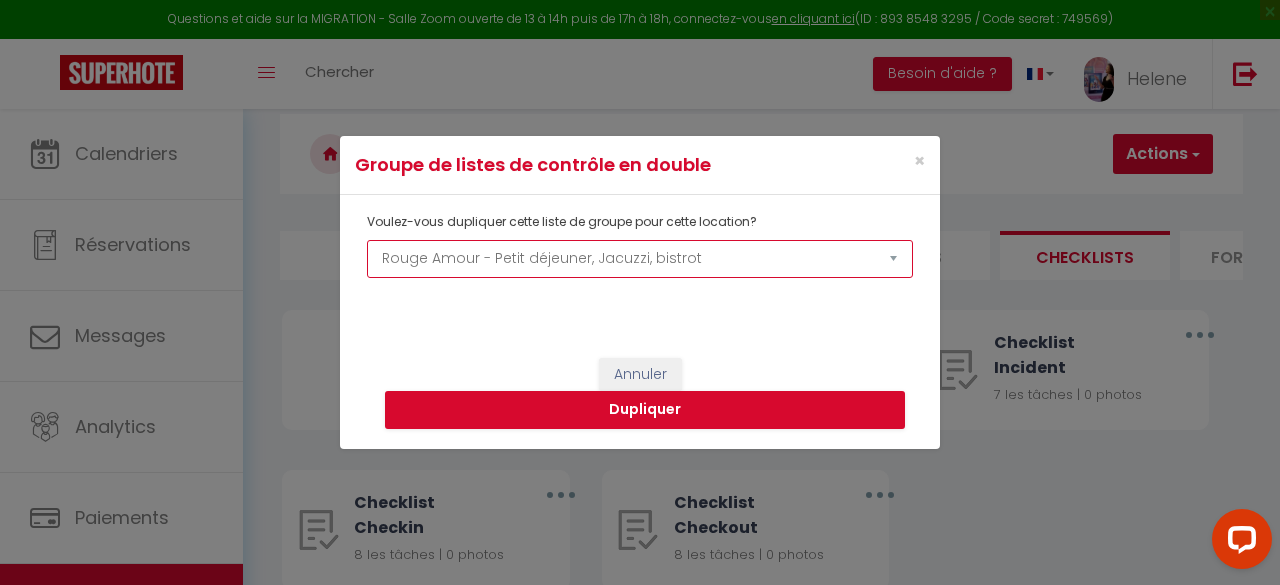 click on "[BRAND] - évènements privés
[ROOM_NAME], [MEAL], [ACTIVITY]
[ROOM_NAME] - [MEAL] offert, vue sur la cour intérieur
[BRAND] - [MEAL], [ACTIVITY], [ACTIVITY]
[BRAND] - [MEAL], [ACTIVITY], [ACTIVITY]
[BRAND] - [MEAL], [ACTIVITY], [ACTIVITY]
[ROOM_NAME], [NUMBER] personnes, [NUMBER] chambres Lit [SIZE], - [MEAL] offert
[ROOM_NAME] - [ACTIVITY], [MEAL],
[BRAND], [MEAL], [ACTIVITY]" at bounding box center [640, 259] 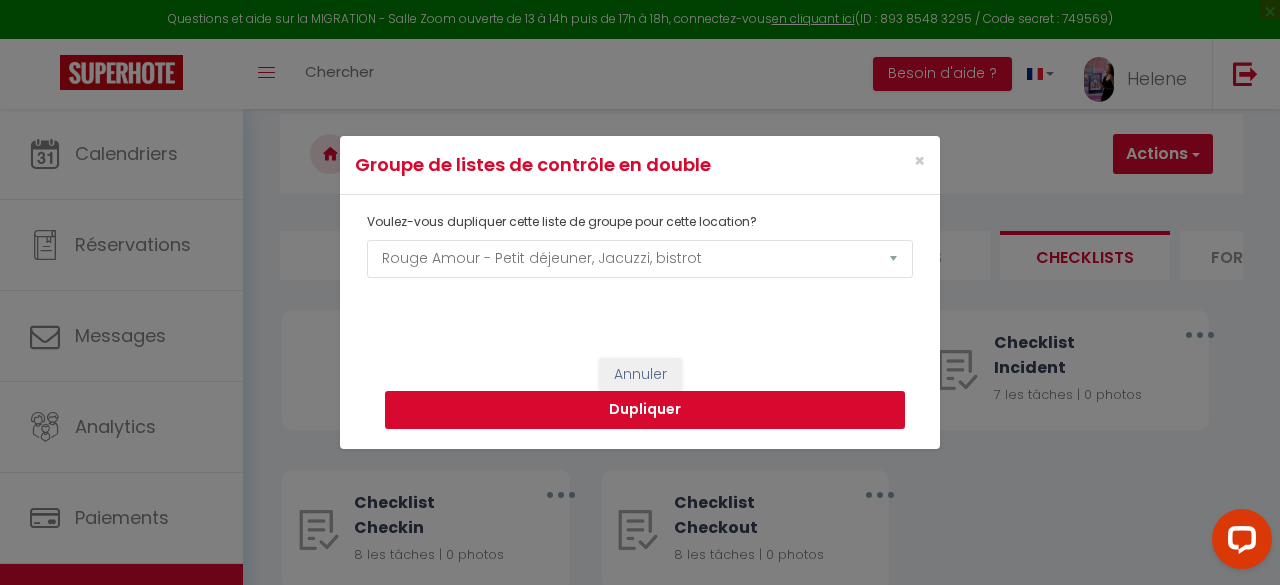 click on "Dupliquer" at bounding box center [645, 410] 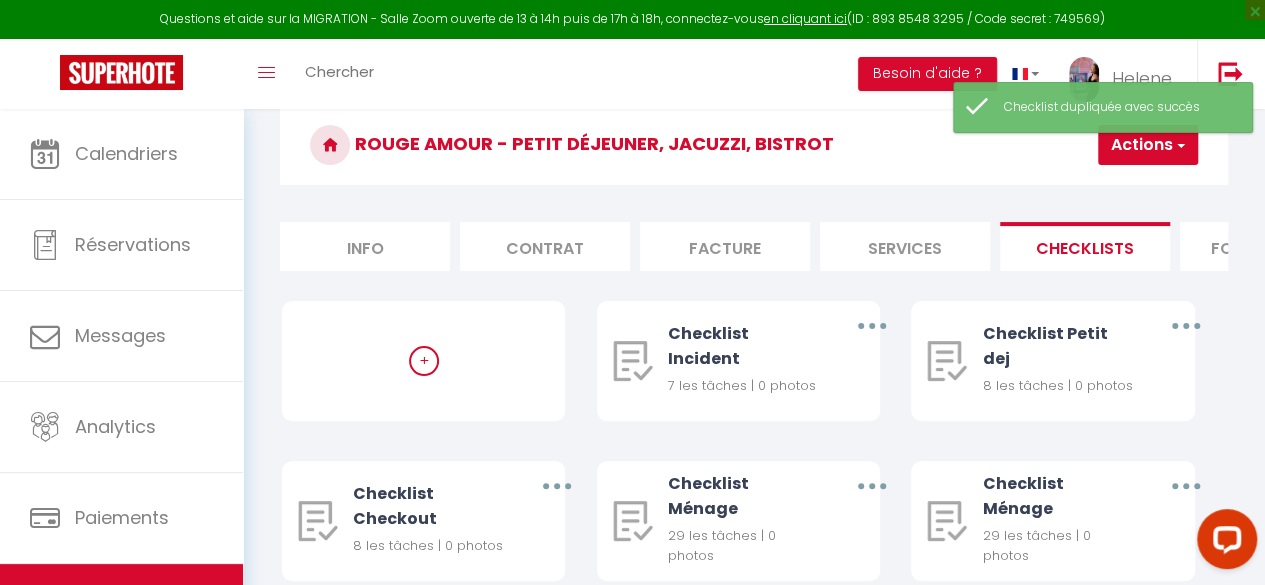 scroll, scrollTop: 79, scrollLeft: 0, axis: vertical 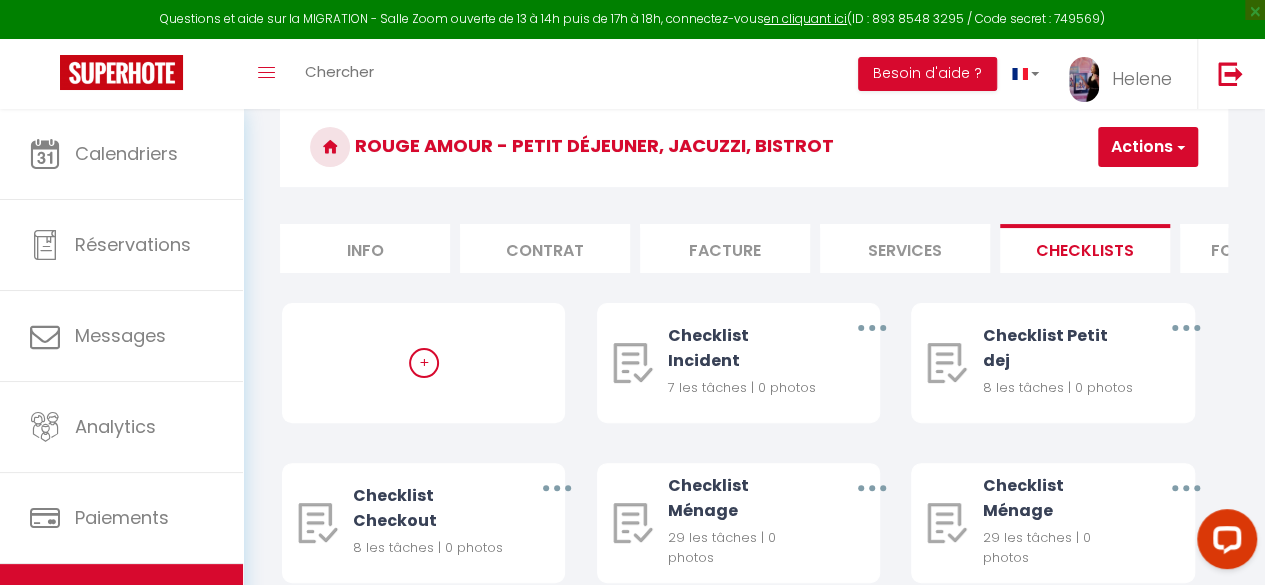 click on "Info" at bounding box center [365, 248] 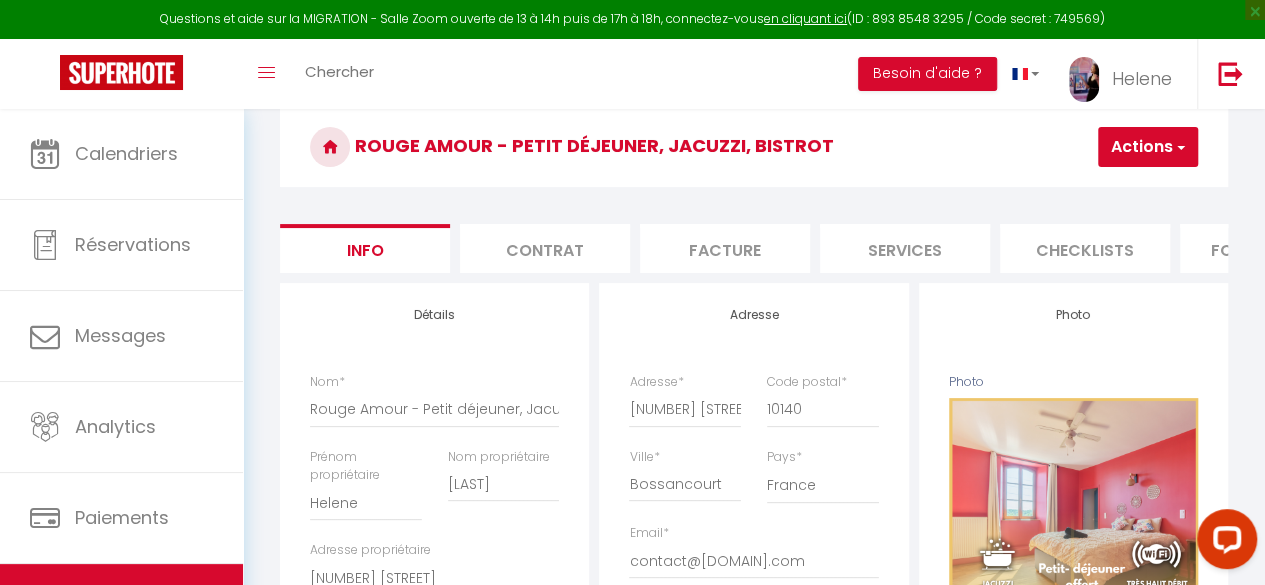 click on "Actions" at bounding box center (1148, 147) 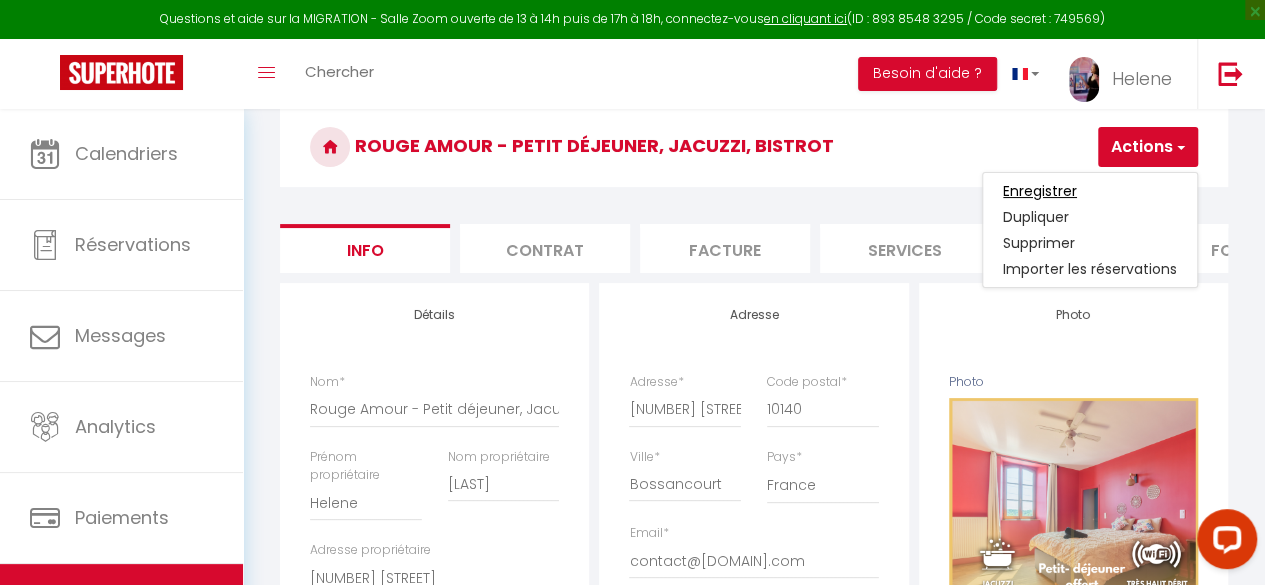 click on "Enregistrer" at bounding box center [1040, 191] 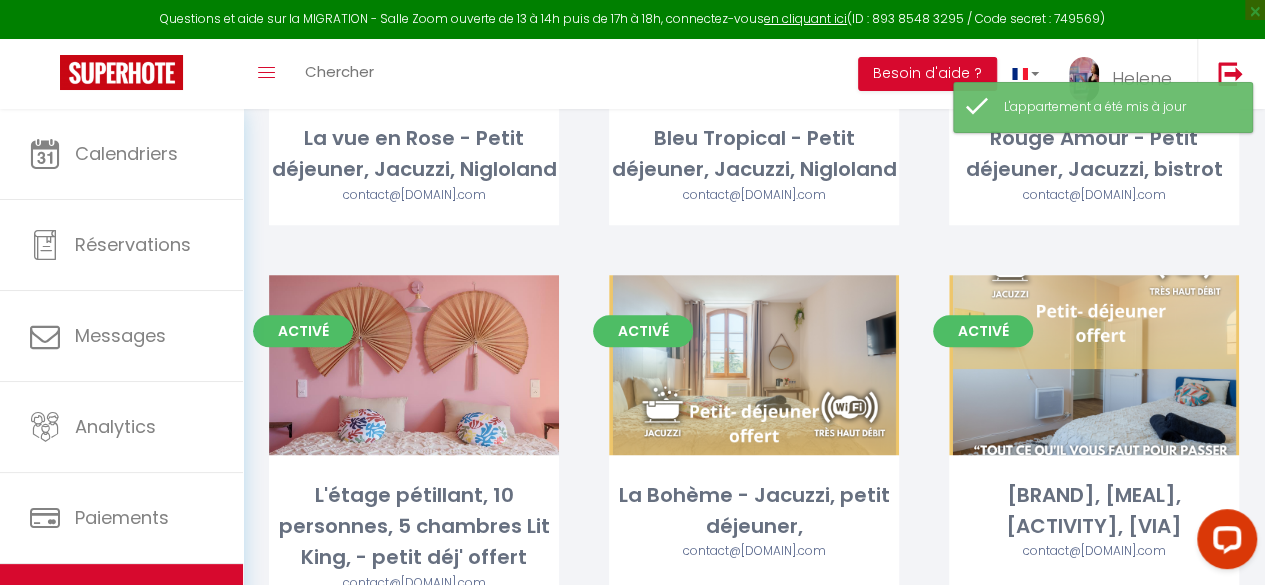 scroll, scrollTop: 728, scrollLeft: 0, axis: vertical 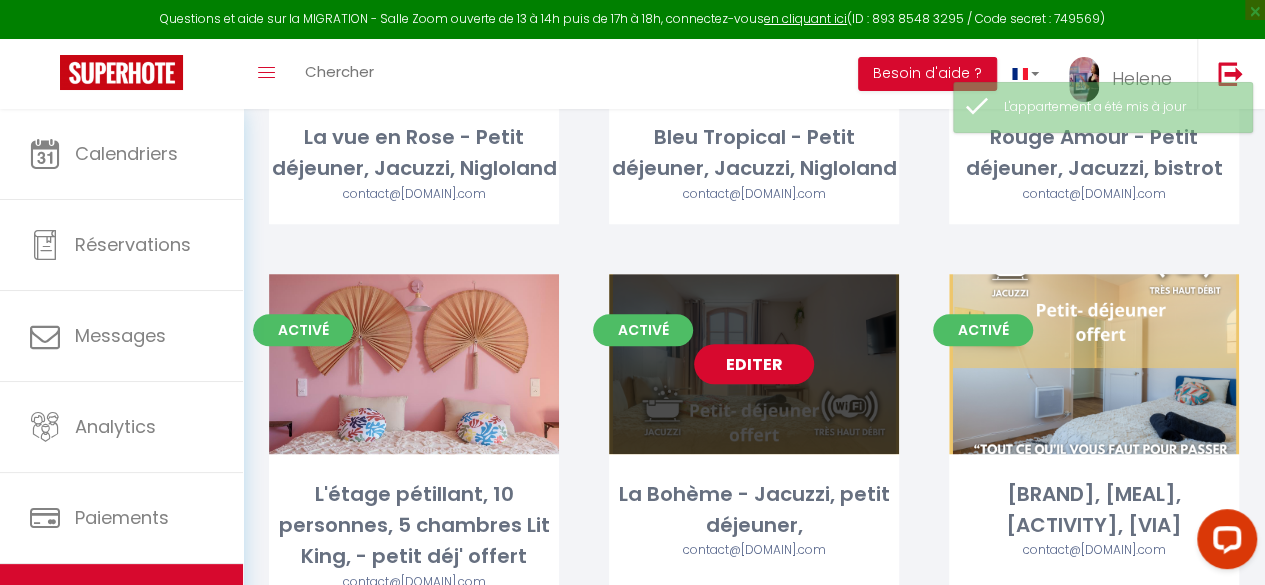 click on "Editer" at bounding box center (754, 364) 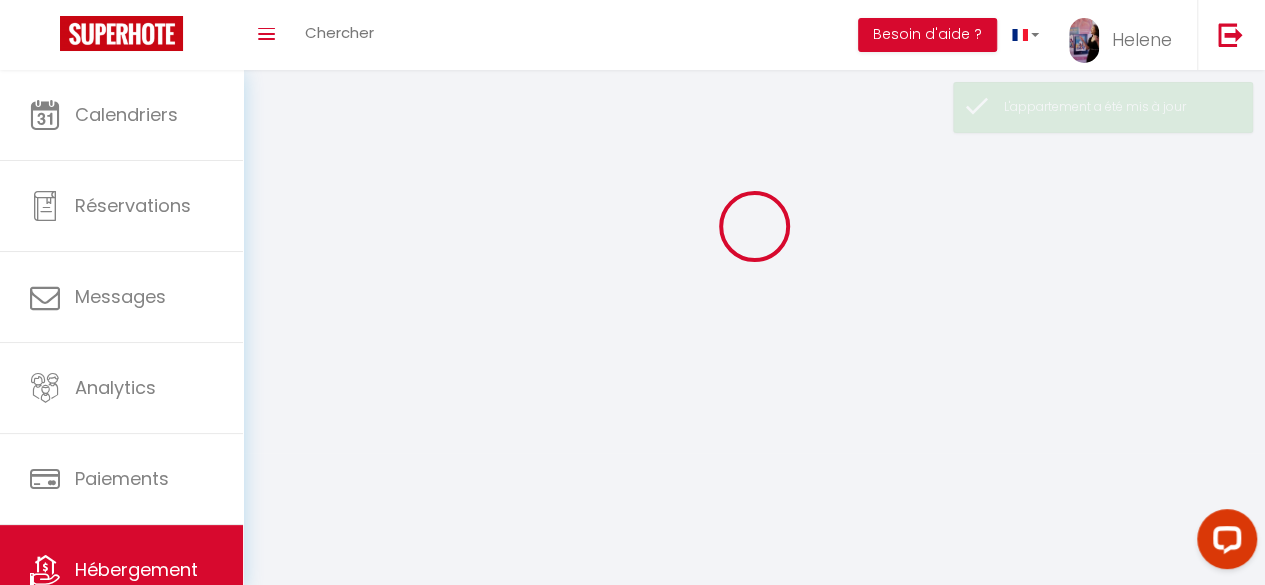 scroll, scrollTop: 0, scrollLeft: 0, axis: both 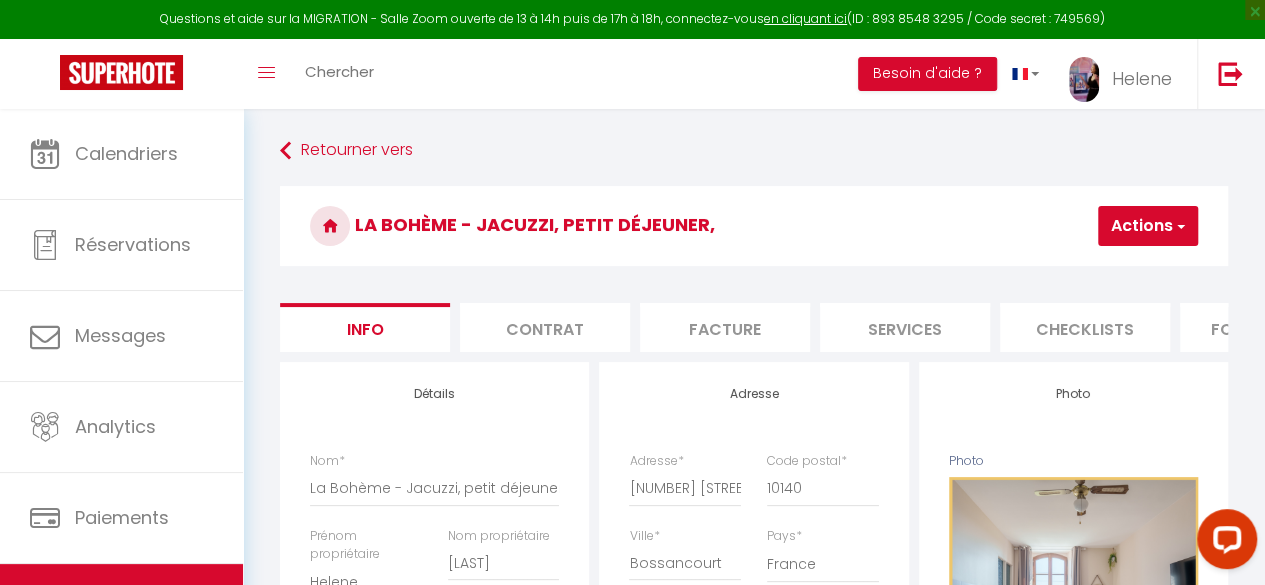 click on "Checklists" at bounding box center (1085, 327) 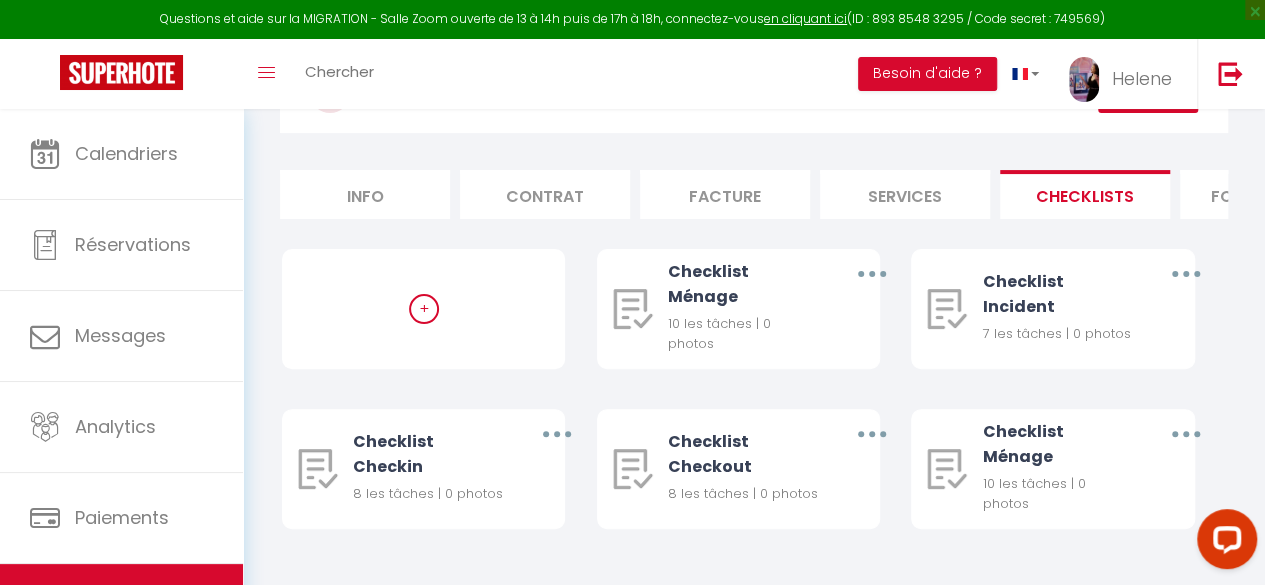 scroll, scrollTop: 182, scrollLeft: 0, axis: vertical 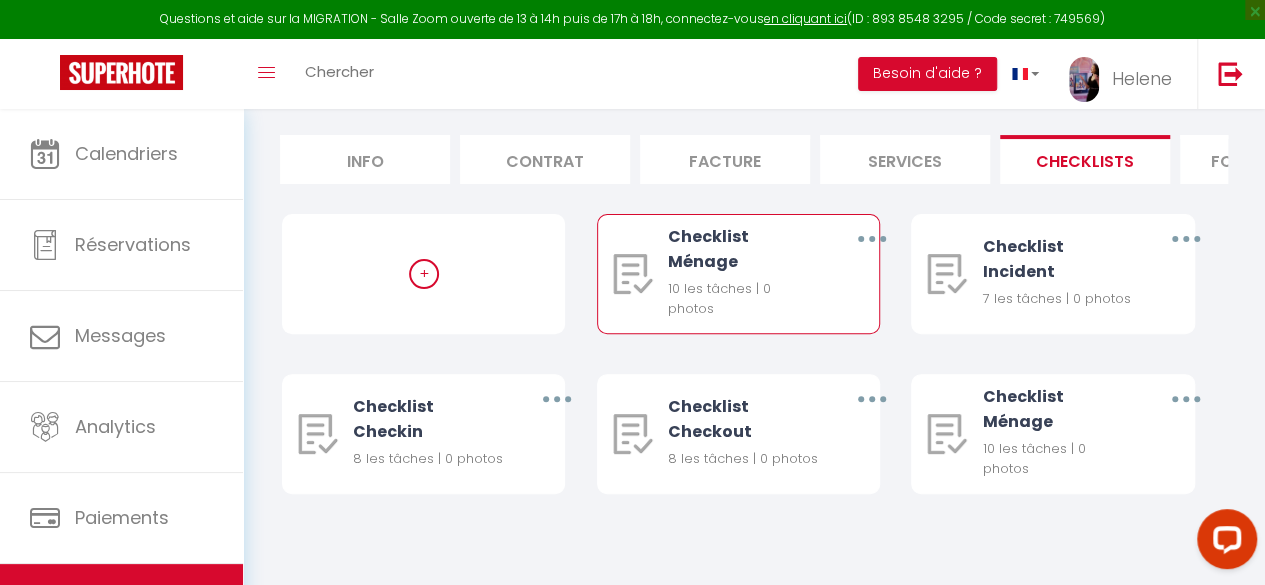 click at bounding box center (871, 239) 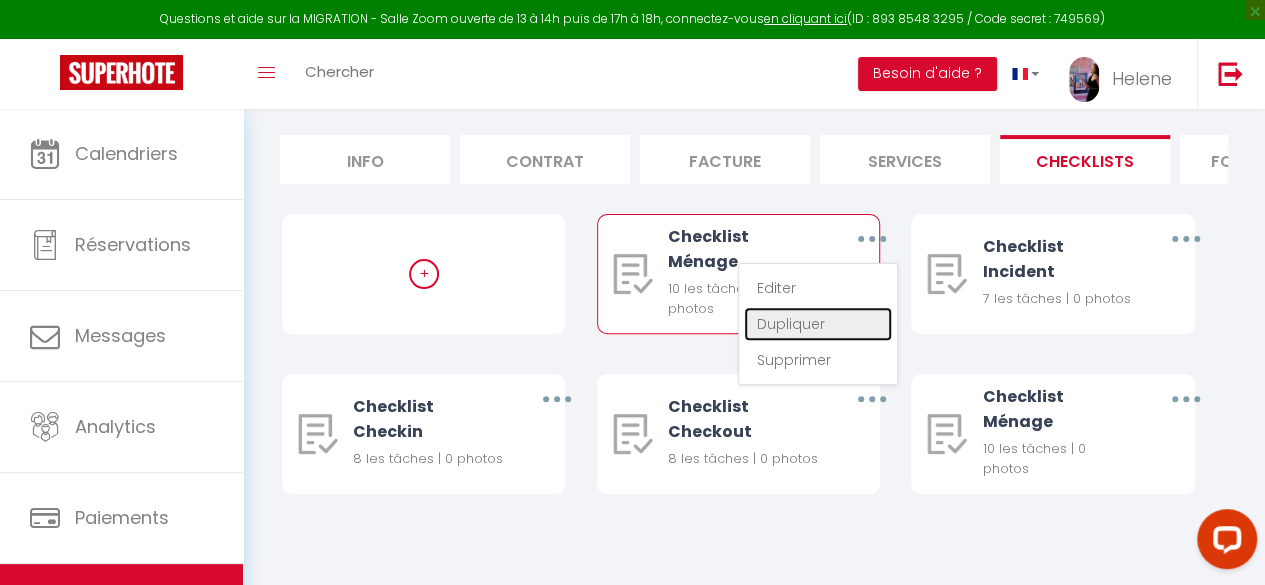 click on "Dupliquer" at bounding box center (818, 324) 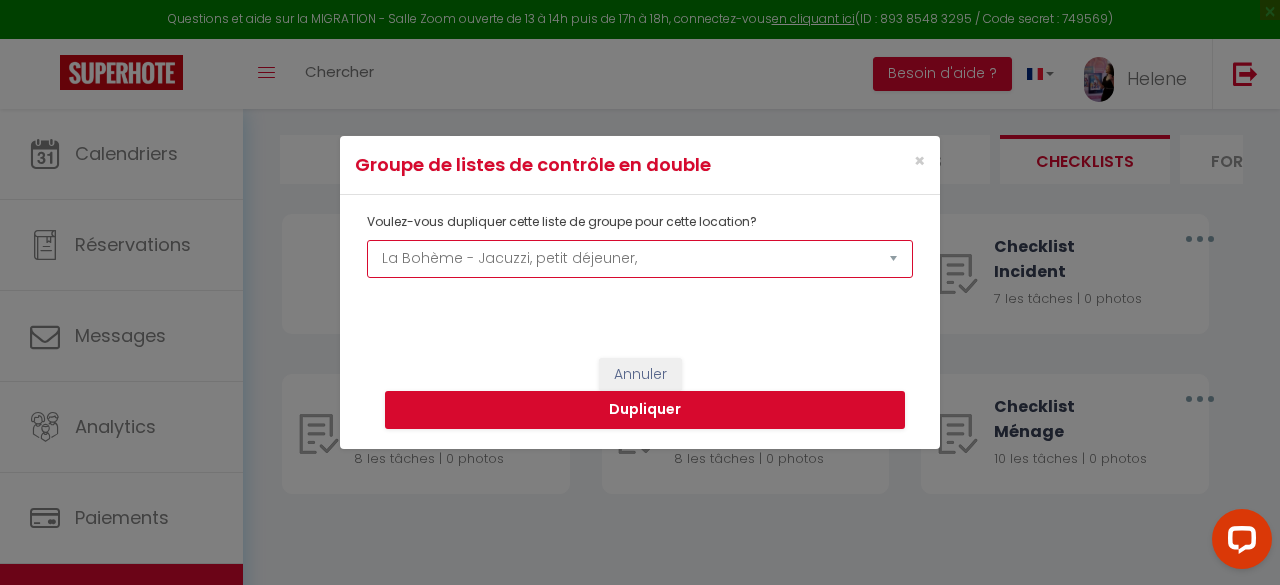 click on "[BRAND] - évènements privés
[ROOM_NAME], [MEAL], [ACTIVITY]
[ROOM_NAME] - [MEAL] offert, vue sur la cour intérieur
[BRAND] - [MEAL], [ACTIVITY], [ACTIVITY]
[BRAND] - [MEAL], [ACTIVITY], [ACTIVITY]
[BRAND] - [MEAL], [ACTIVITY], [ACTIVITY]
[ROOM_NAME], [NUMBER] personnes, [NUMBER] chambres Lit [SIZE], - [MEAL] offert
[ROOM_NAME] - [ACTIVITY], [MEAL],
[BRAND], [MEAL], [ACTIVITY]" at bounding box center (640, 259) 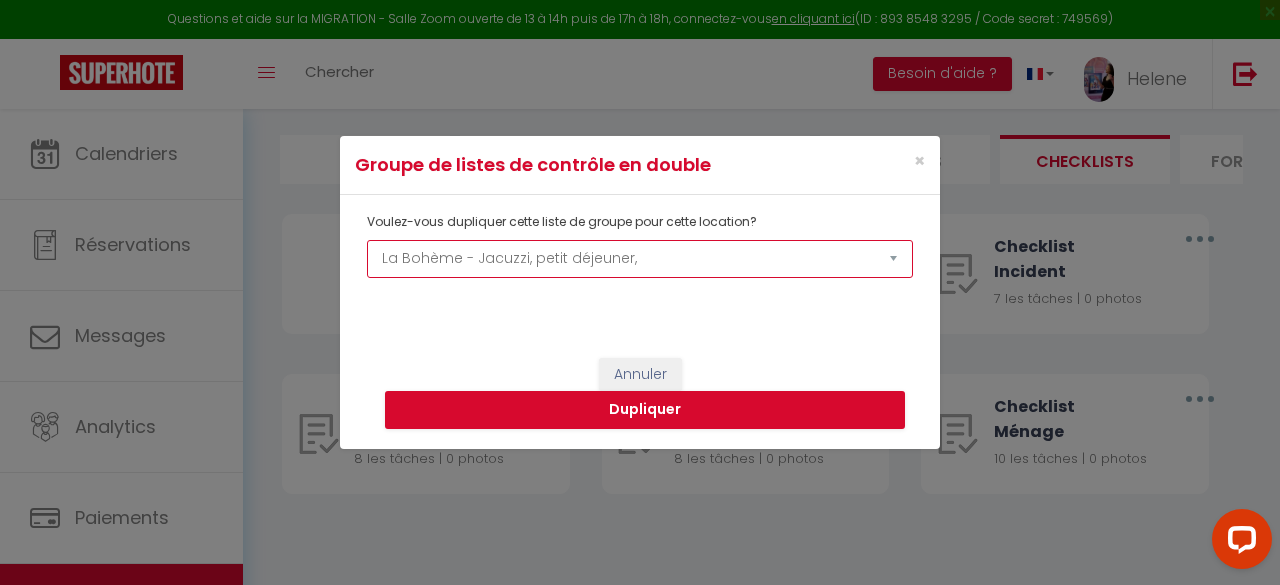 click on "[BRAND] - évènements privés
[ROOM_NAME], [MEAL], [ACTIVITY]
[ROOM_NAME] - [MEAL] offert, vue sur la cour intérieur
[BRAND] - [MEAL], [ACTIVITY], [ACTIVITY]
[BRAND] - [MEAL], [ACTIVITY], [ACTIVITY]
[BRAND] - [MEAL], [ACTIVITY], [ACTIVITY]
[ROOM_NAME], [NUMBER] personnes, [NUMBER] chambres Lit [SIZE], - [MEAL] offert
[ROOM_NAME] - [ACTIVITY], [MEAL],
[BRAND], [MEAL], [ACTIVITY]" at bounding box center [640, 259] 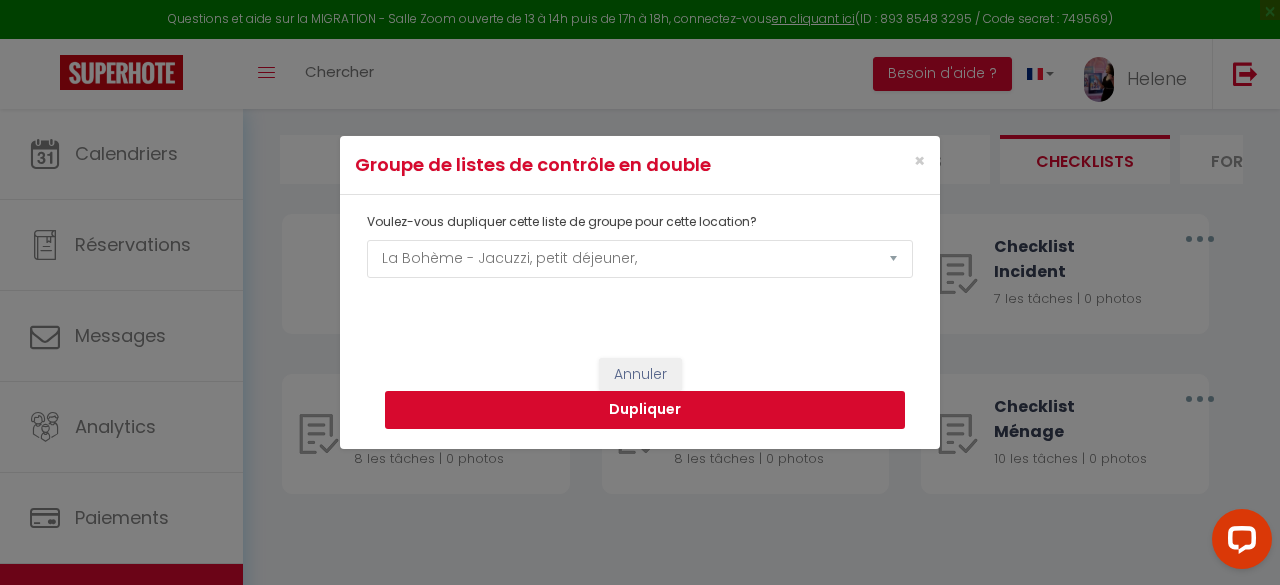 click on "Dupliquer" at bounding box center (645, 410) 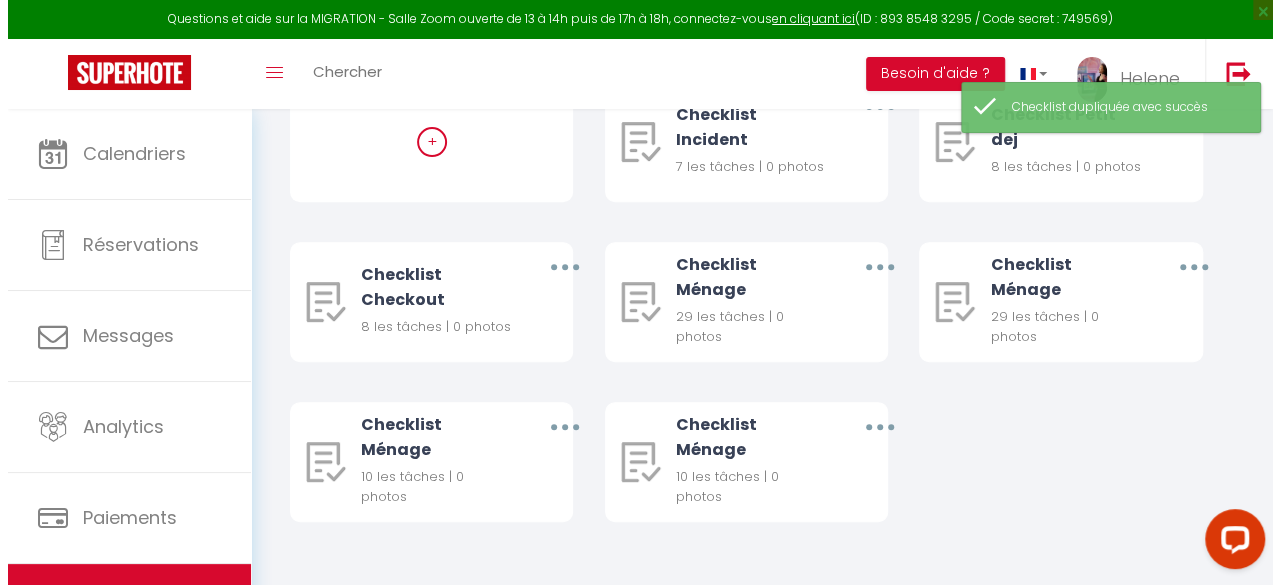 scroll, scrollTop: 304, scrollLeft: 0, axis: vertical 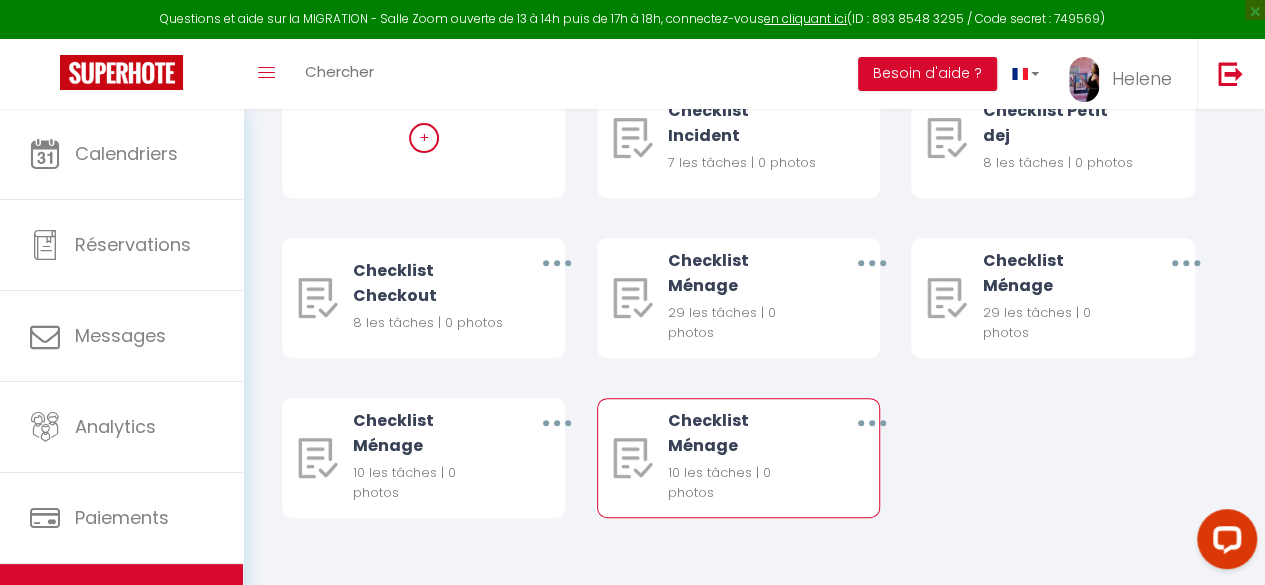 click at bounding box center [871, 423] 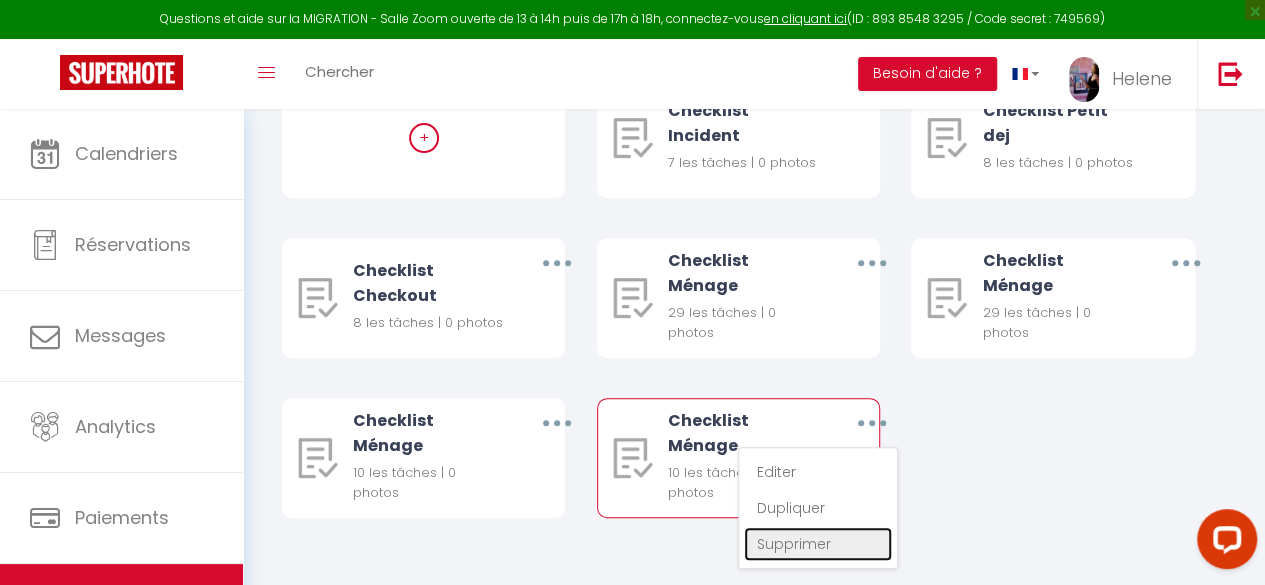 click on "Supprimer" at bounding box center [818, 544] 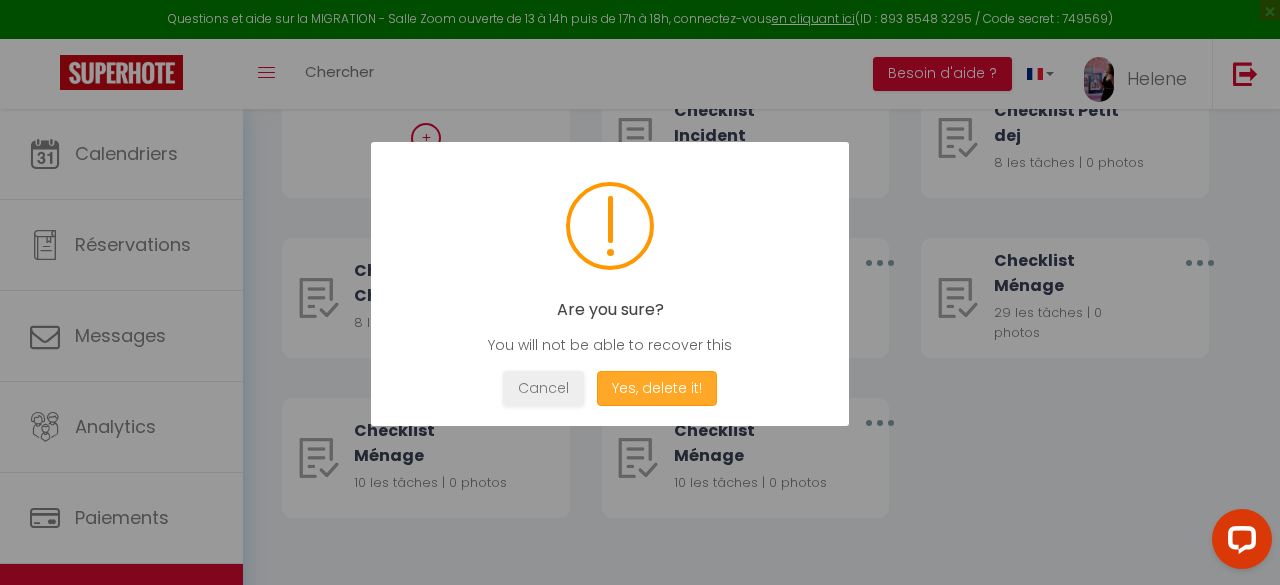 click on "Yes, delete it!" at bounding box center [657, 388] 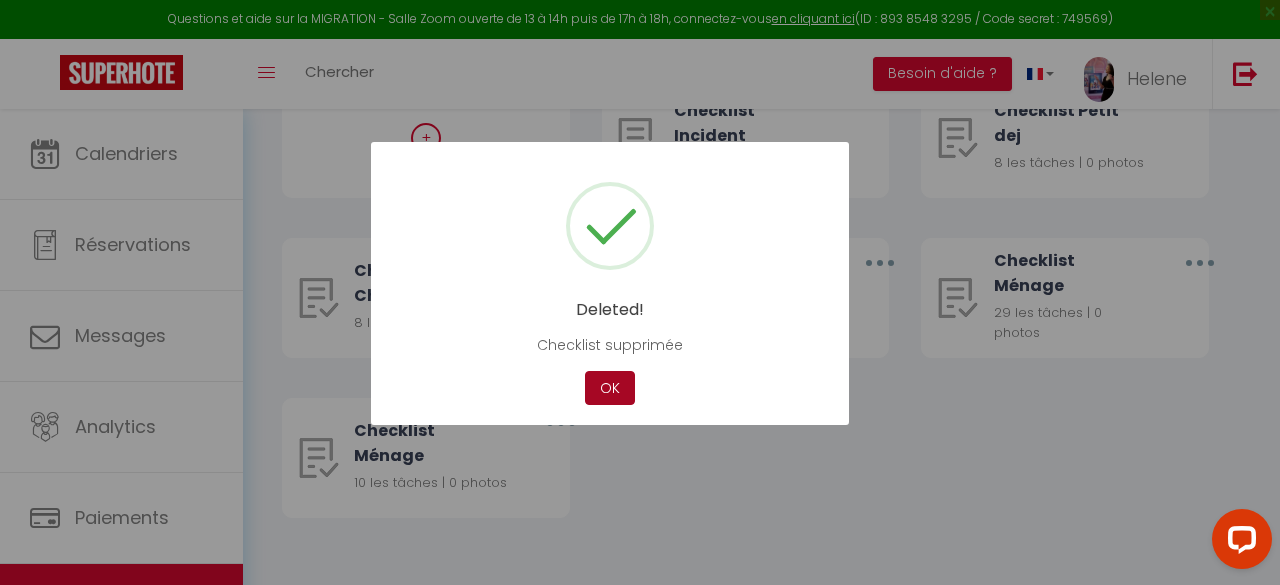 click on "OK" at bounding box center [610, 388] 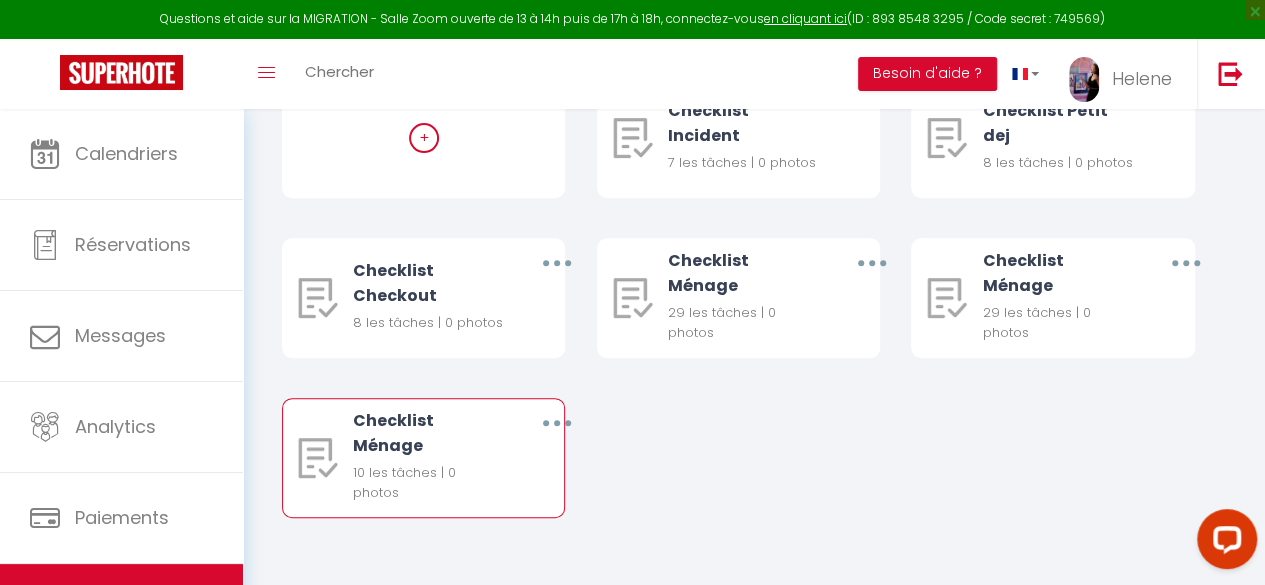 click at bounding box center [556, 423] 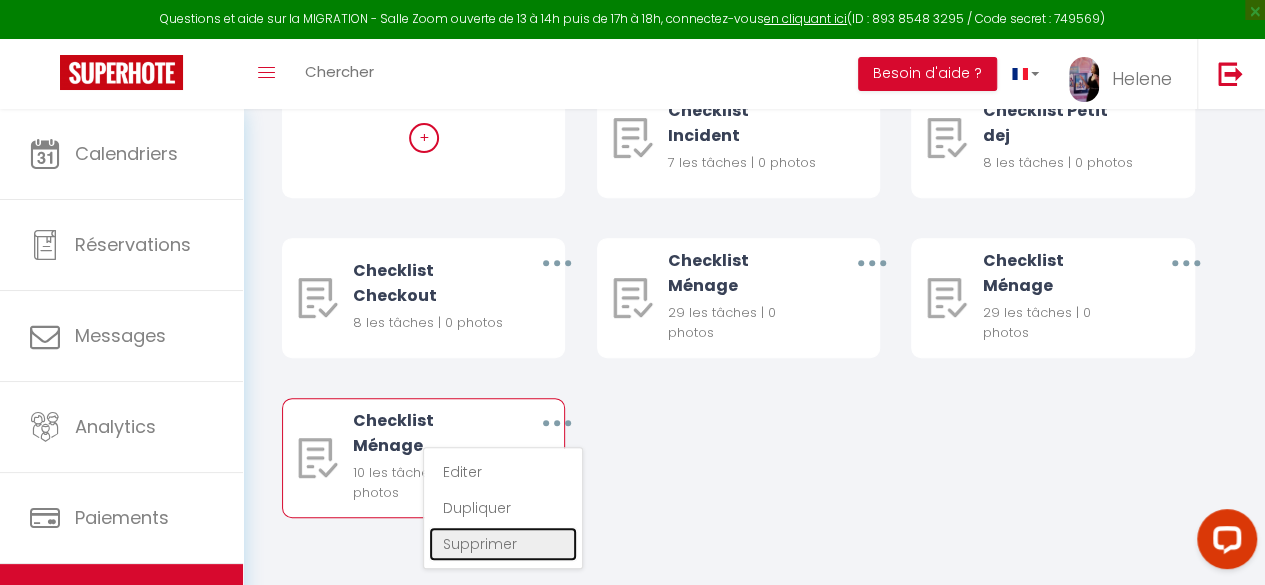 click on "Supprimer" at bounding box center (503, 544) 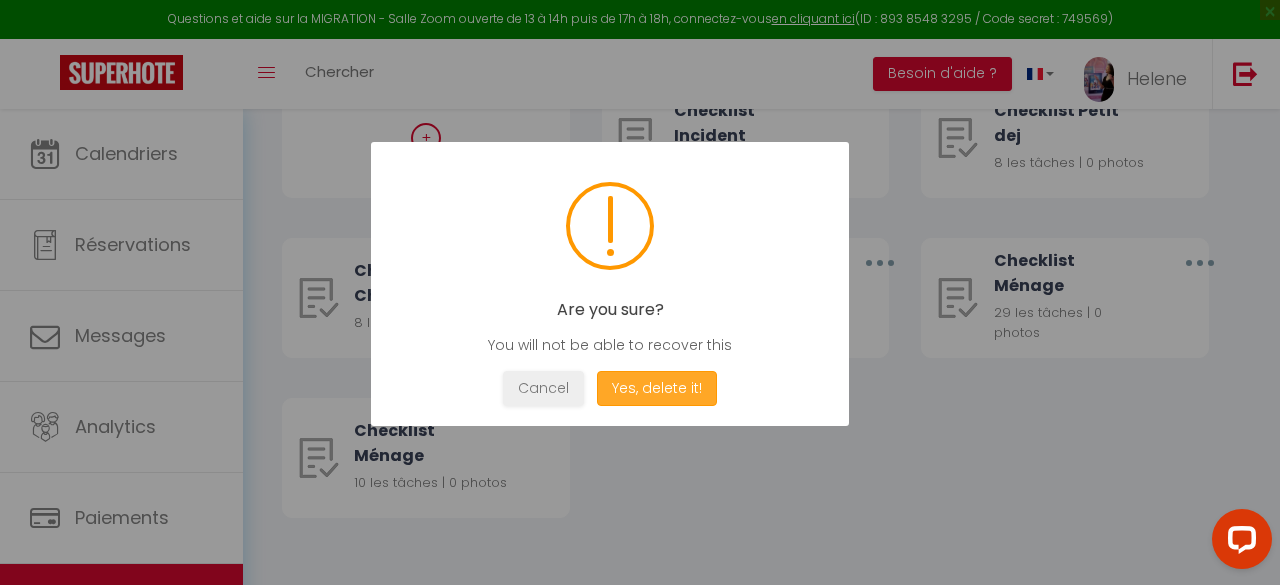 click on "Yes, delete it!" at bounding box center (657, 388) 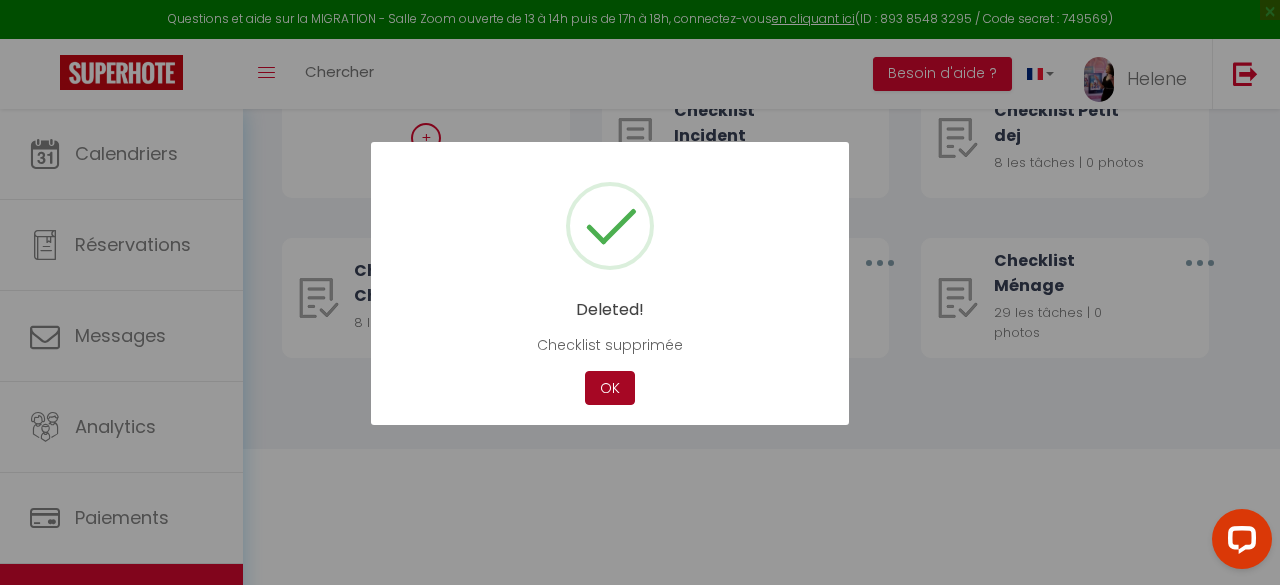 click on "OK" at bounding box center (610, 388) 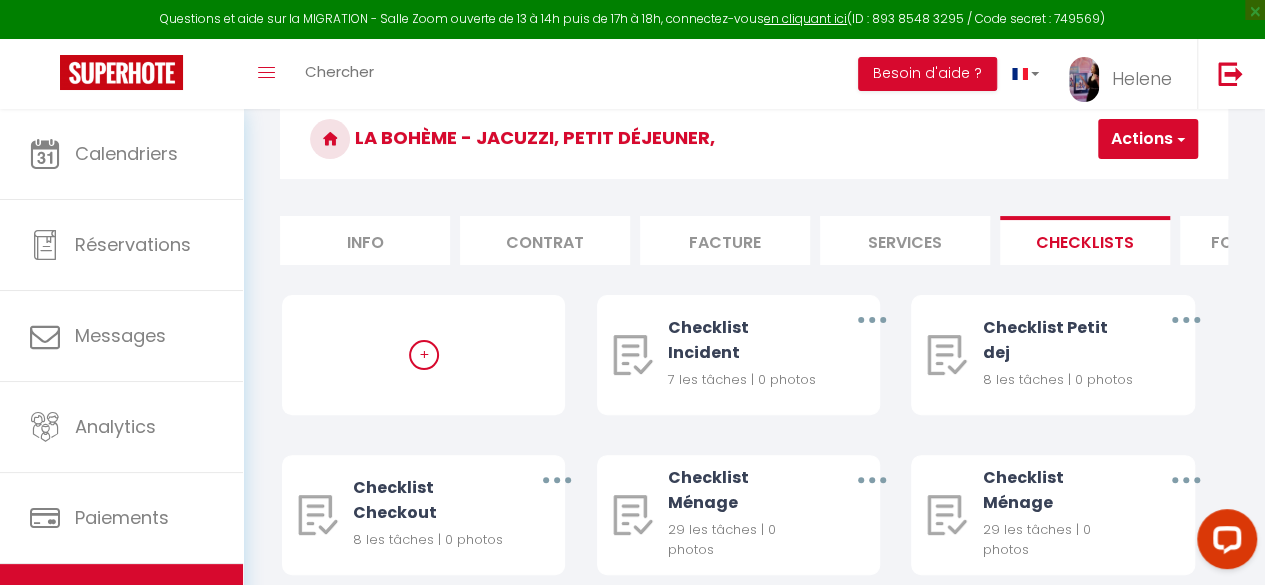 scroll, scrollTop: 76, scrollLeft: 0, axis: vertical 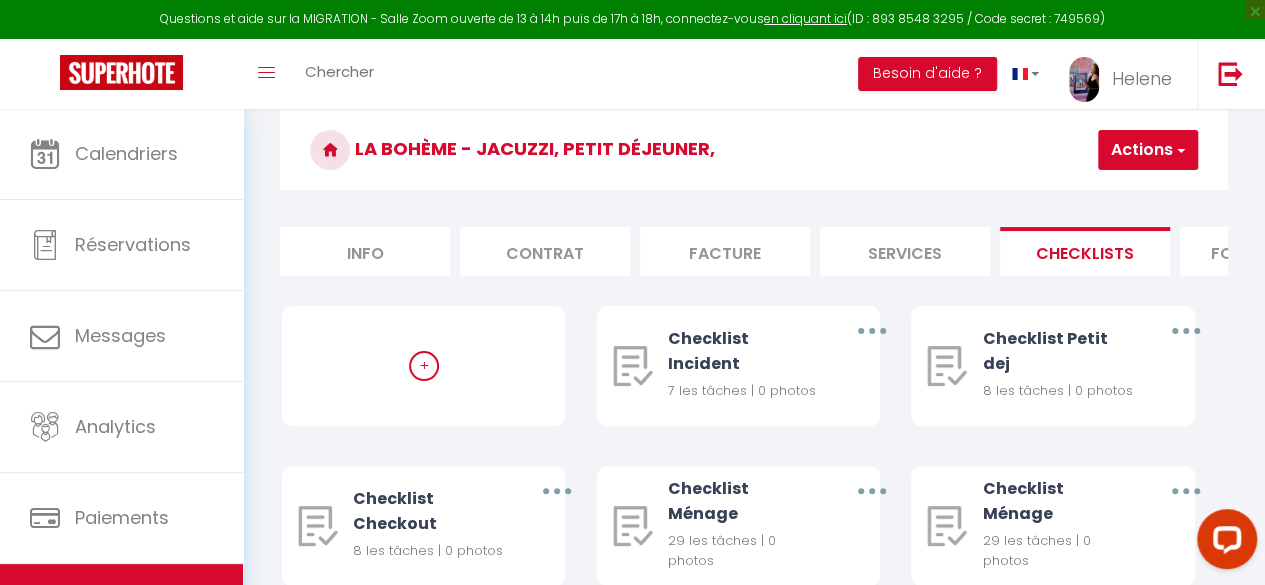 click on "Services" at bounding box center (905, 251) 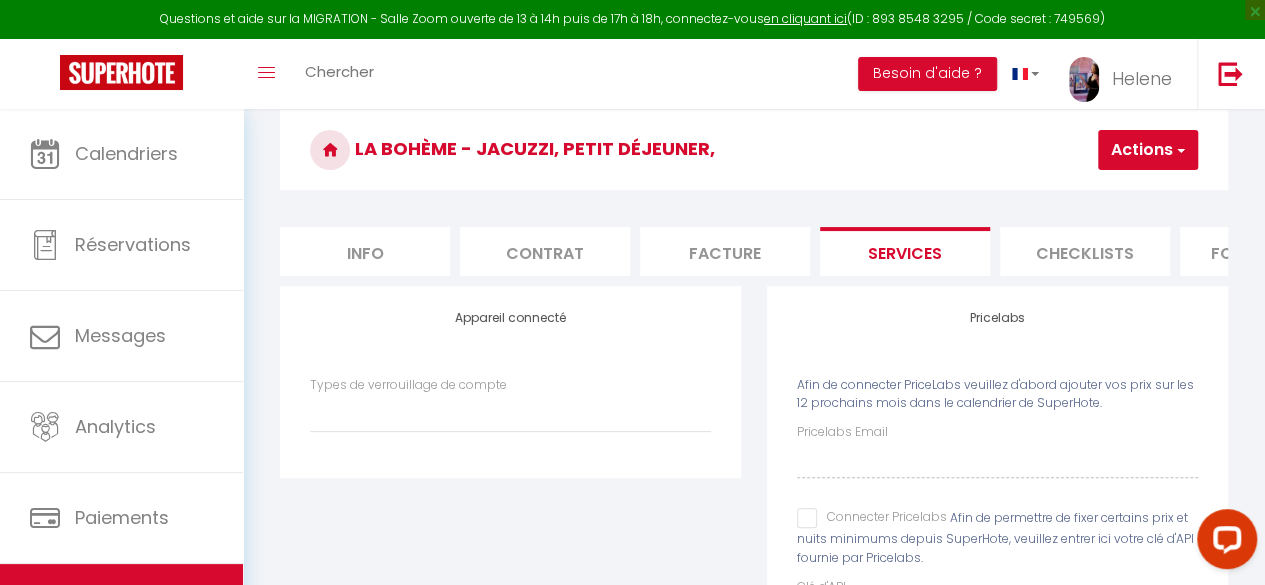 click on "Actions" at bounding box center [1148, 150] 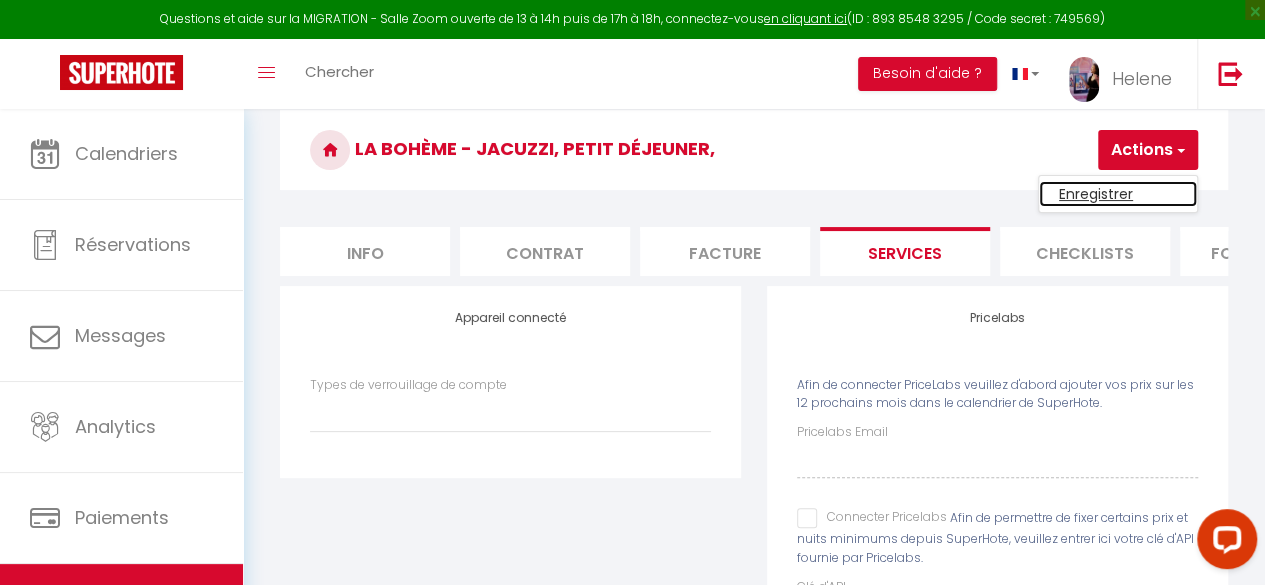 click on "Enregistrer" at bounding box center [1118, 194] 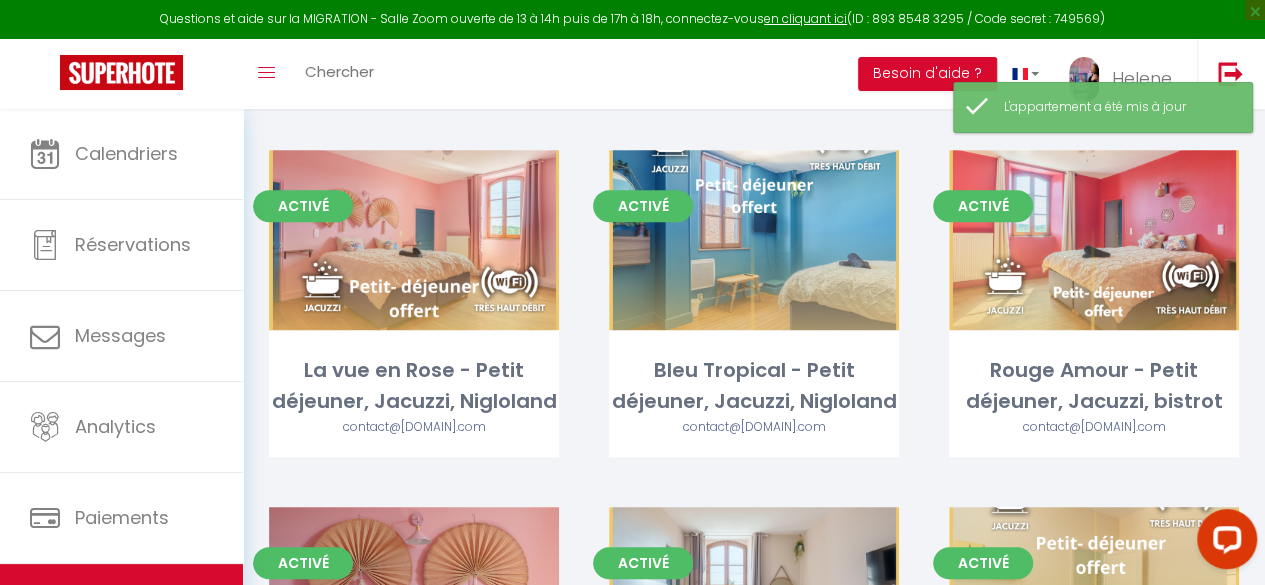 scroll, scrollTop: 733, scrollLeft: 0, axis: vertical 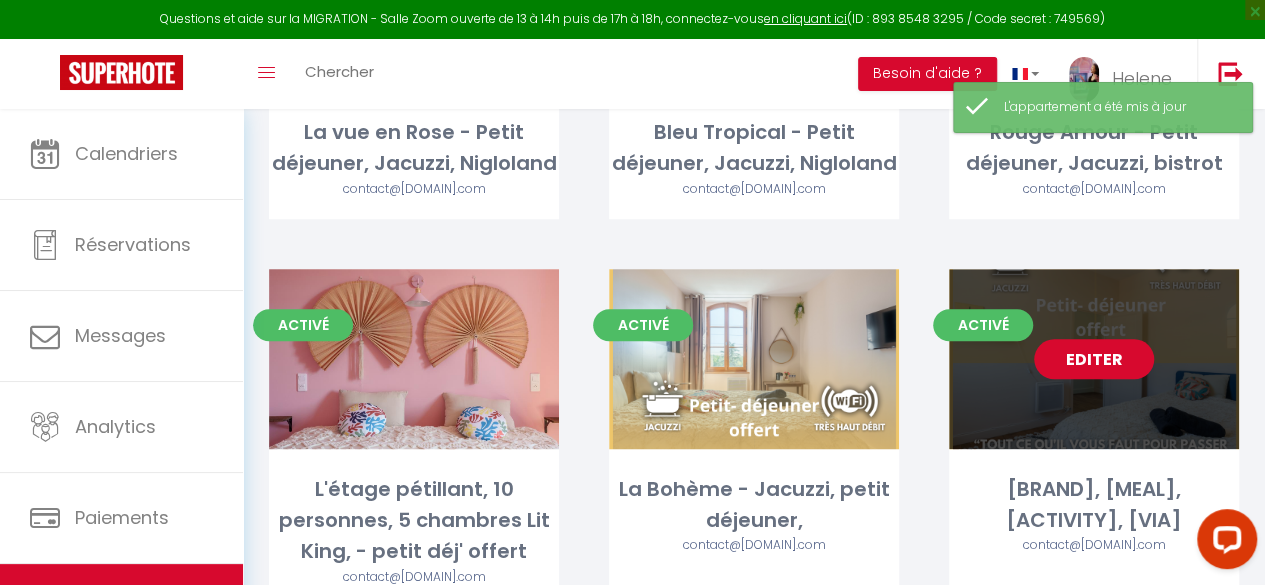 click on "Editer" at bounding box center (1094, 359) 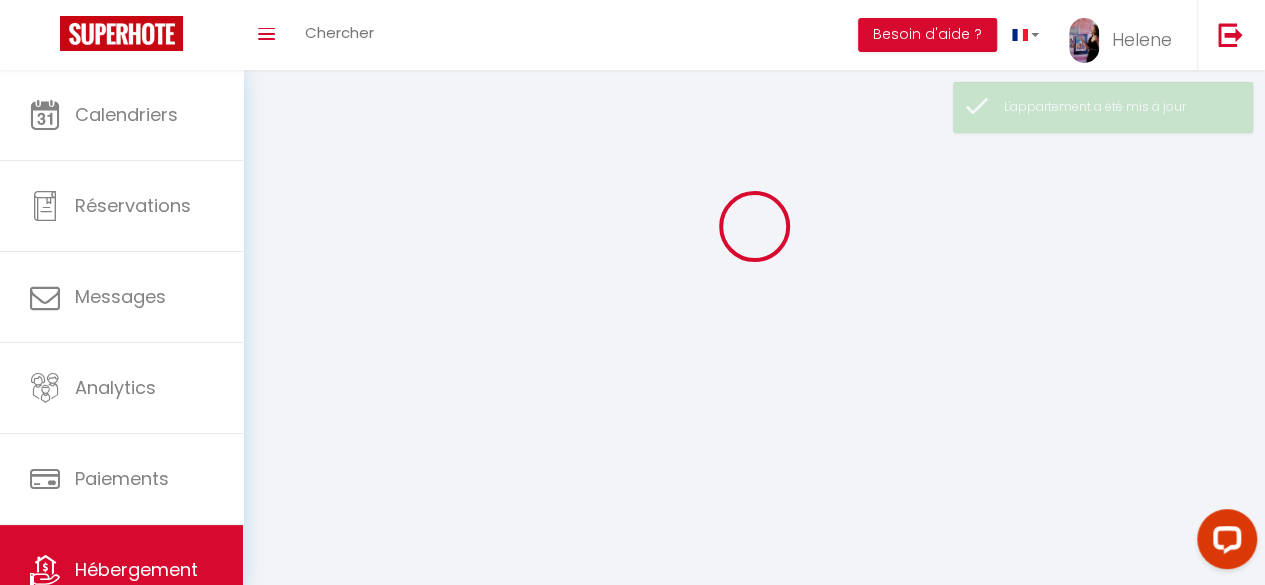 scroll, scrollTop: 0, scrollLeft: 0, axis: both 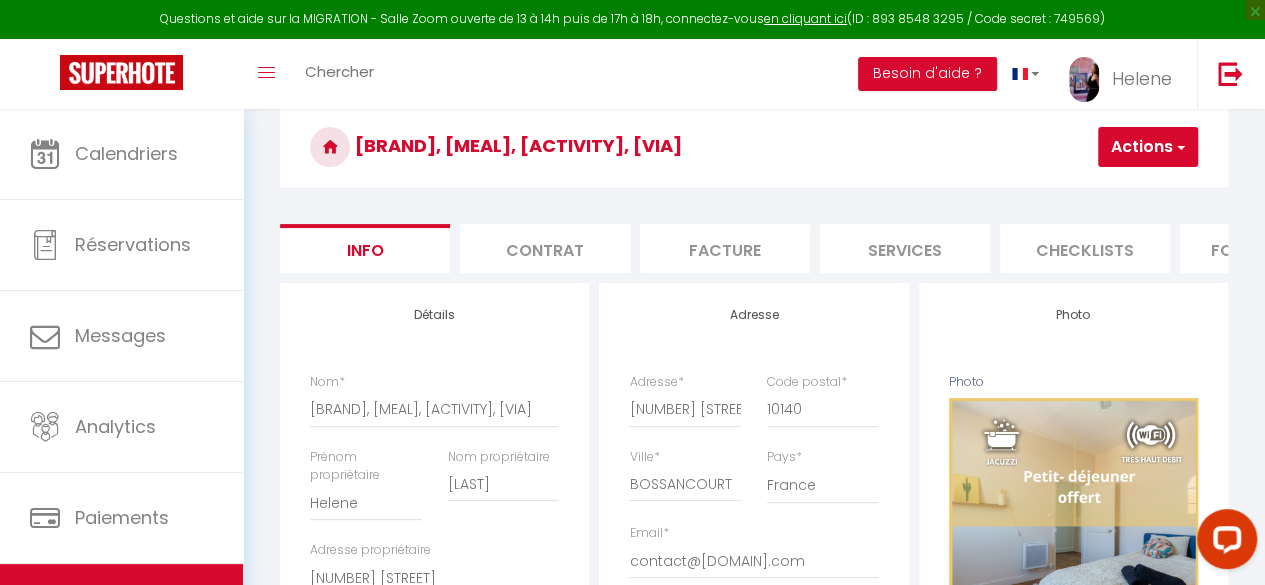 click on "Checklists" at bounding box center [1085, 248] 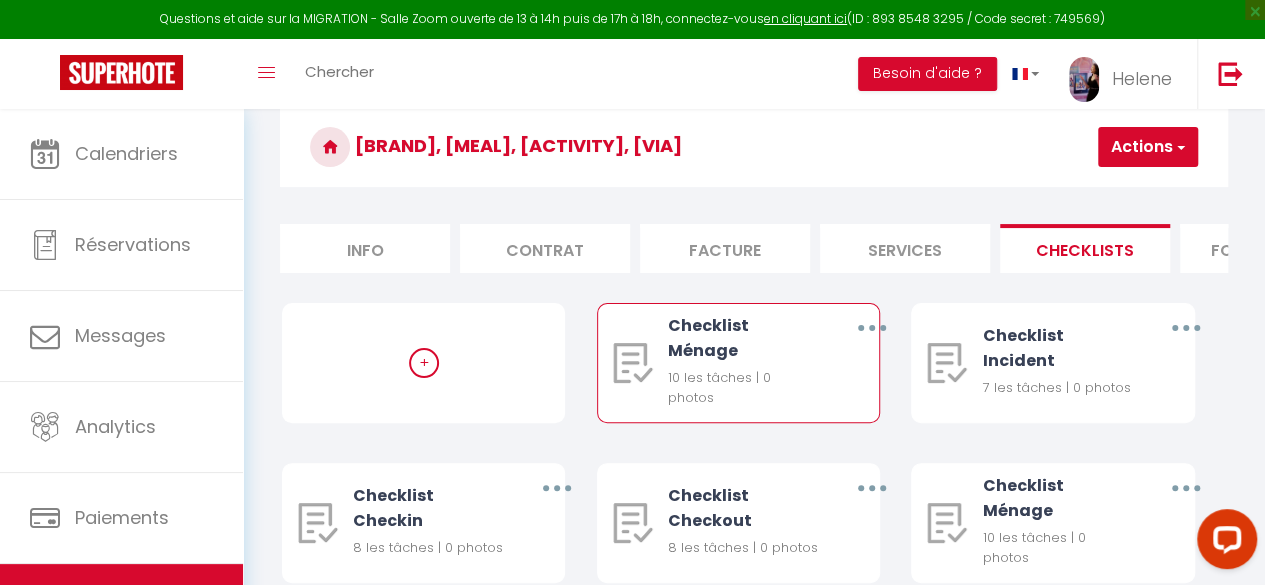 scroll, scrollTop: 182, scrollLeft: 0, axis: vertical 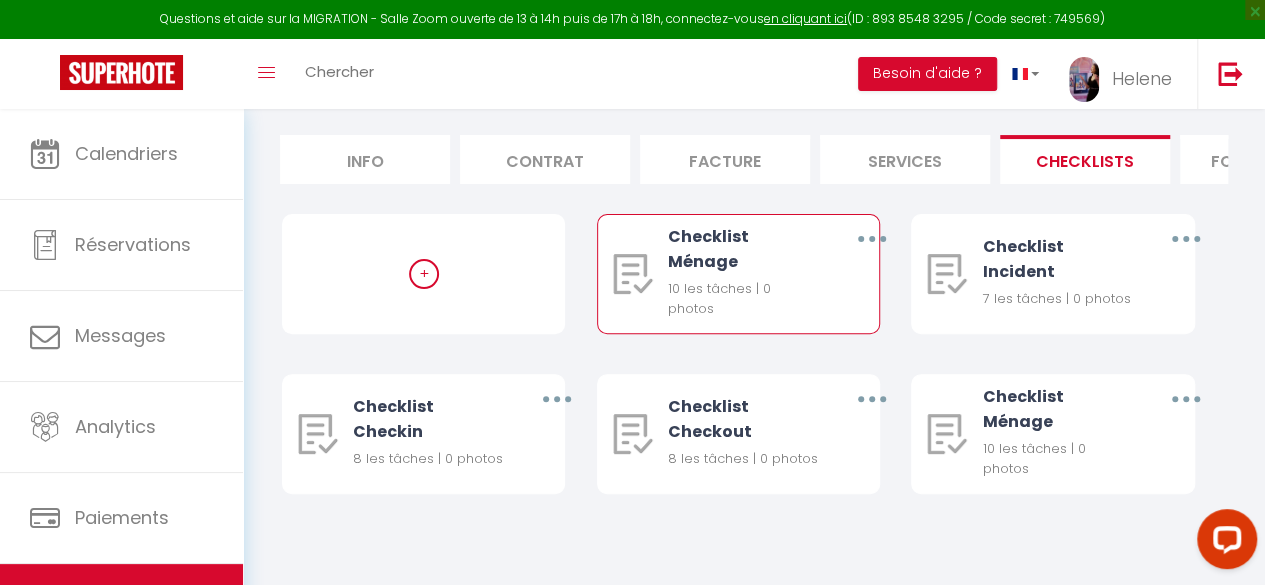 click at bounding box center [872, 239] 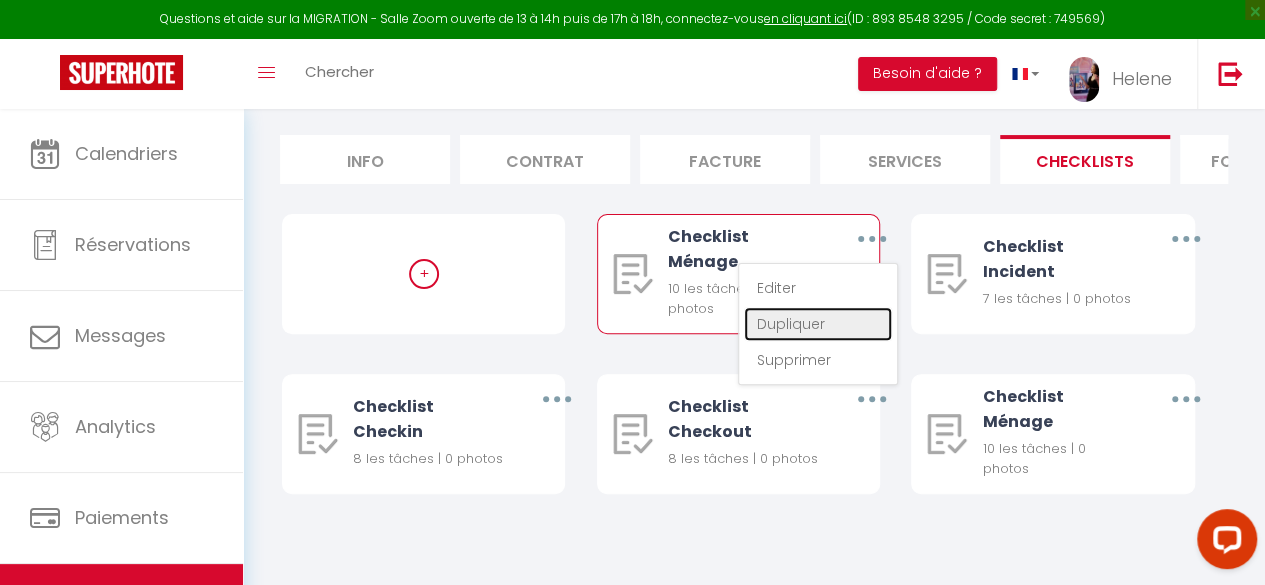click on "Dupliquer" at bounding box center (818, 324) 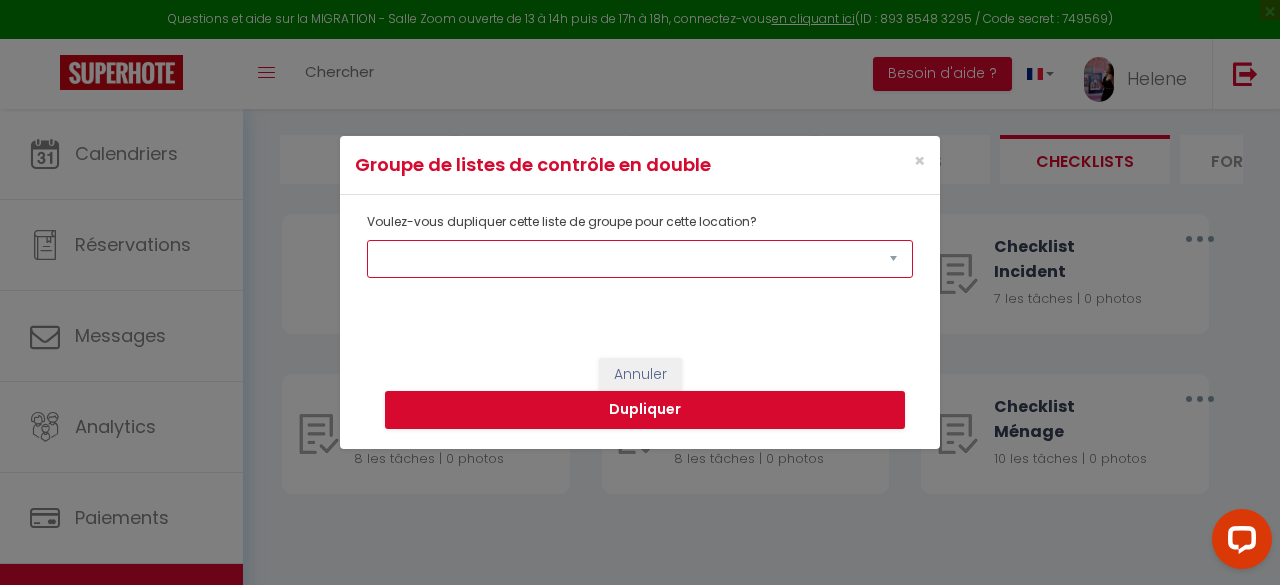 click on "[BRAND] - évènements privés
[ROOM_NAME], [MEAL], [ACTIVITY]
[ROOM_NAME] - [MEAL] offert, vue sur la cour intérieur
[BRAND] - [MEAL], [ACTIVITY], [ACTIVITY]
[BRAND] - [MEAL], [ACTIVITY], [ACTIVITY]
[BRAND] - [MEAL], [ACTIVITY], [ACTIVITY]
[ROOM_NAME], [NUMBER] personnes, [NUMBER] chambres Lit [SIZE], - [MEAL] offert
[ROOM_NAME] - [ACTIVITY], [MEAL],
[BRAND], [MEAL], [ACTIVITY]" at bounding box center (640, 259) 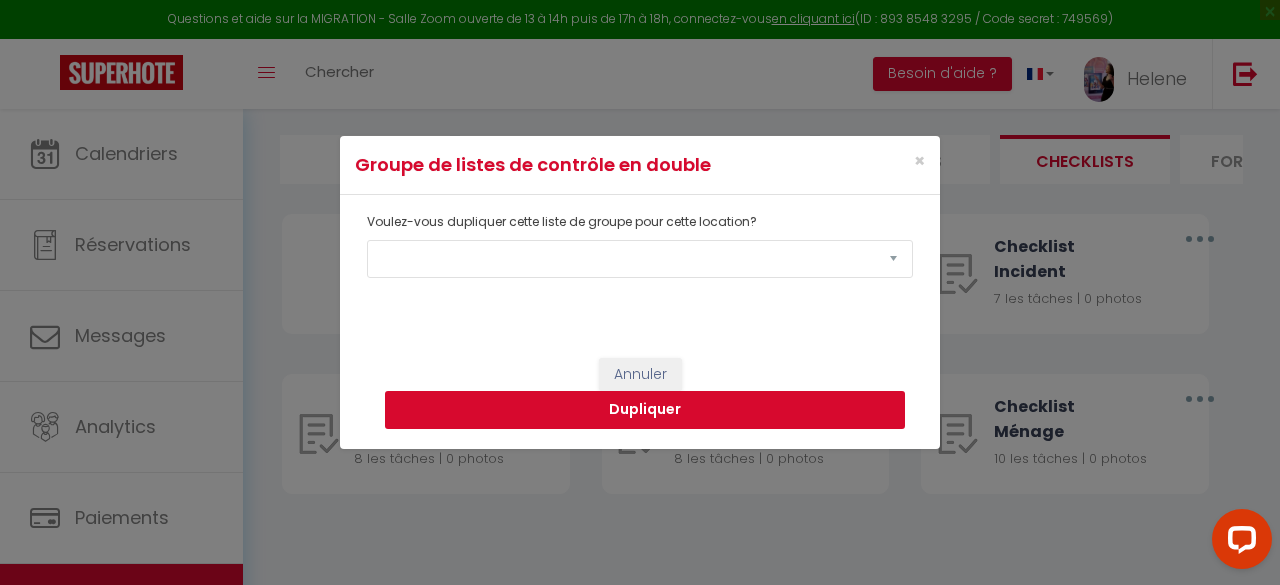 click on "Dupliquer" at bounding box center [645, 410] 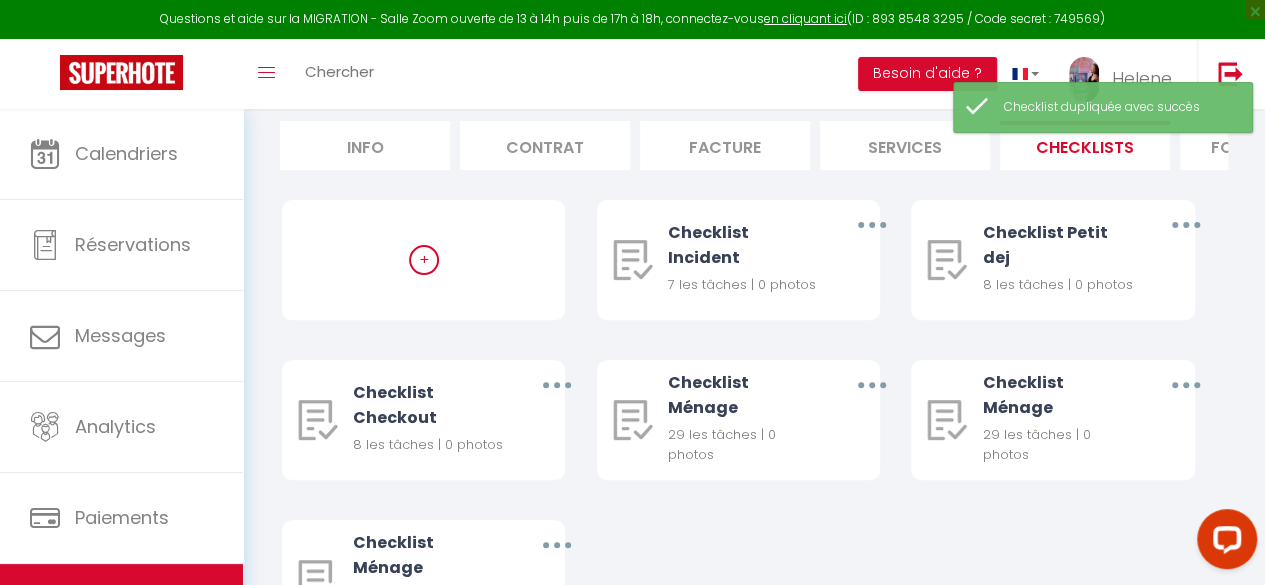 click on "Info" at bounding box center (365, 145) 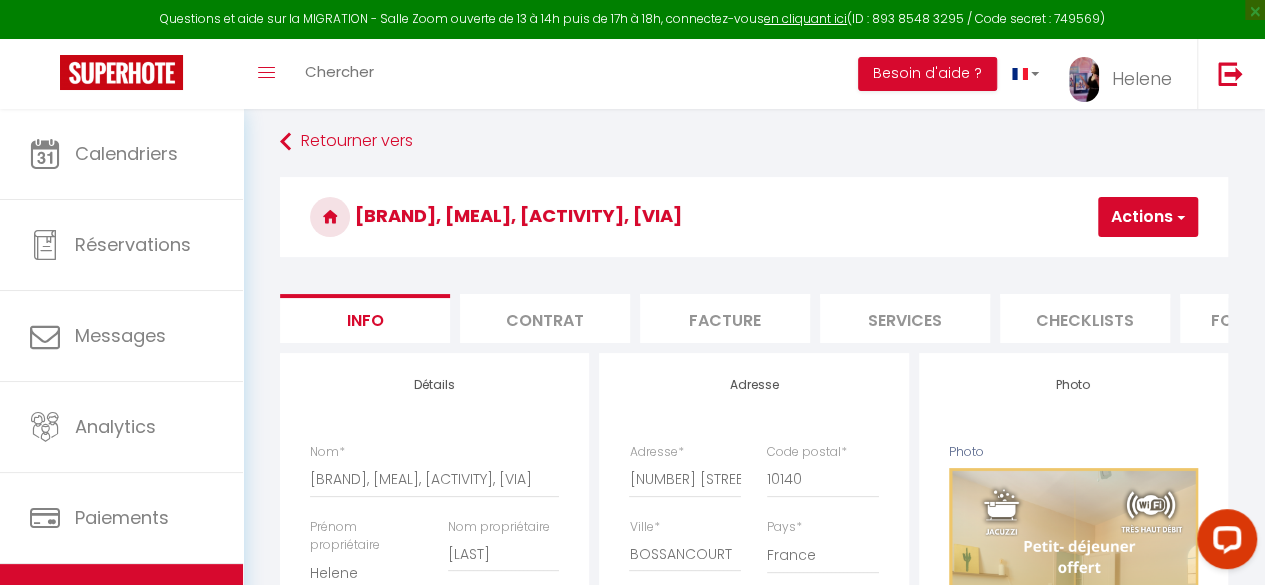 scroll, scrollTop: 0, scrollLeft: 0, axis: both 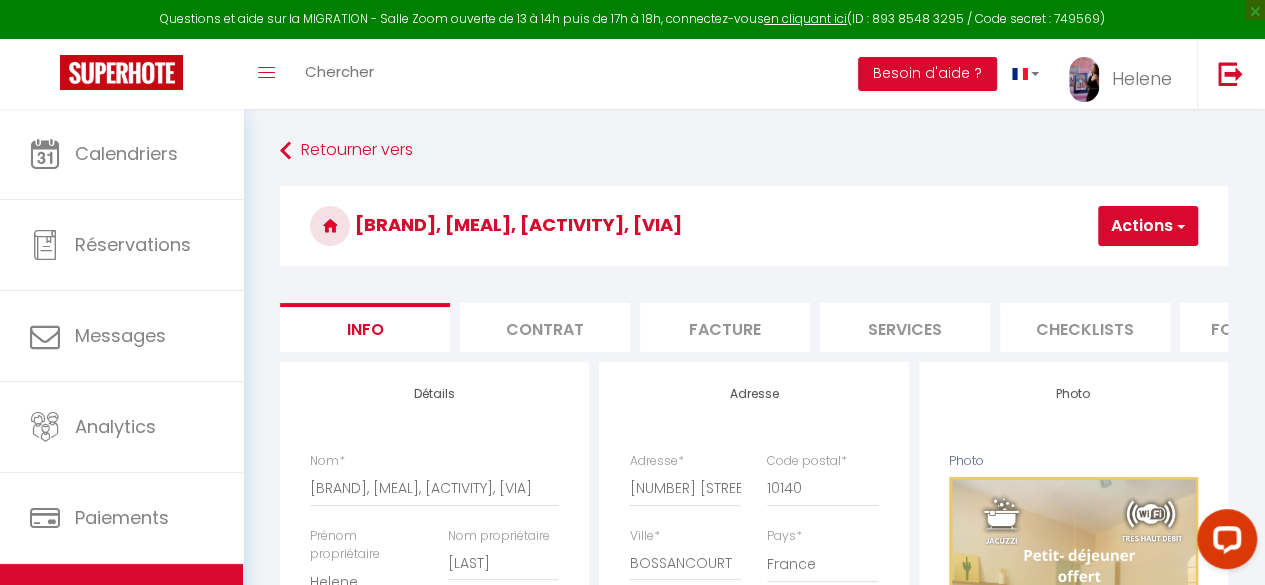 click on "Actions" at bounding box center [1148, 226] 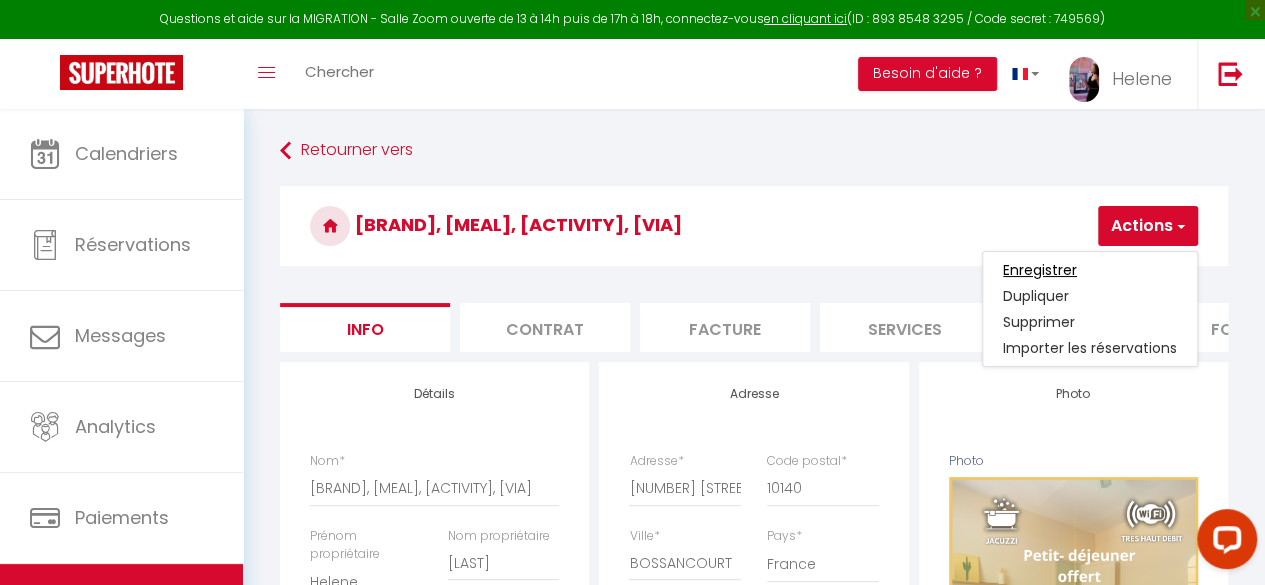 click on "Enregistrer" at bounding box center [1040, 270] 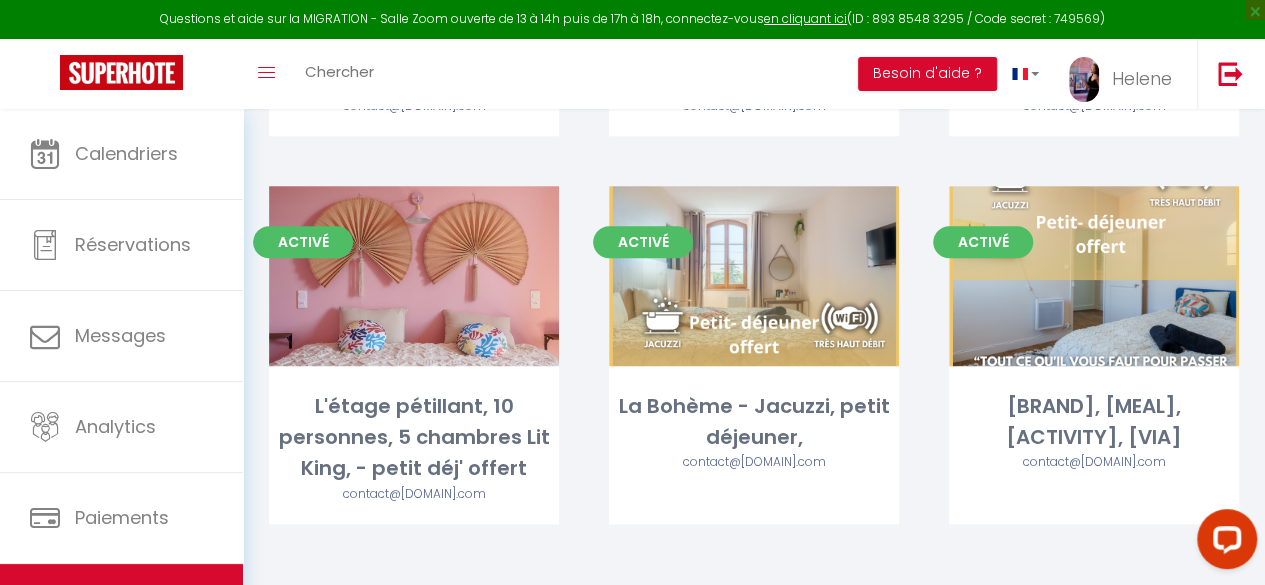 scroll, scrollTop: 828, scrollLeft: 0, axis: vertical 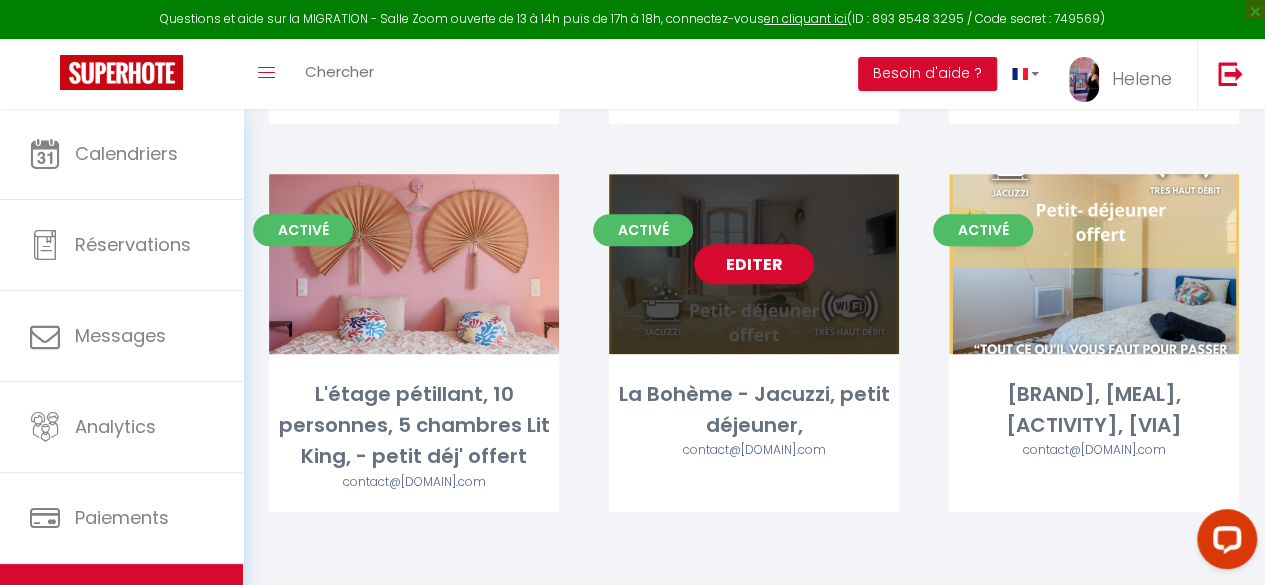click on "Editer" at bounding box center (754, 264) 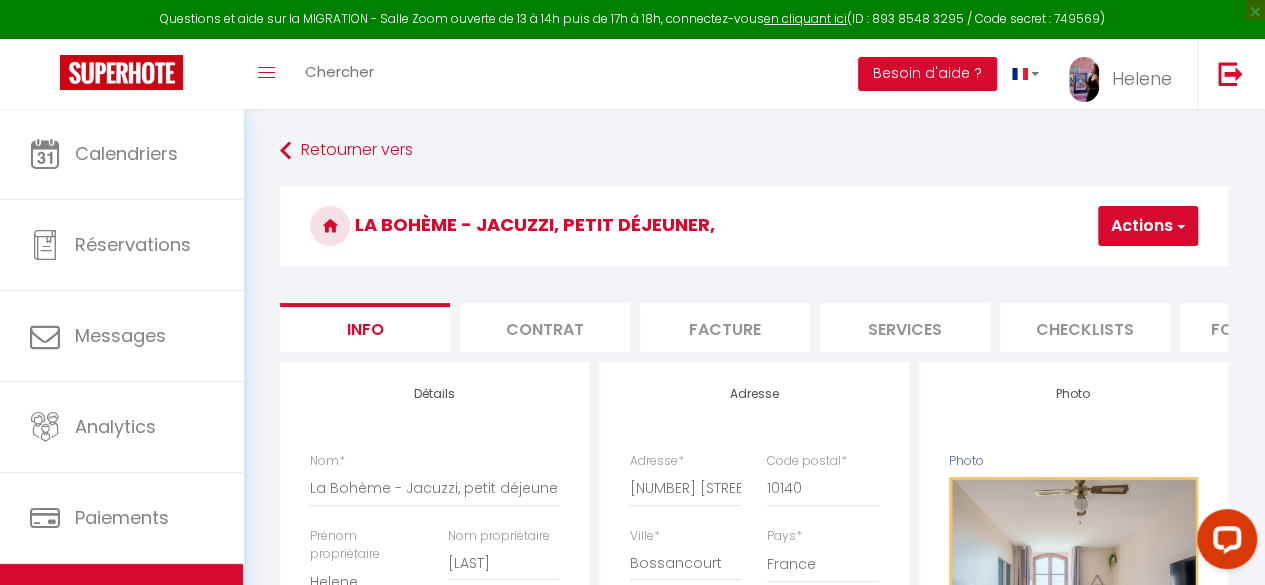 click on "Checklists" at bounding box center (1085, 327) 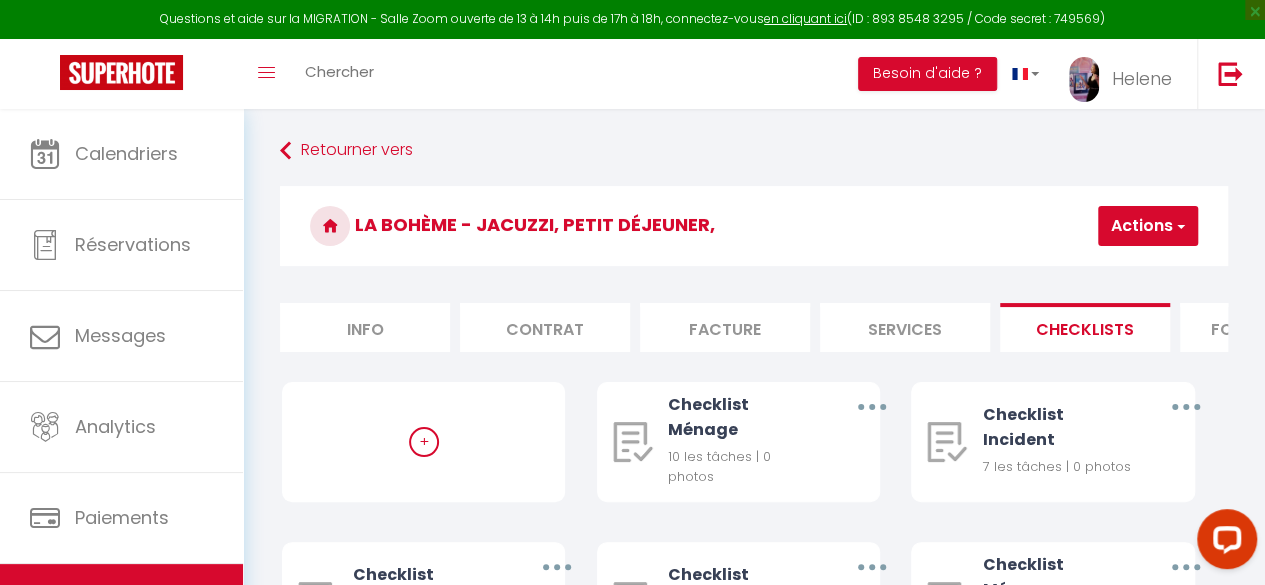 scroll, scrollTop: 182, scrollLeft: 0, axis: vertical 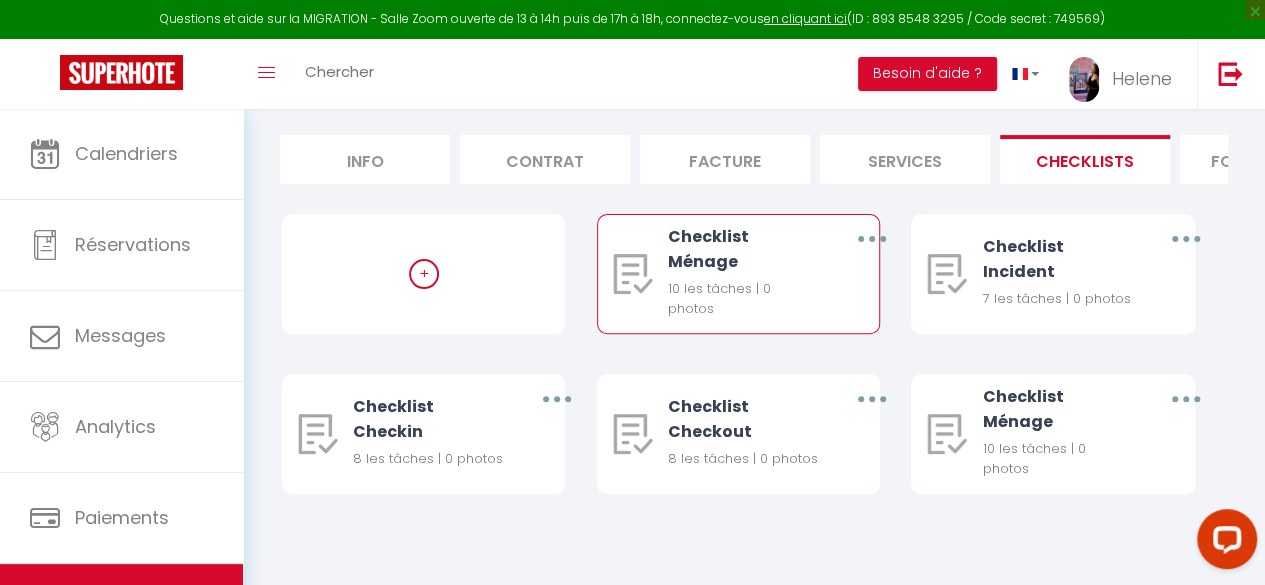 drag, startPoint x: 1072, startPoint y: 327, endPoint x: 872, endPoint y: 243, distance: 216.92395 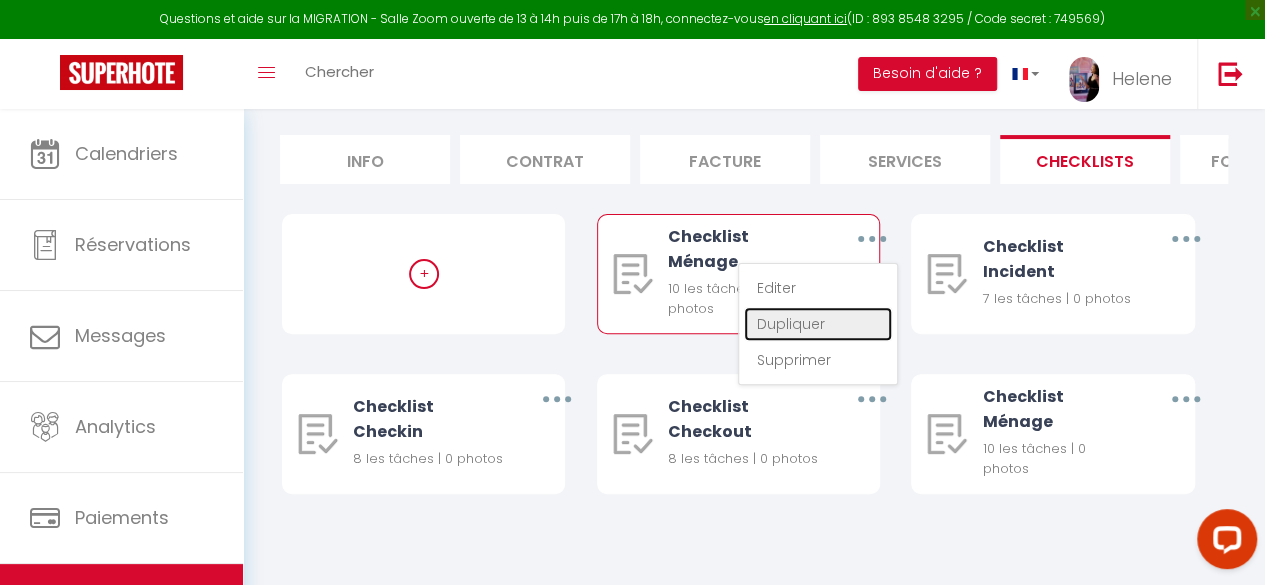 click on "Dupliquer" at bounding box center [818, 324] 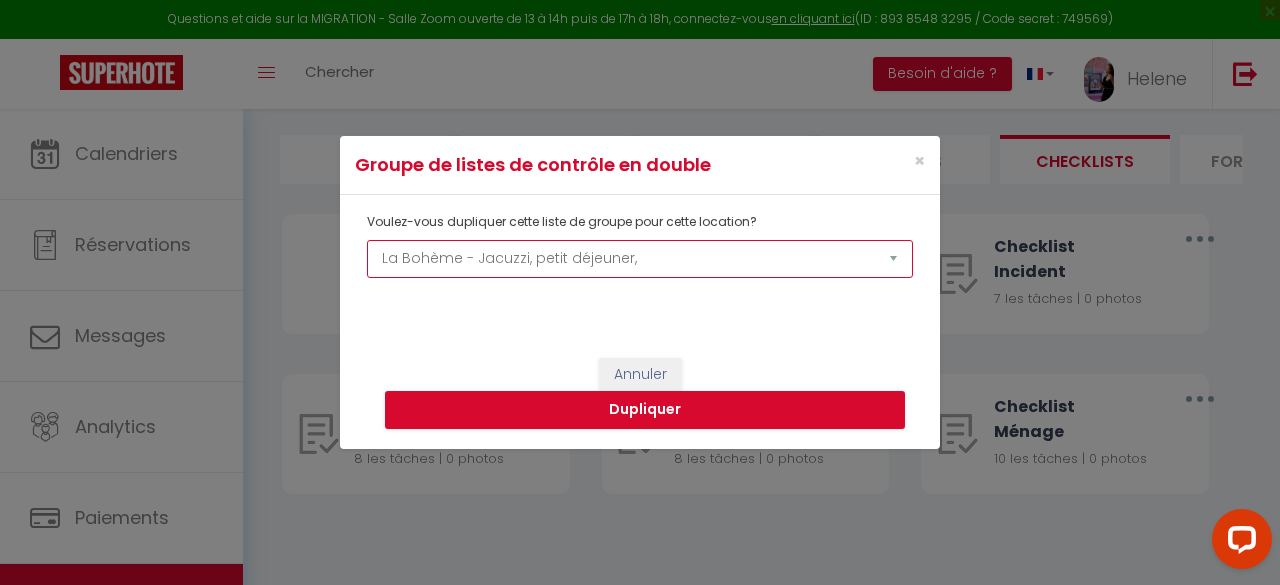 click on "[BRAND] - évènements privés
[ROOM_NAME], [MEAL], [ACTIVITY]
[ROOM_NAME] - [MEAL] offert, vue sur la cour intérieur
[BRAND] - [MEAL], [ACTIVITY], [ACTIVITY]
[BRAND] - [MEAL], [ACTIVITY], [ACTIVITY]
[BRAND] - [MEAL], [ACTIVITY], [ACTIVITY]
[ROOM_NAME], [NUMBER] personnes, [NUMBER] chambres Lit [SIZE], - [MEAL] offert
[ROOM_NAME] - [ACTIVITY], [MEAL],
[BRAND], [MEAL], [ACTIVITY]" at bounding box center [640, 259] 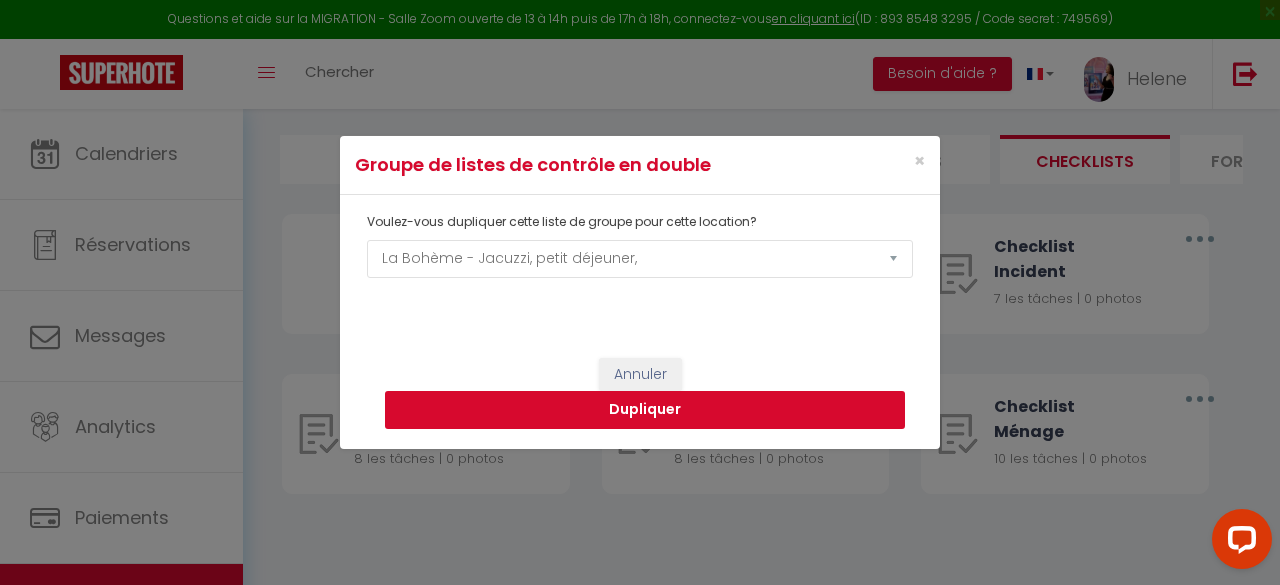 click on "Dupliquer" at bounding box center (645, 410) 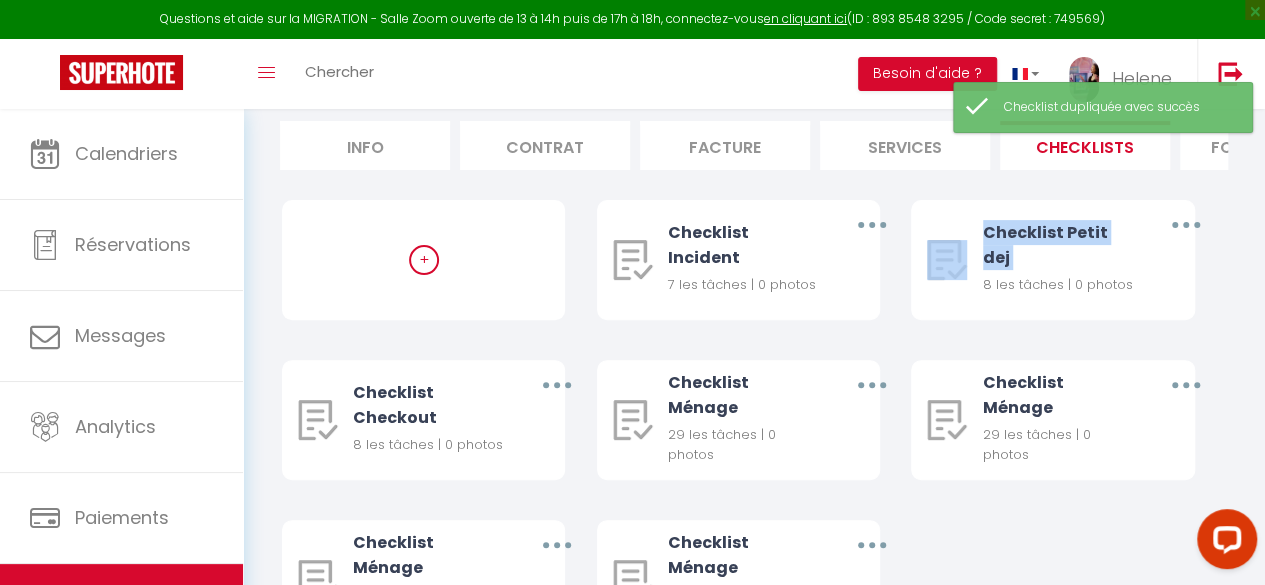 scroll, scrollTop: 0, scrollLeft: 0, axis: both 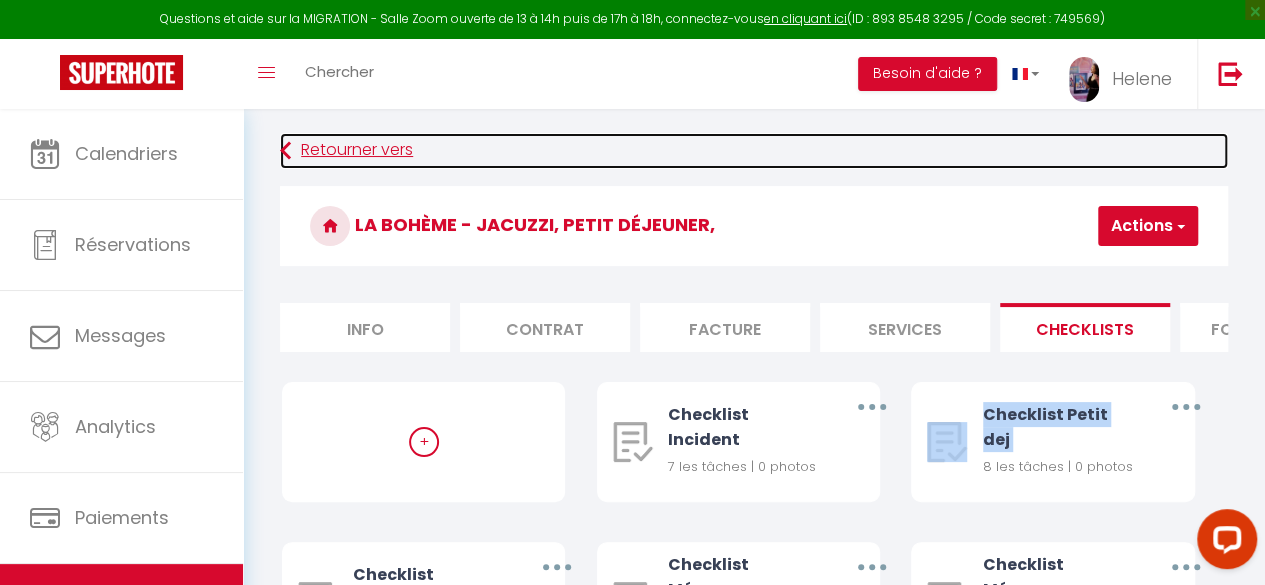 click on "Retourner vers" at bounding box center [754, 151] 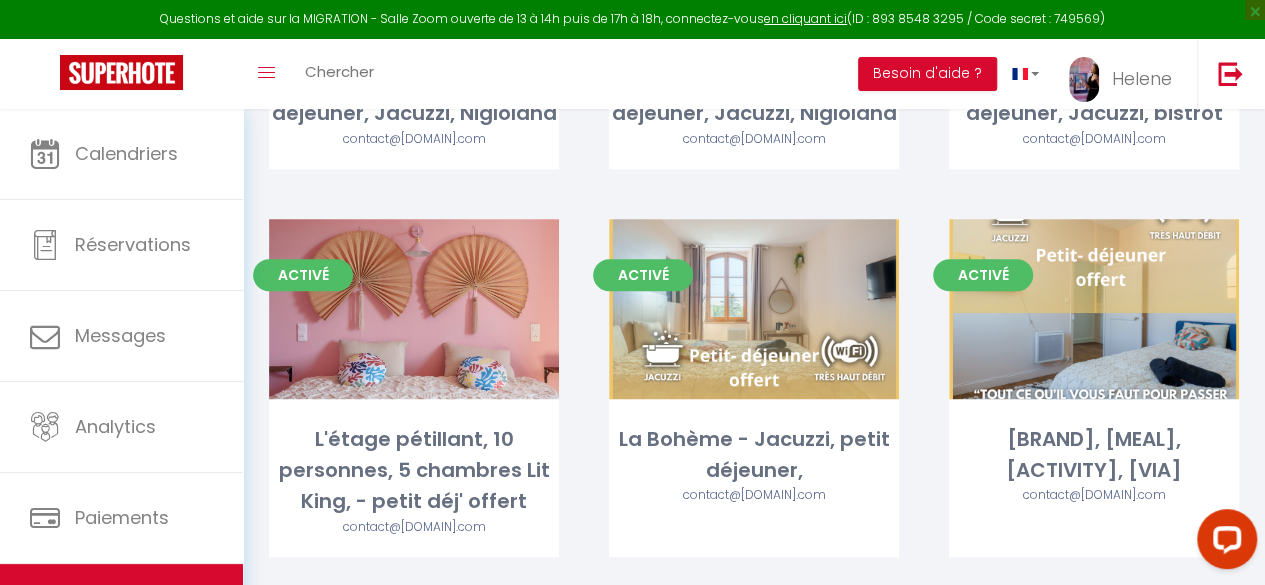 scroll, scrollTop: 785, scrollLeft: 0, axis: vertical 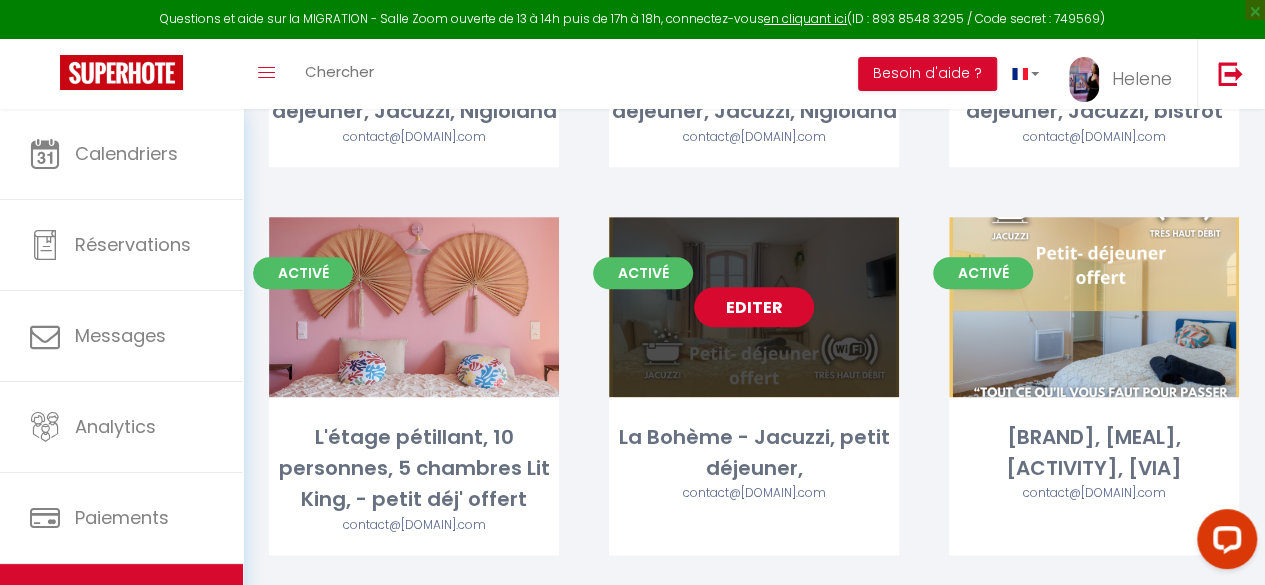 click on "Editer" at bounding box center [754, 307] 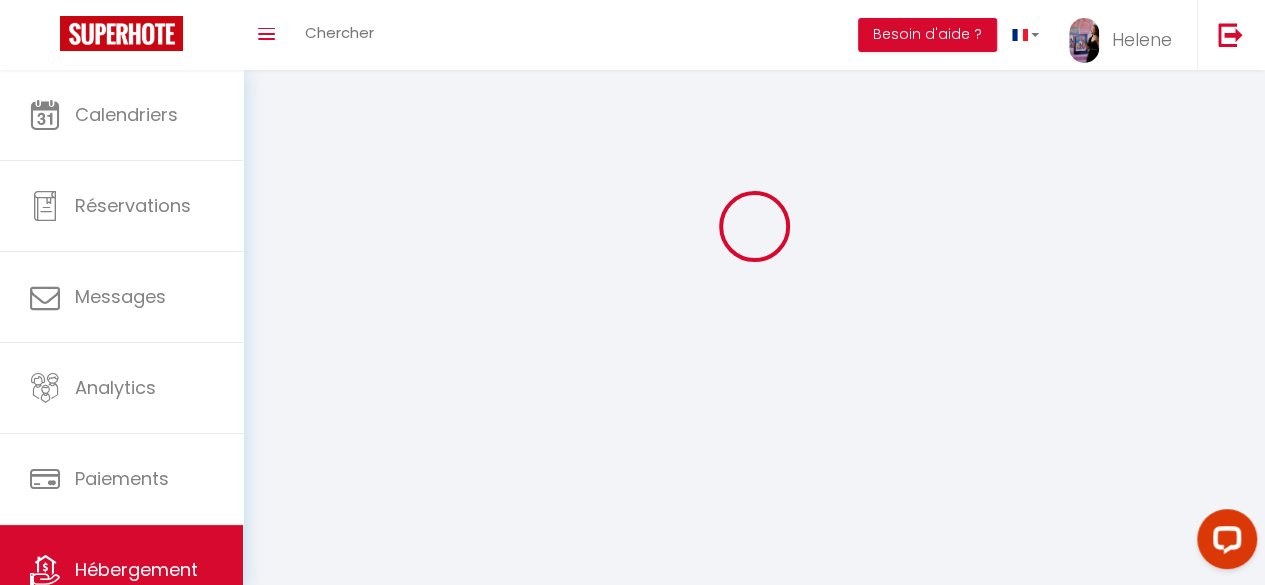 scroll, scrollTop: 0, scrollLeft: 0, axis: both 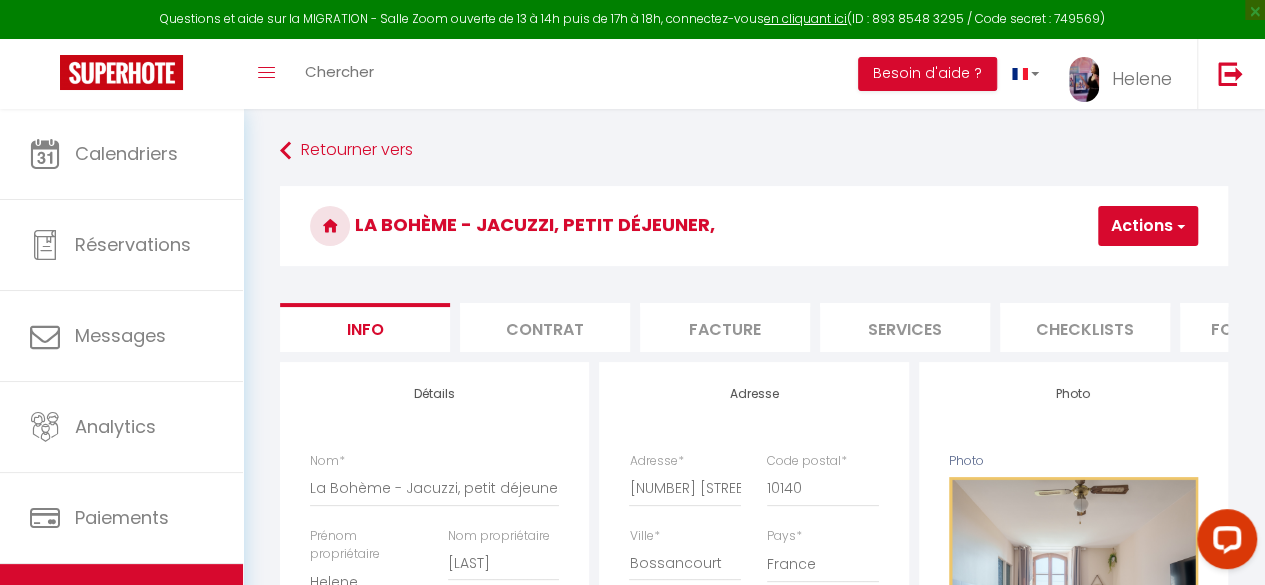 click on "Checklists" at bounding box center (1085, 327) 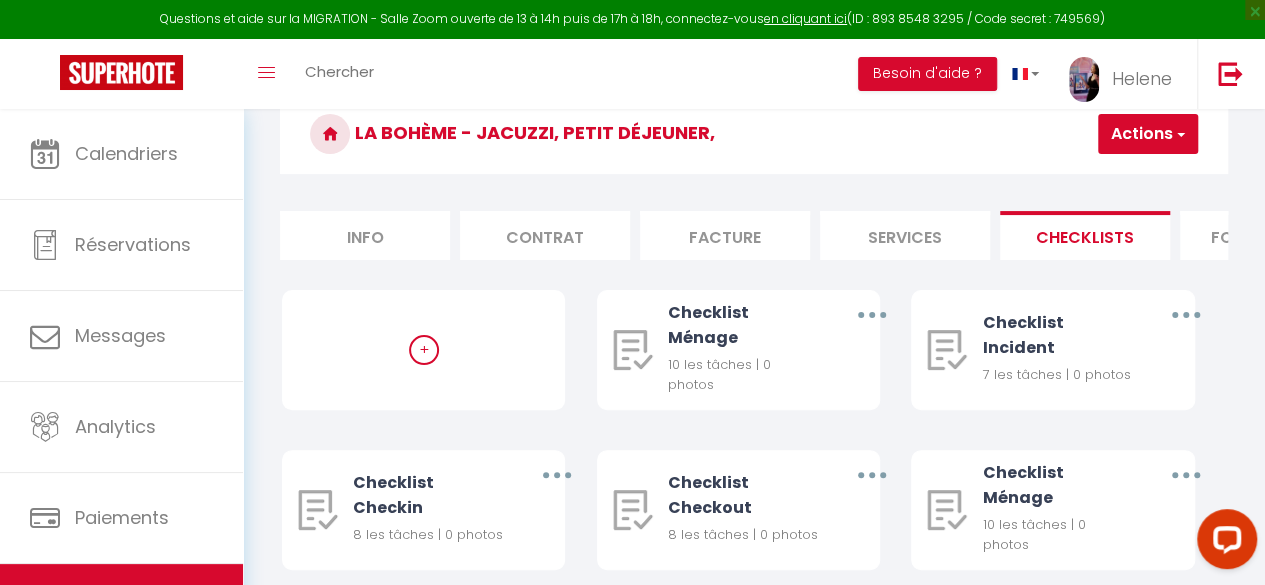 scroll, scrollTop: 0, scrollLeft: 0, axis: both 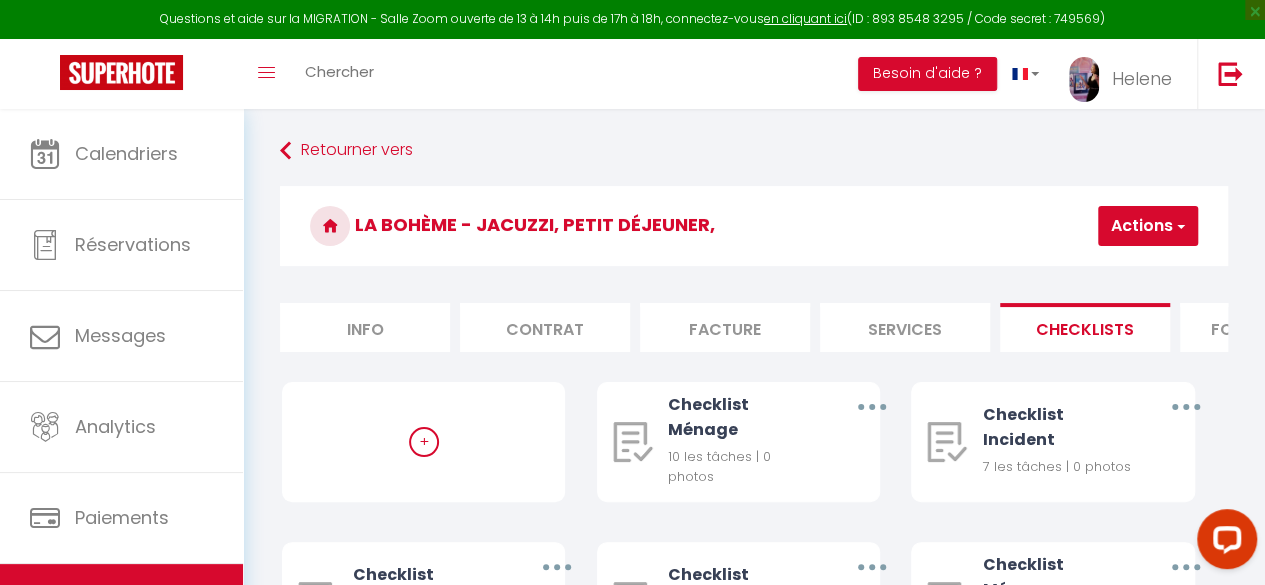 click on "Actions" at bounding box center [1148, 226] 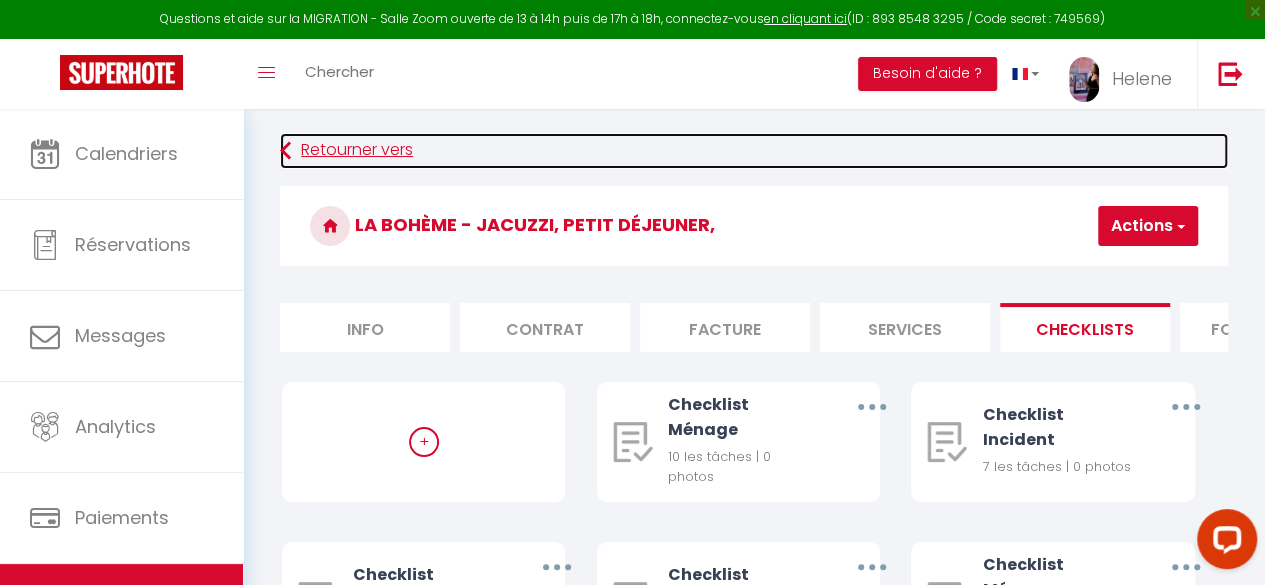 click on "Retourner vers" at bounding box center [754, 151] 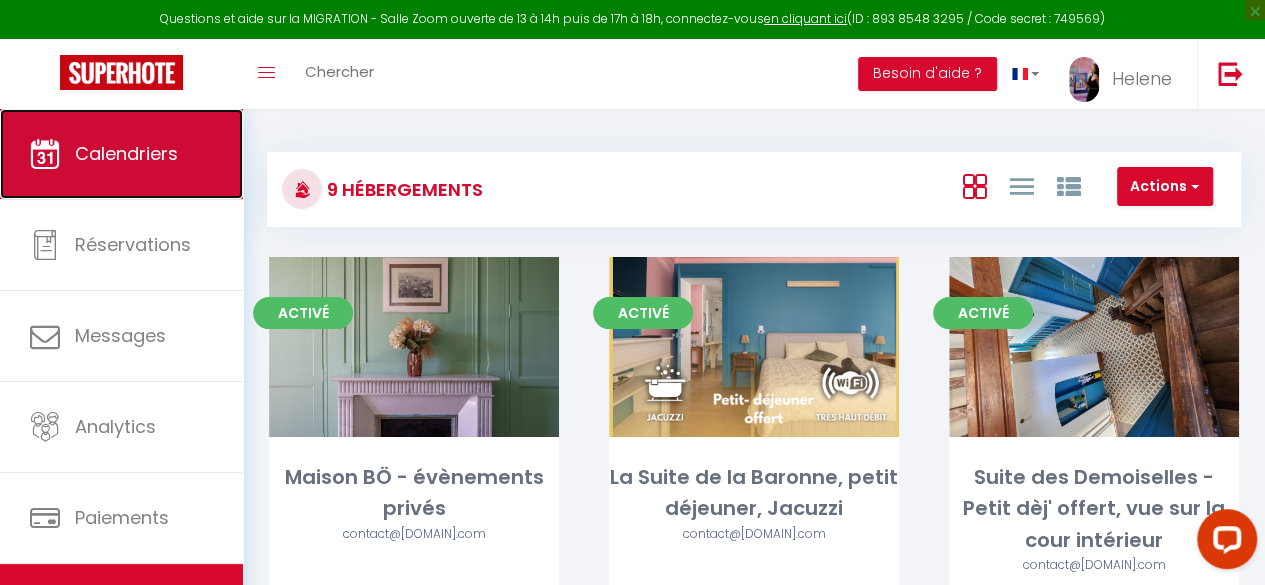 click on "Calendriers" at bounding box center (126, 153) 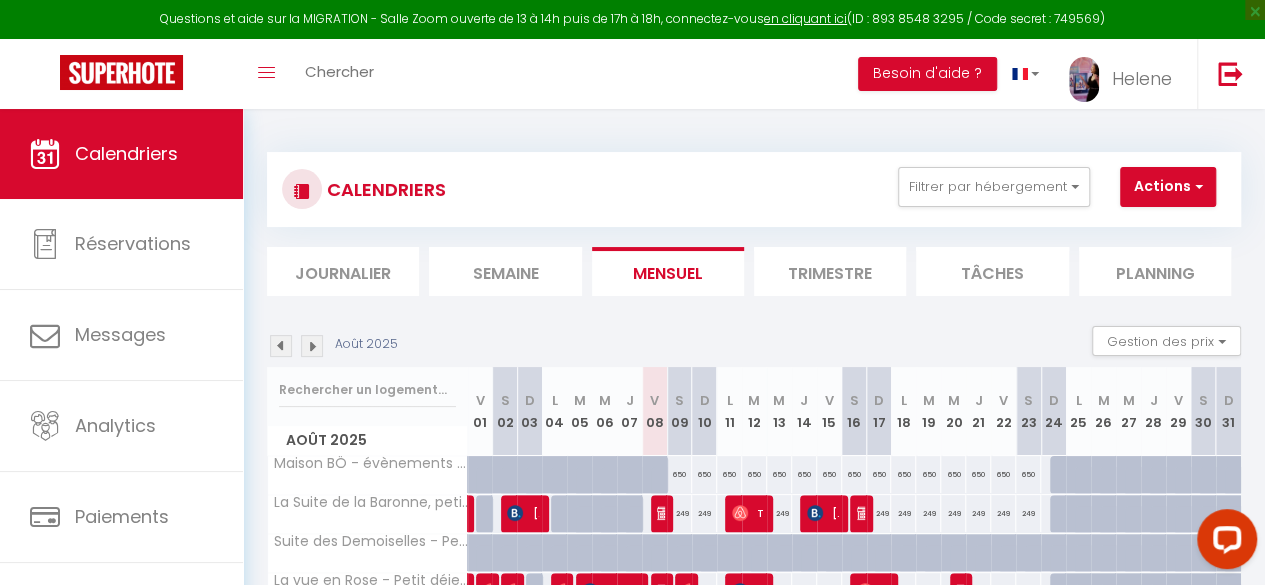 click on "Journalier" at bounding box center [343, 271] 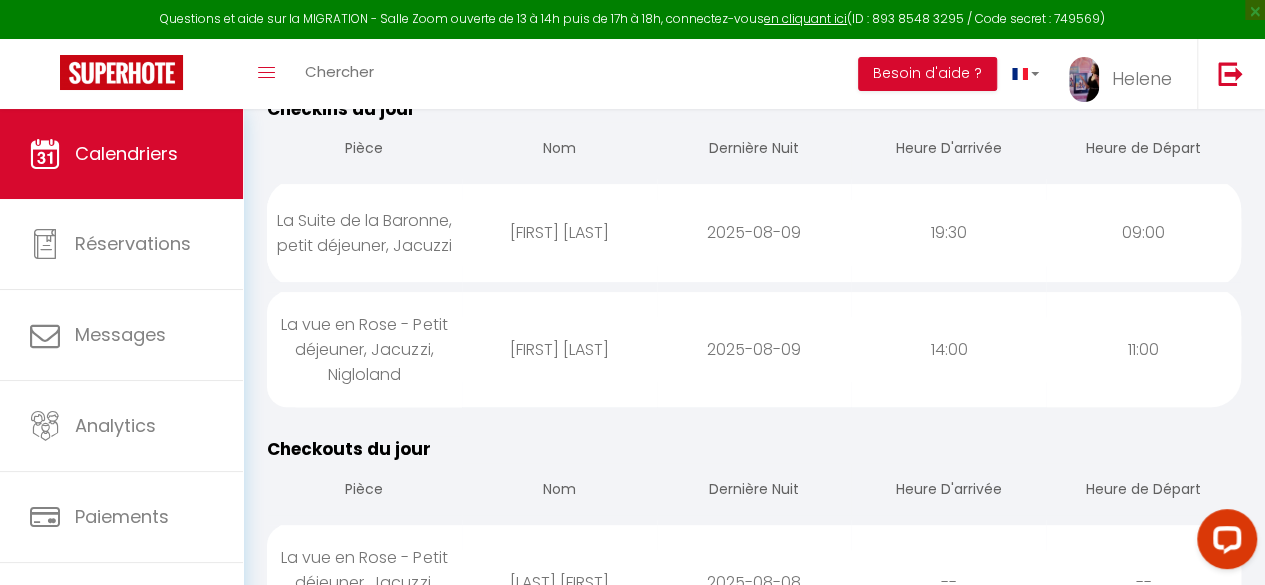 scroll, scrollTop: 263, scrollLeft: 0, axis: vertical 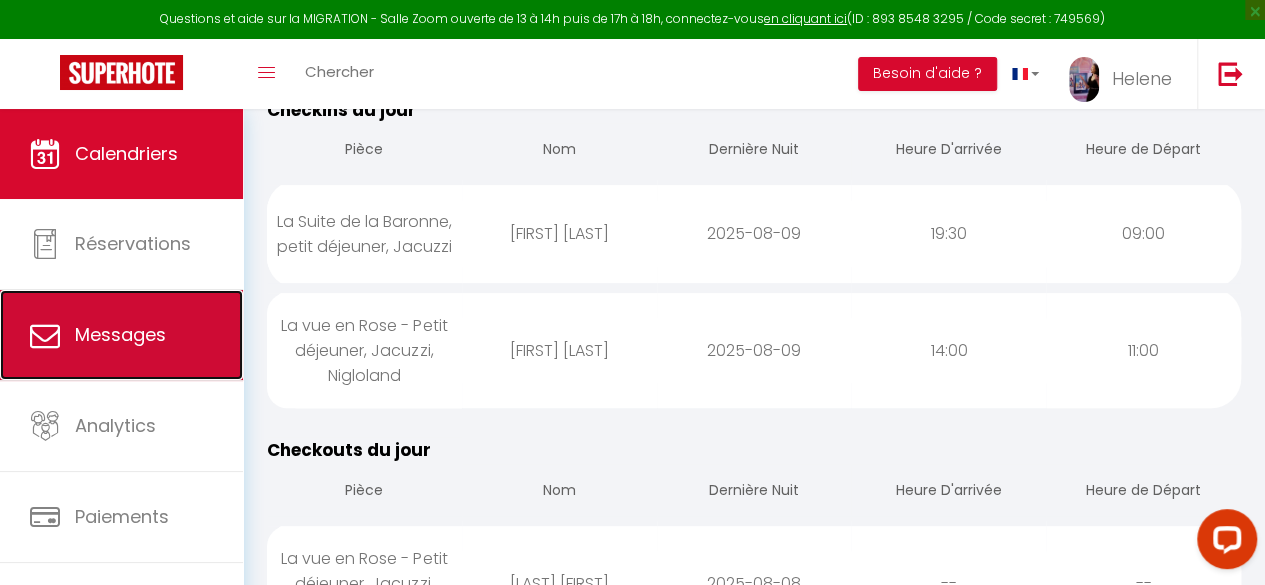 click on "Messages" at bounding box center (121, 335) 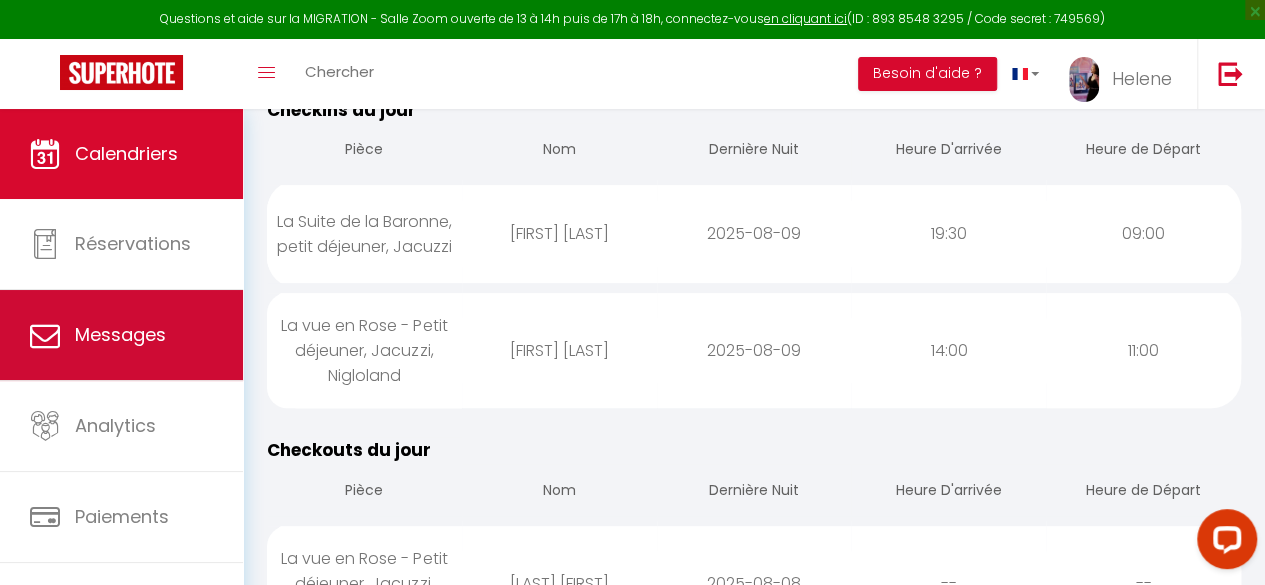scroll, scrollTop: 0, scrollLeft: 0, axis: both 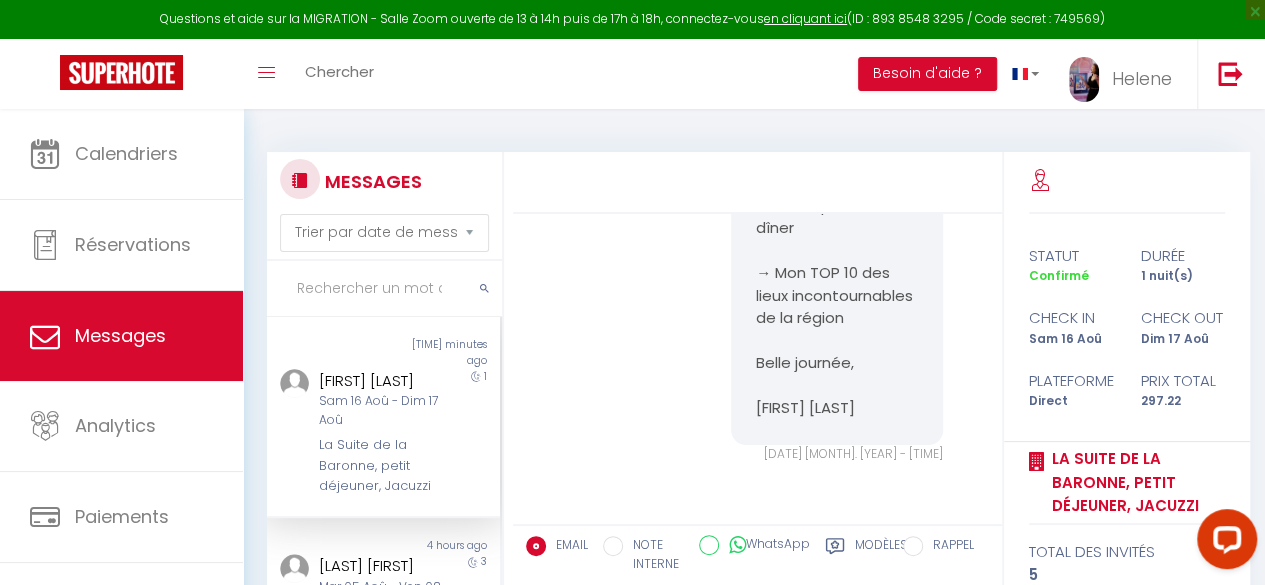 click on "1" at bounding box center (471, 433) 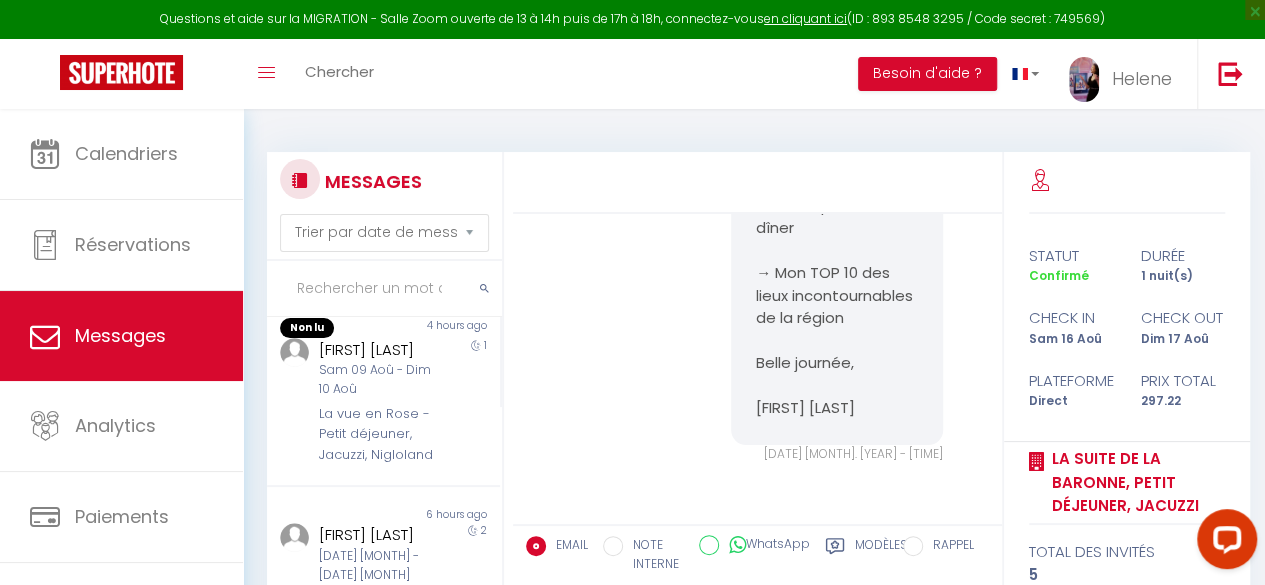scroll, scrollTop: 412, scrollLeft: 0, axis: vertical 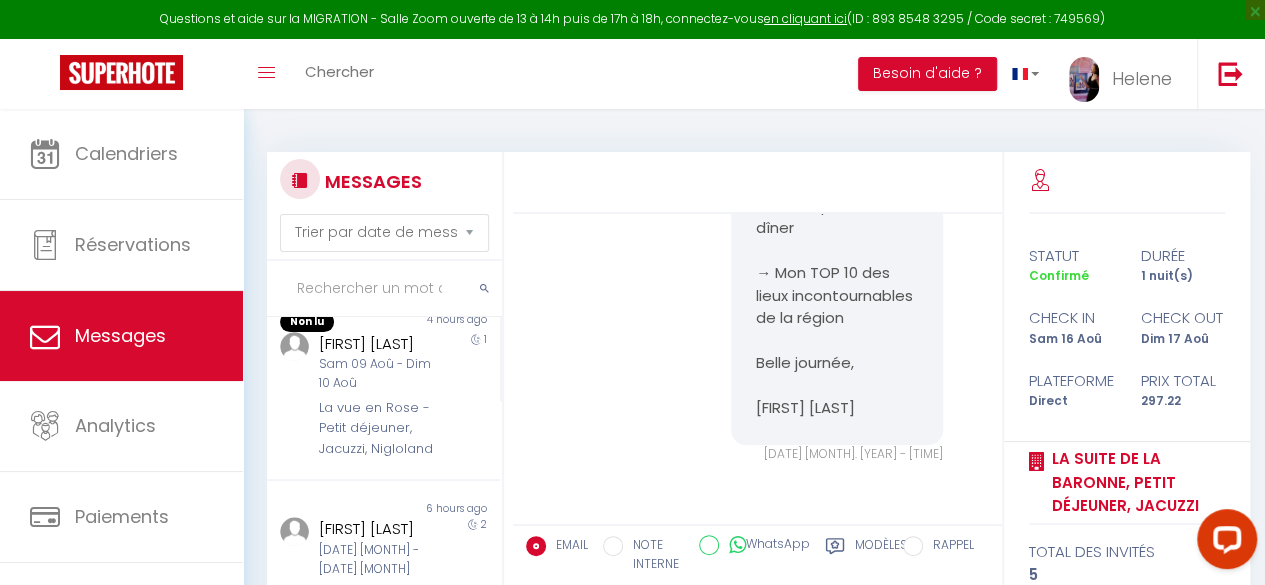 click on "1" at bounding box center [471, 396] 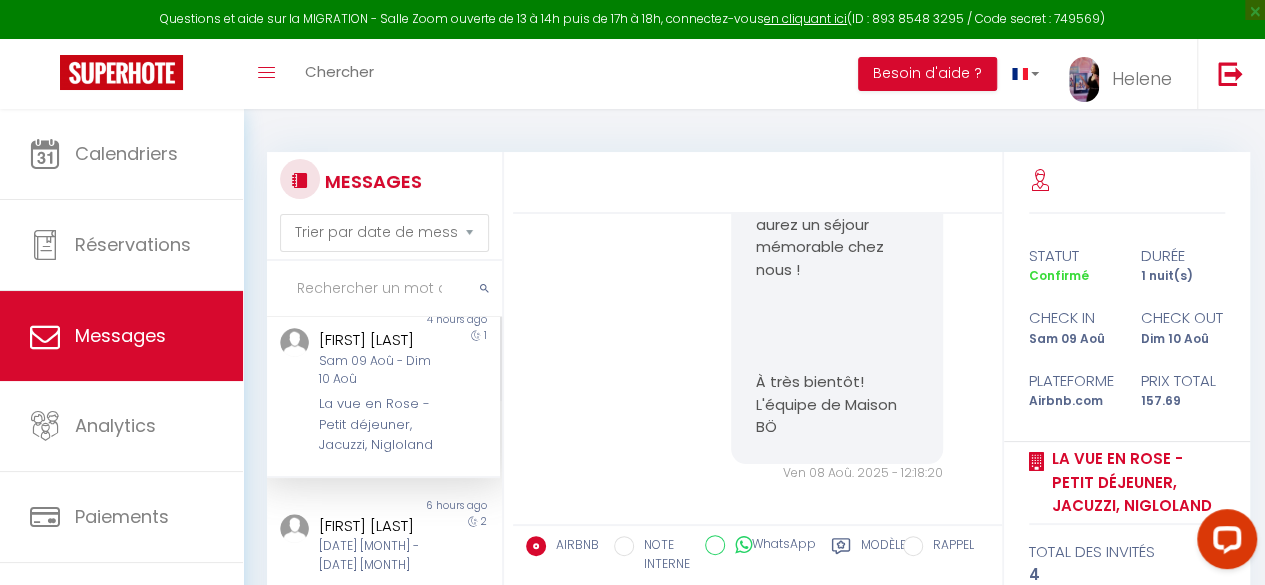 scroll, scrollTop: 6272, scrollLeft: 0, axis: vertical 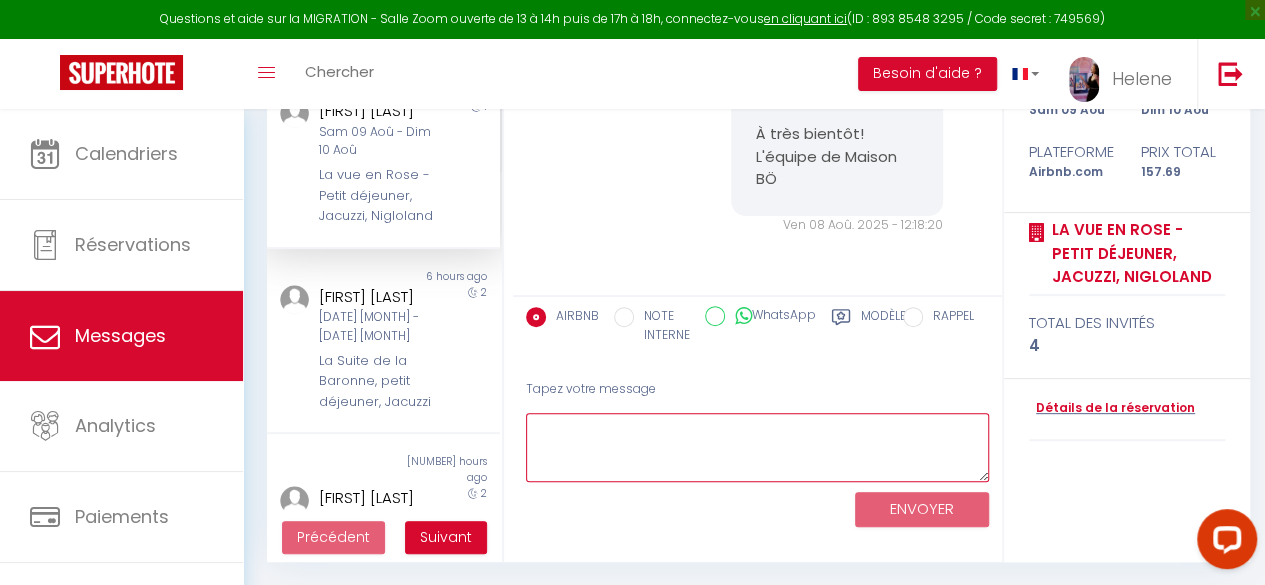 click at bounding box center (757, 447) 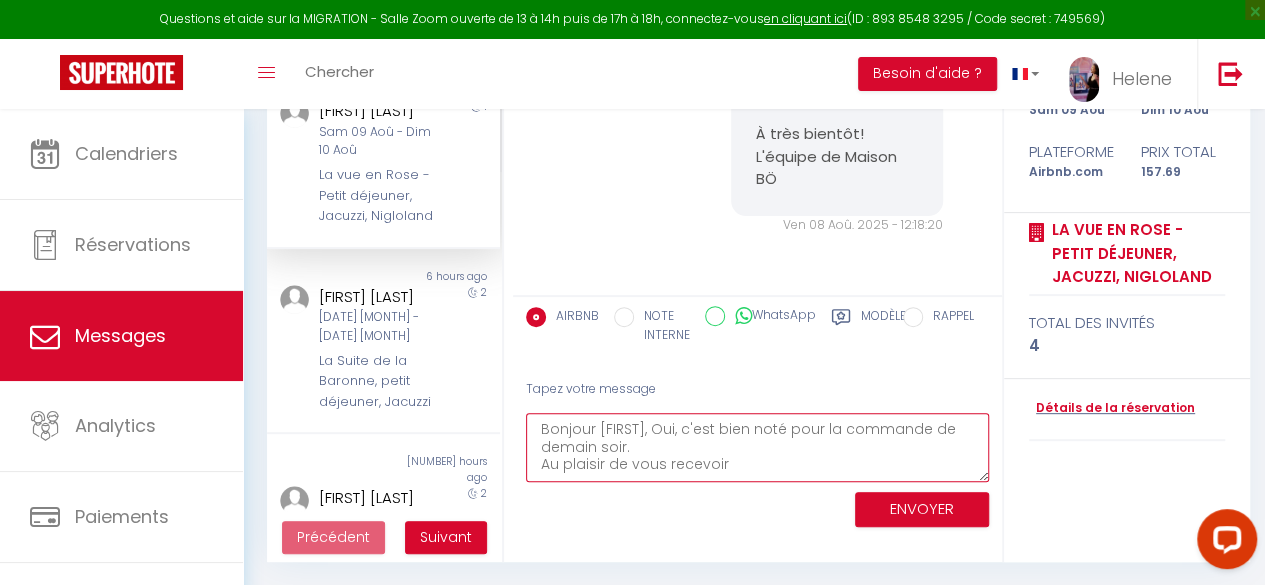 scroll, scrollTop: 11, scrollLeft: 0, axis: vertical 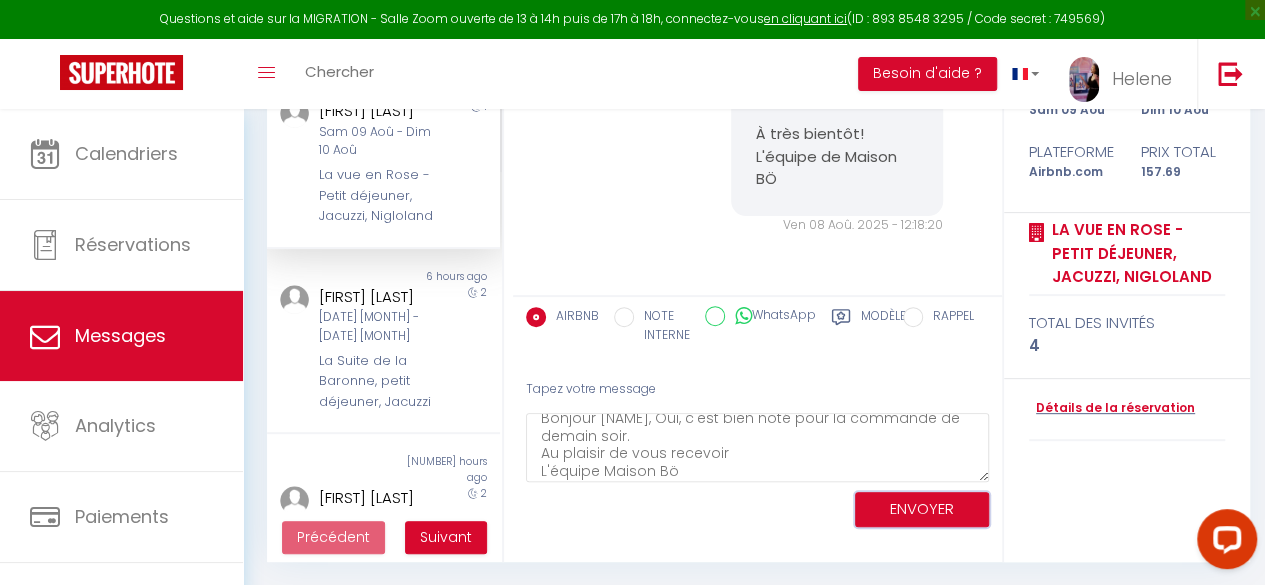 click on "ENVOYER" at bounding box center [922, 509] 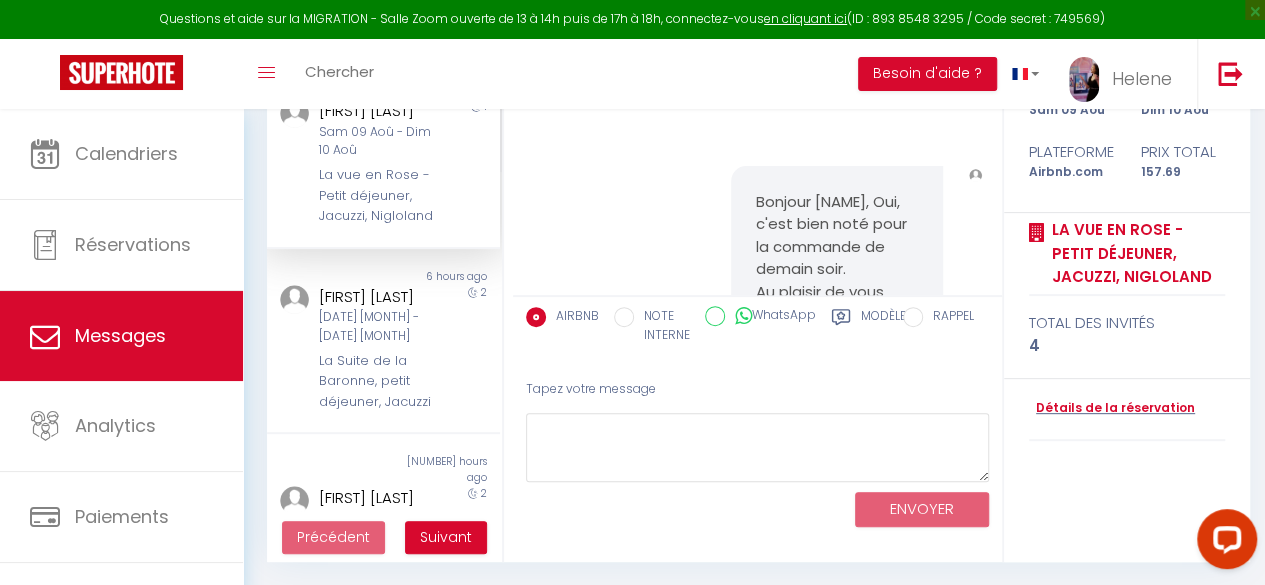 scroll, scrollTop: 0, scrollLeft: 0, axis: both 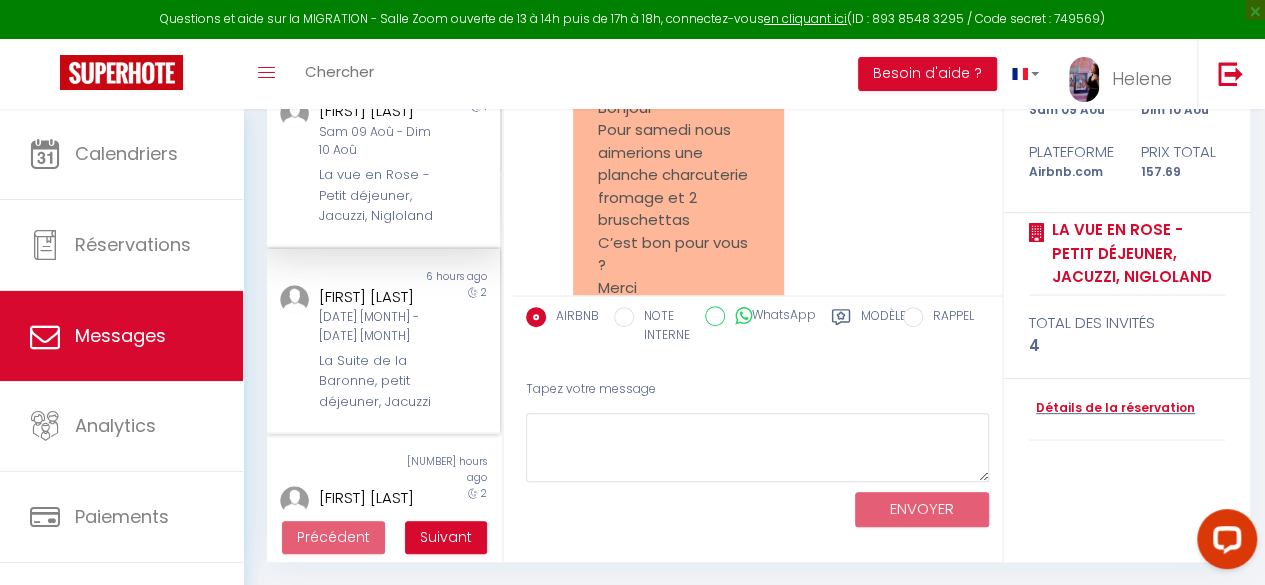 click on "[FIRST] [LAST]" at bounding box center [380, 297] 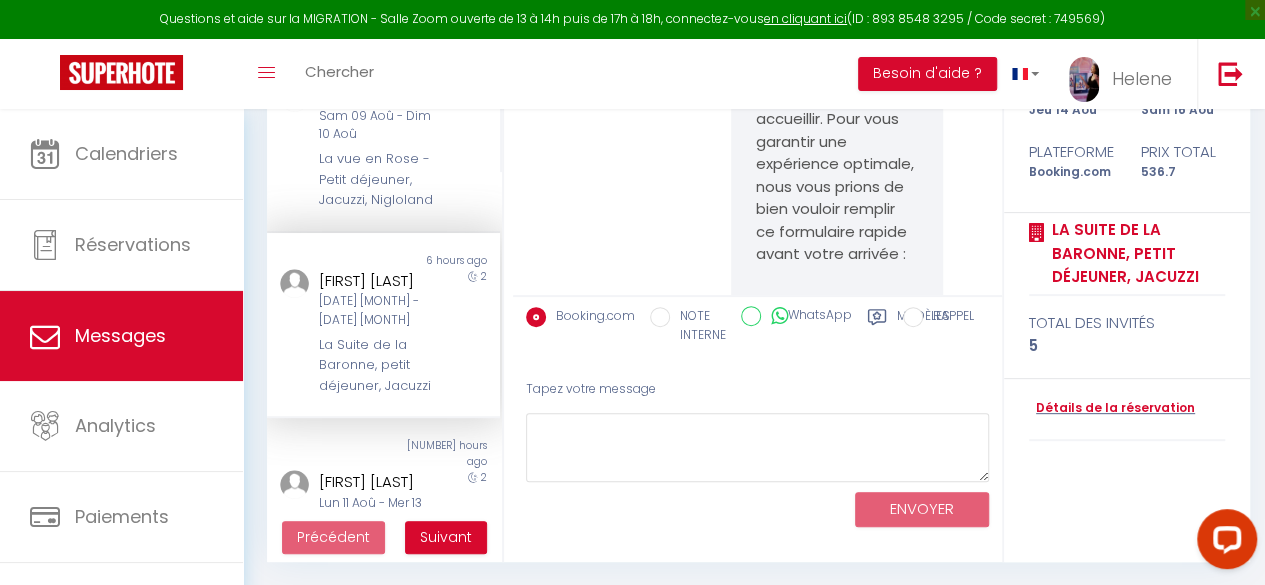 scroll, scrollTop: 0, scrollLeft: 0, axis: both 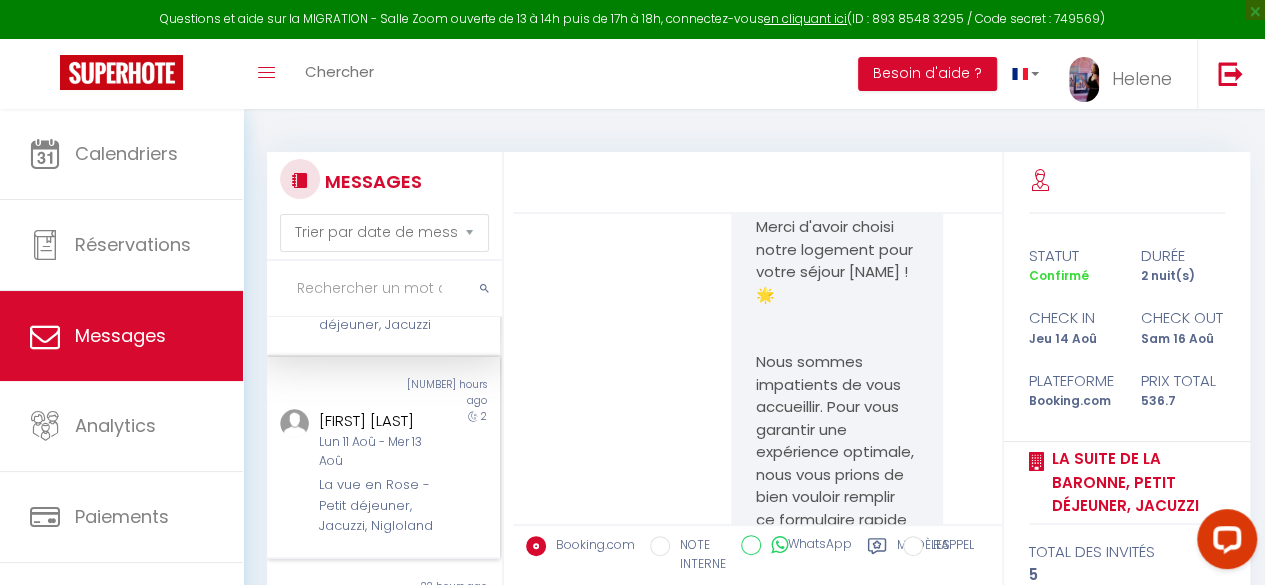 click on "Lun 11 Aoû - Mer 13 Aoû" at bounding box center [380, 452] 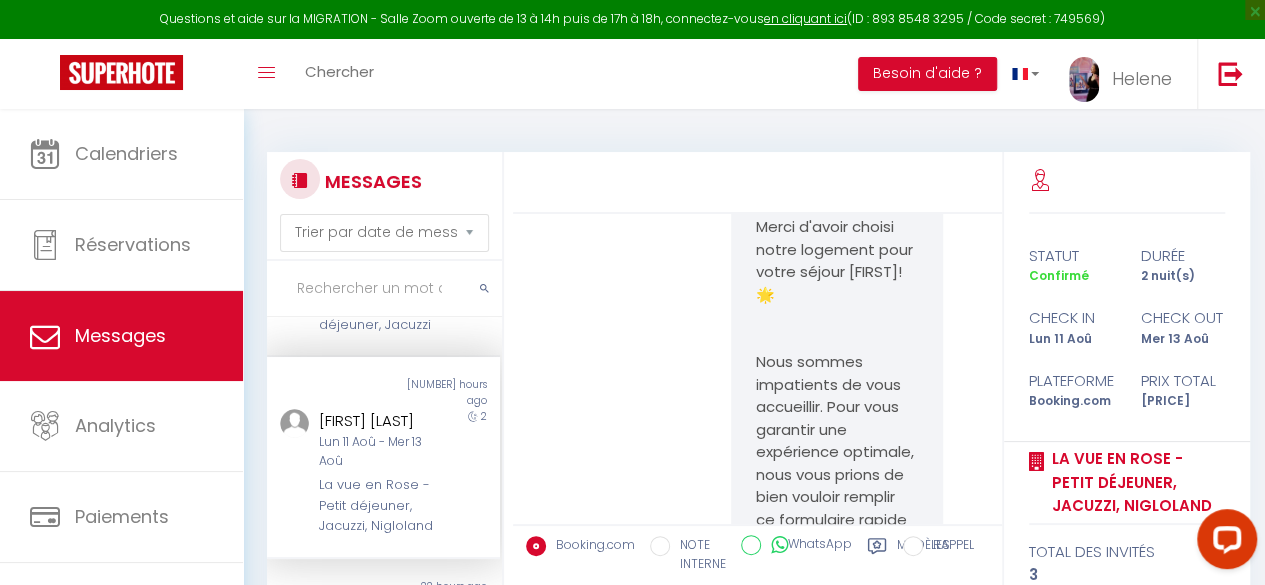 scroll, scrollTop: 6845, scrollLeft: 0, axis: vertical 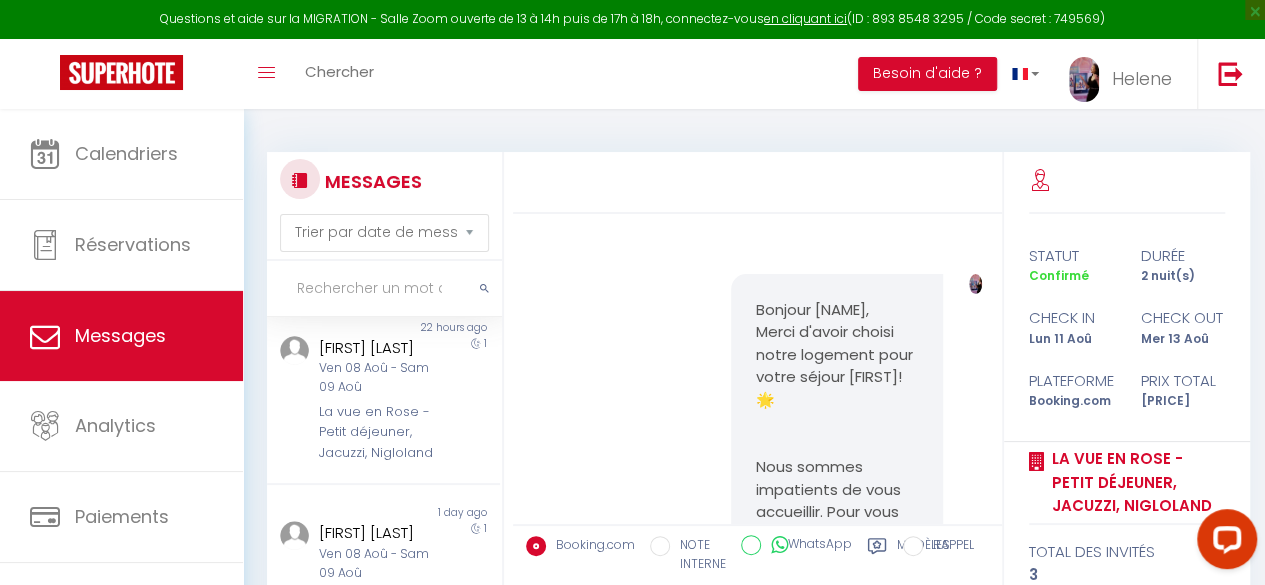 click on "Ven 08 Aoû - Sam 09 Aoû" at bounding box center (380, 378) 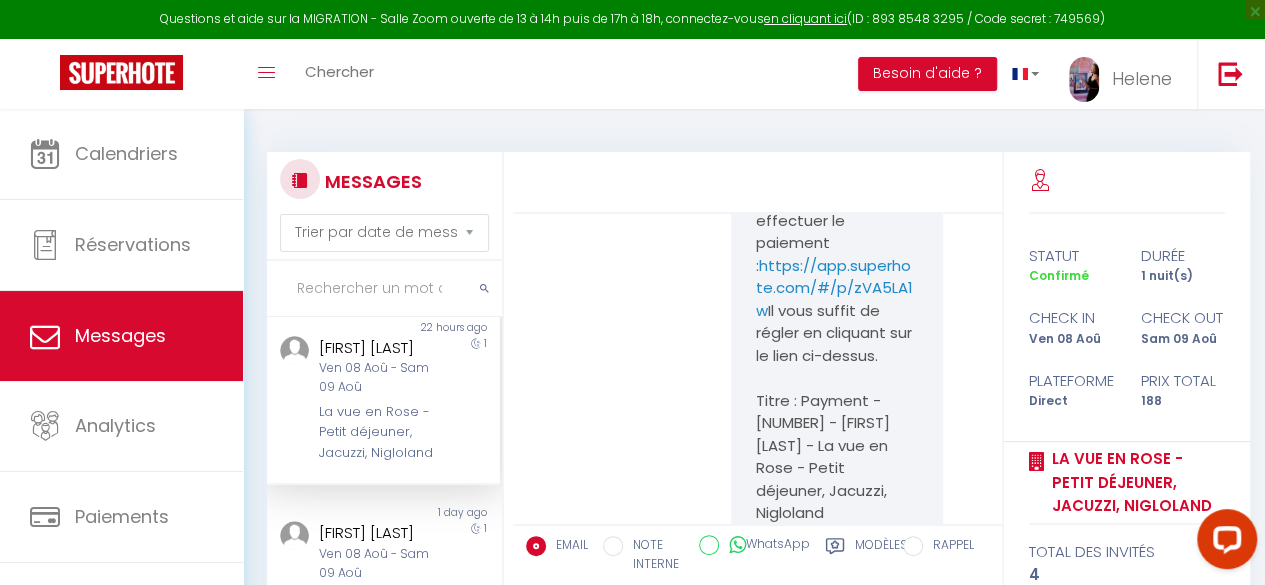 scroll, scrollTop: 3801, scrollLeft: 0, axis: vertical 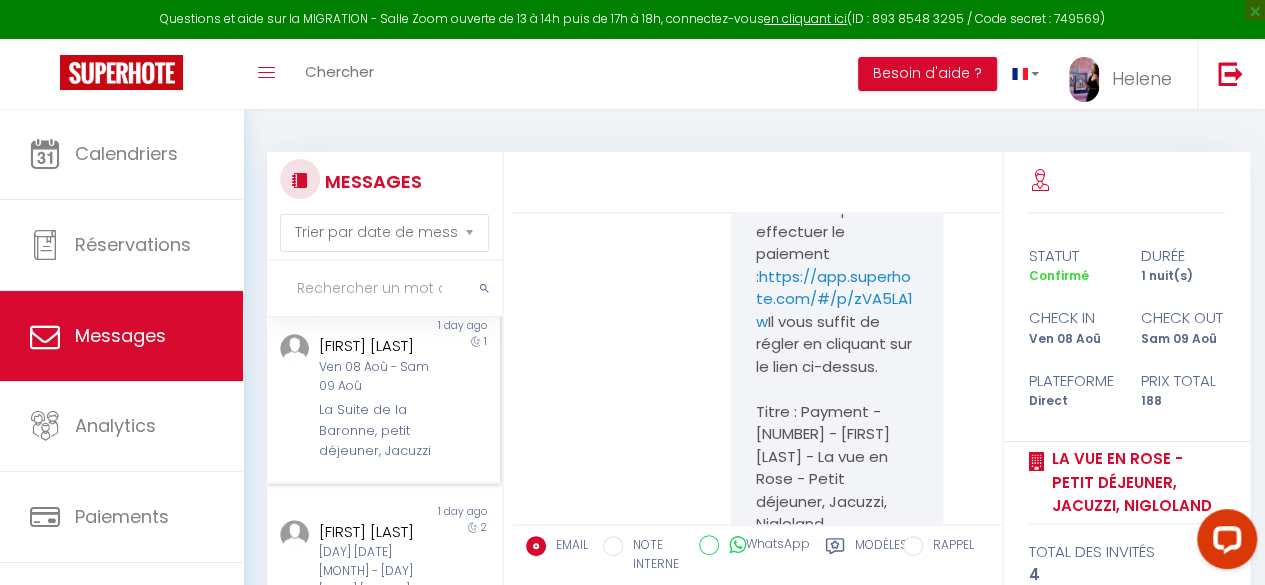 click on "Ven 08 Aoû - Sam 09 Aoû" at bounding box center [380, 377] 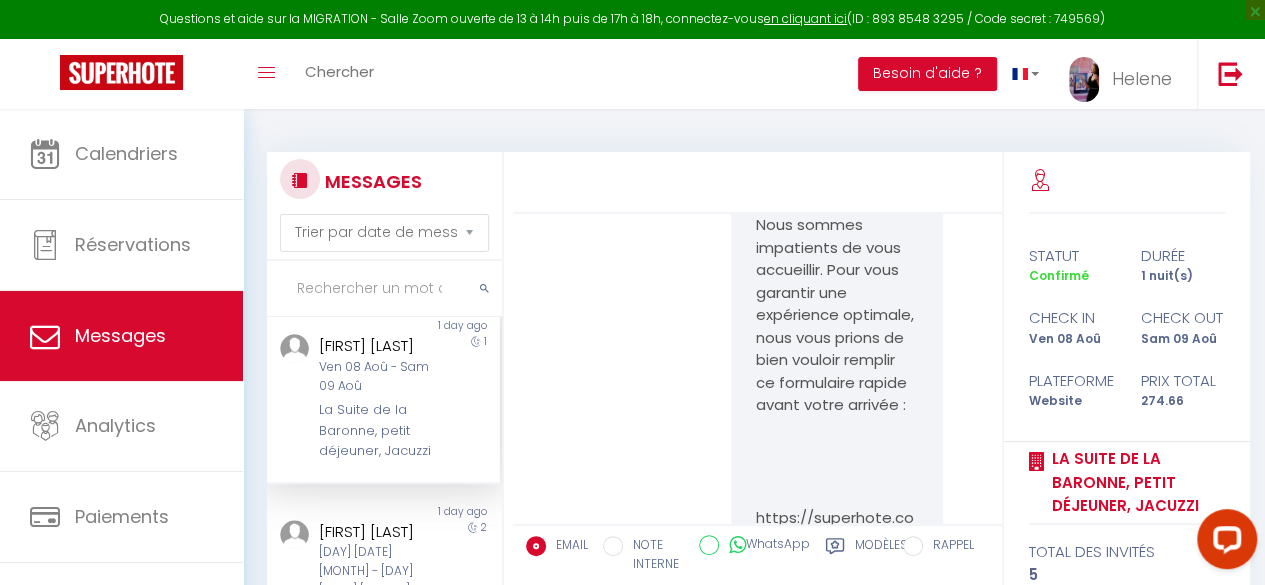 scroll, scrollTop: 0, scrollLeft: 0, axis: both 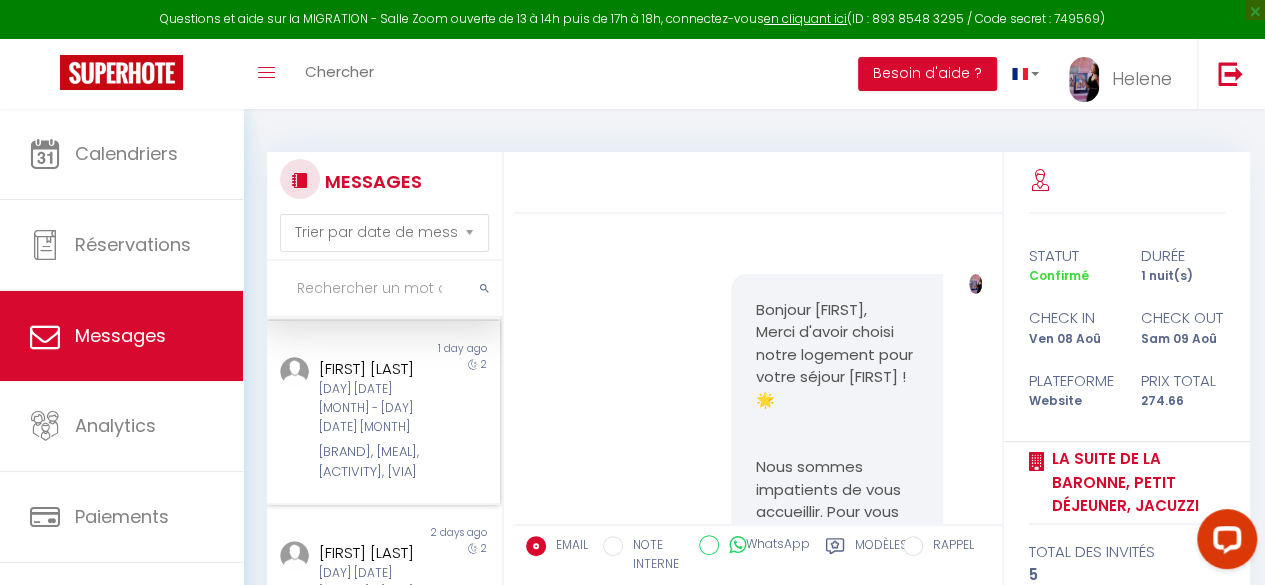 click on "2" at bounding box center [471, 420] 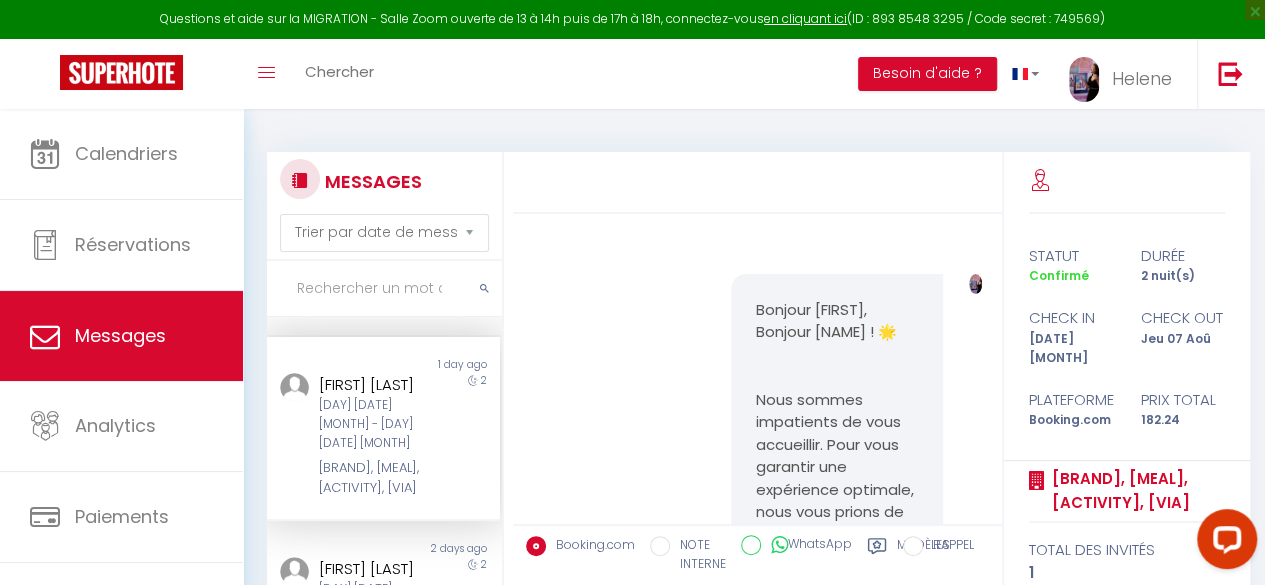 scroll, scrollTop: 9122, scrollLeft: 0, axis: vertical 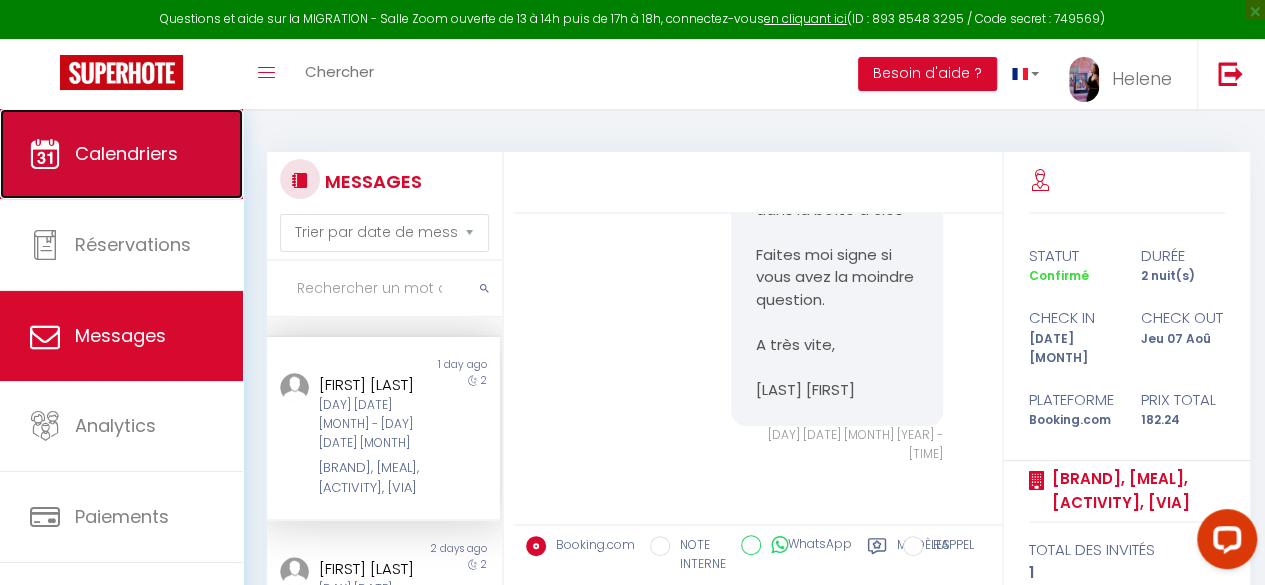 click on "Calendriers" at bounding box center (121, 154) 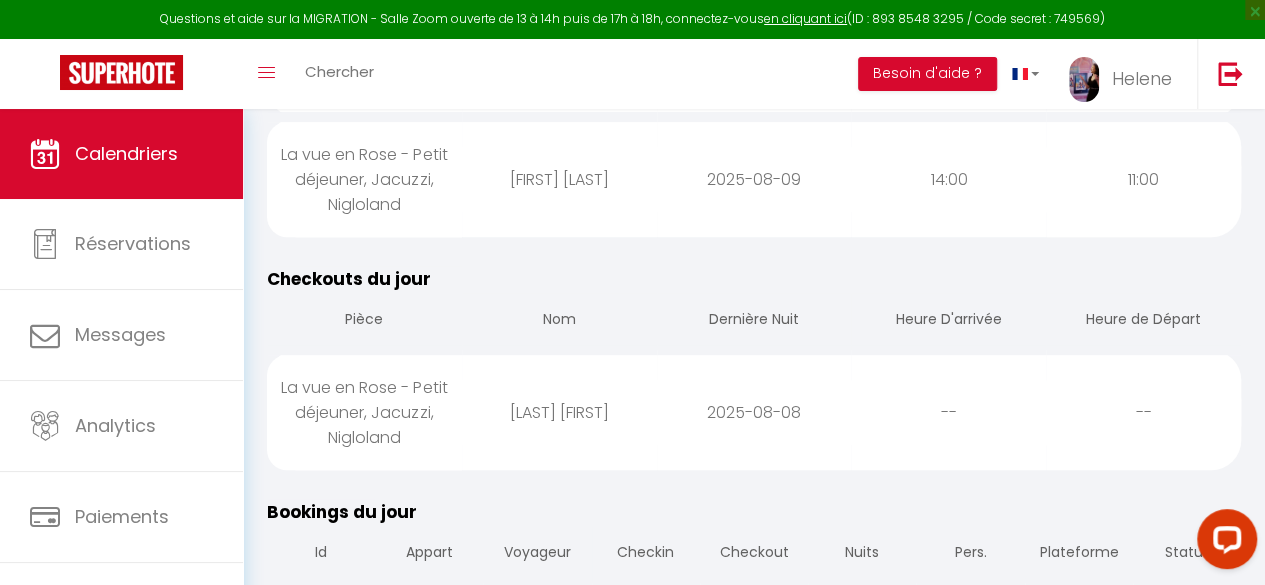scroll, scrollTop: 435, scrollLeft: 0, axis: vertical 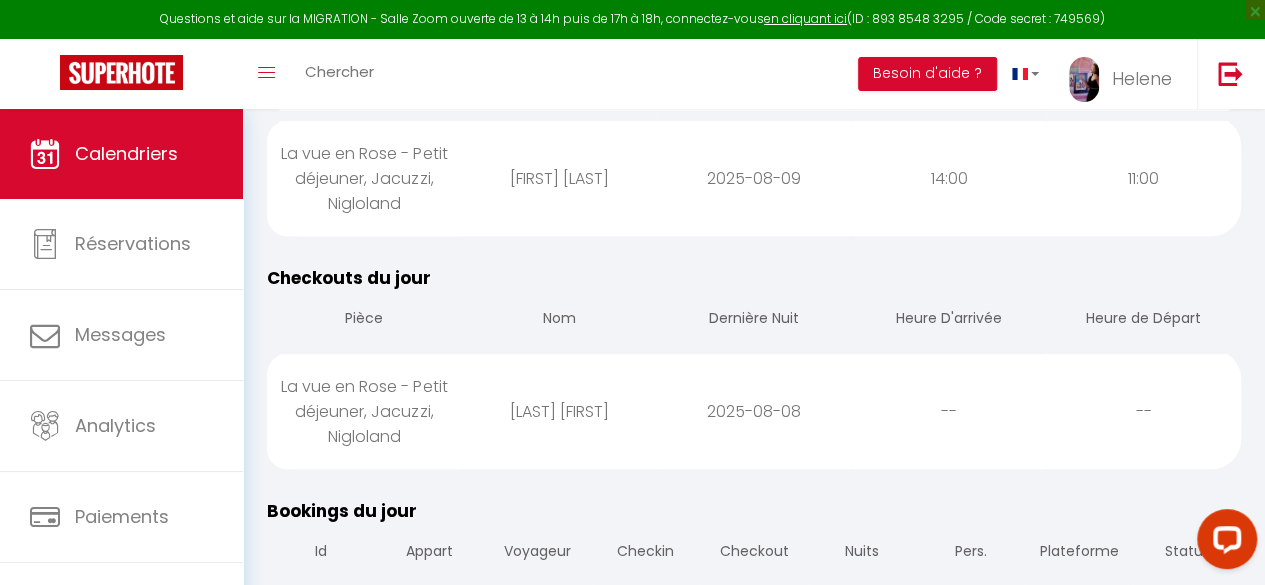 click on "La vue en Rose - Petit déjeuner, Jacuzzi, Nigloland" at bounding box center (364, 411) 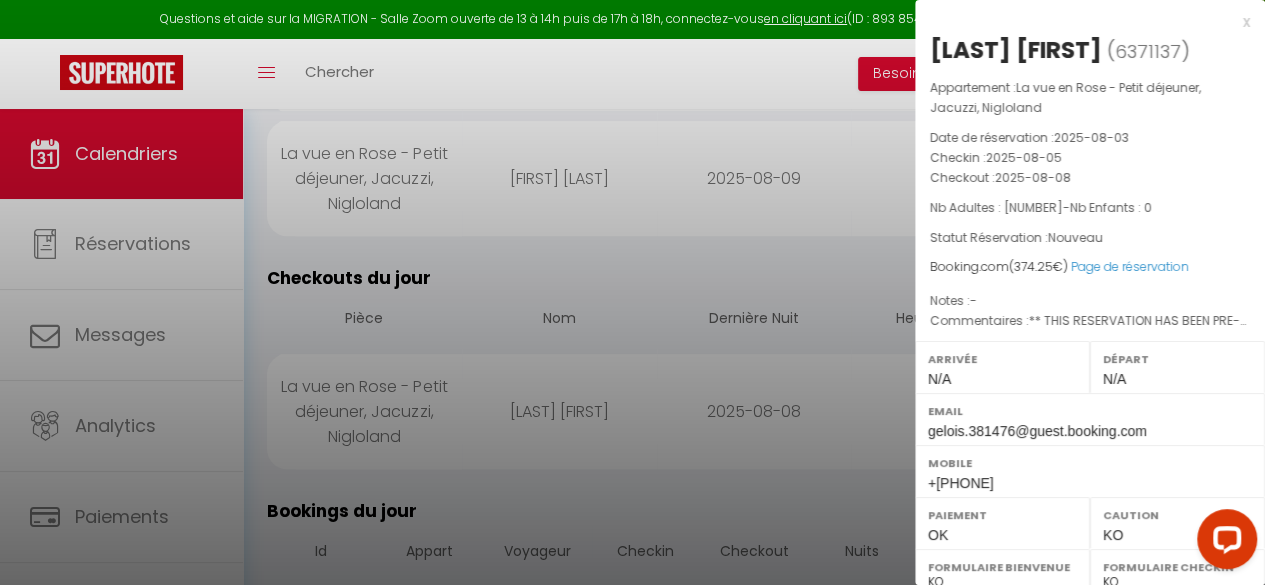 scroll, scrollTop: 394, scrollLeft: 0, axis: vertical 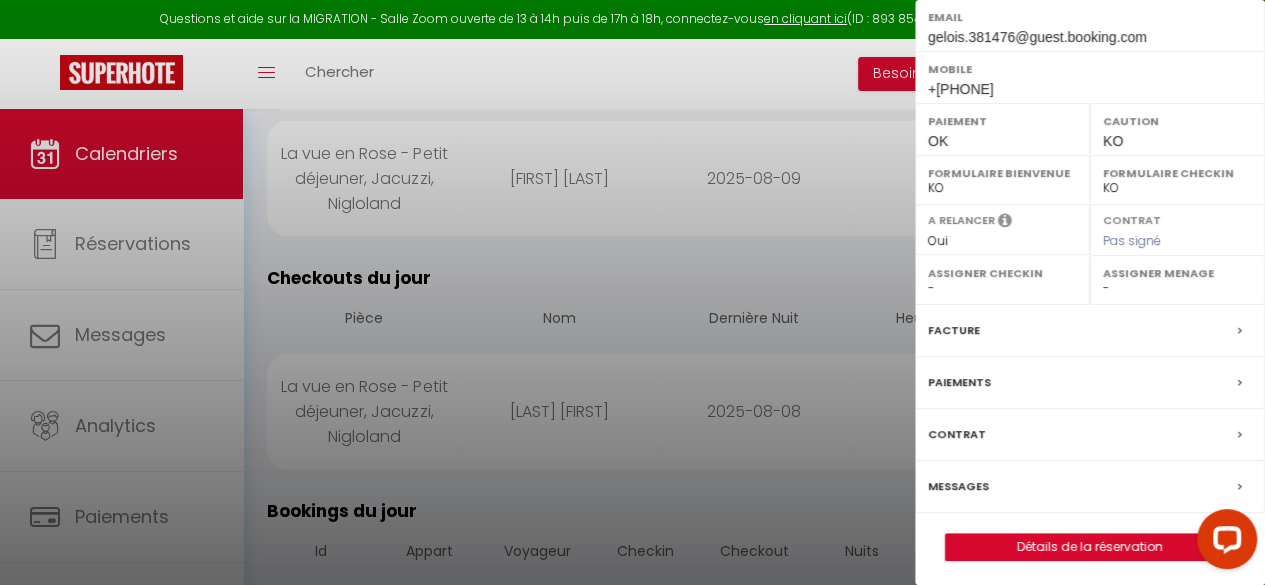click on "Assigner Menage" at bounding box center (1177, 273) 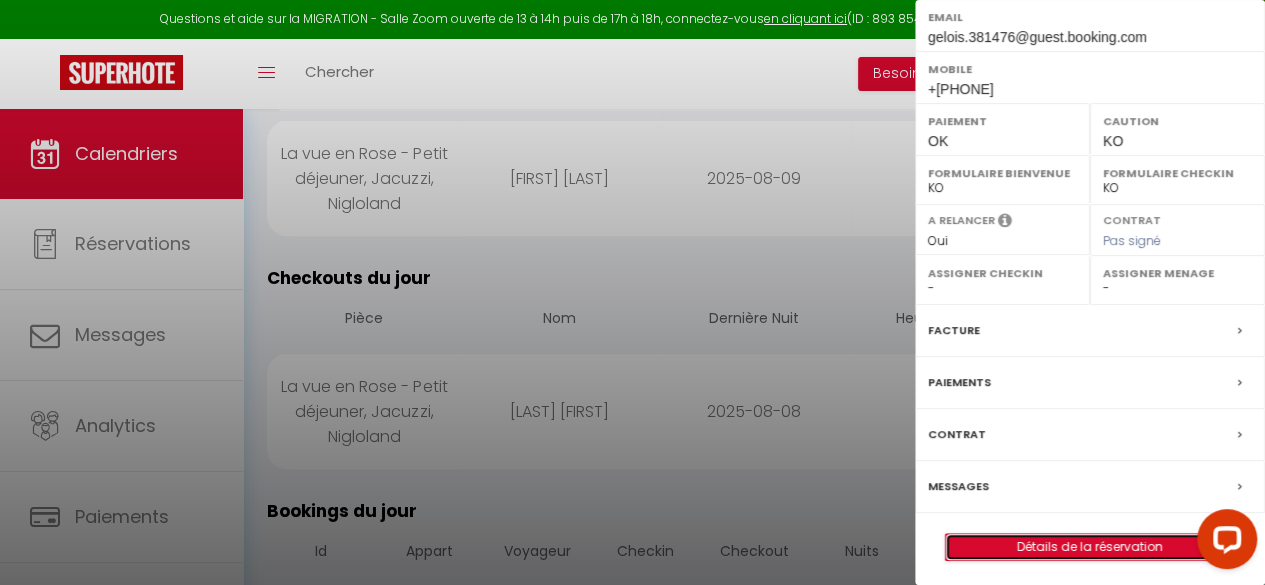 click on "Détails de la réservation" at bounding box center (1090, 547) 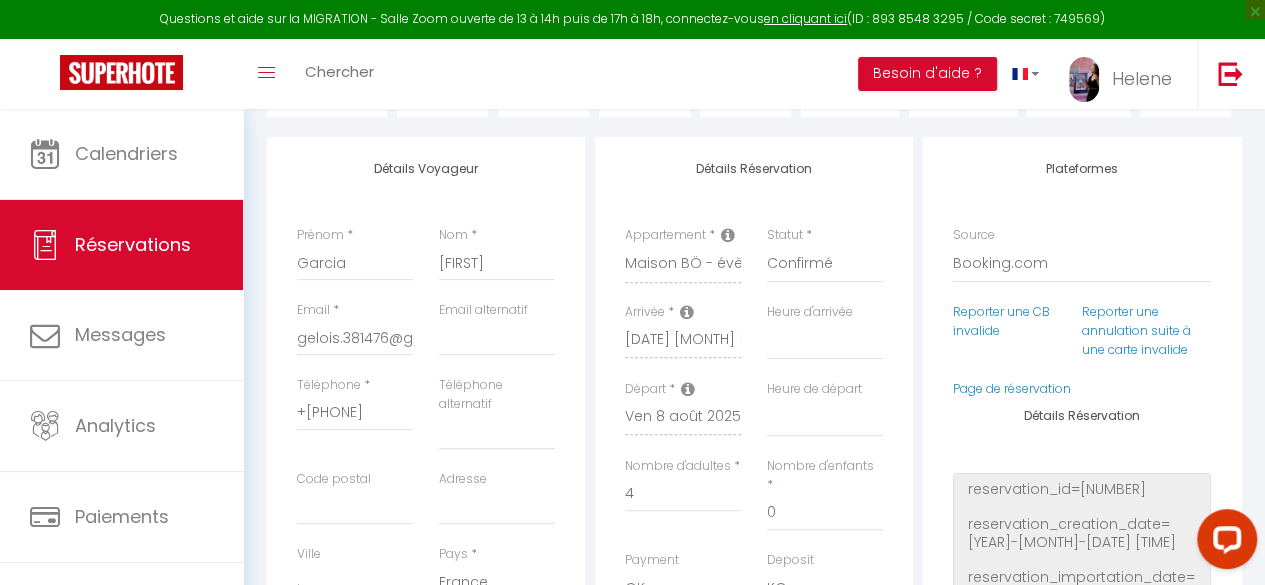 scroll, scrollTop: 0, scrollLeft: 0, axis: both 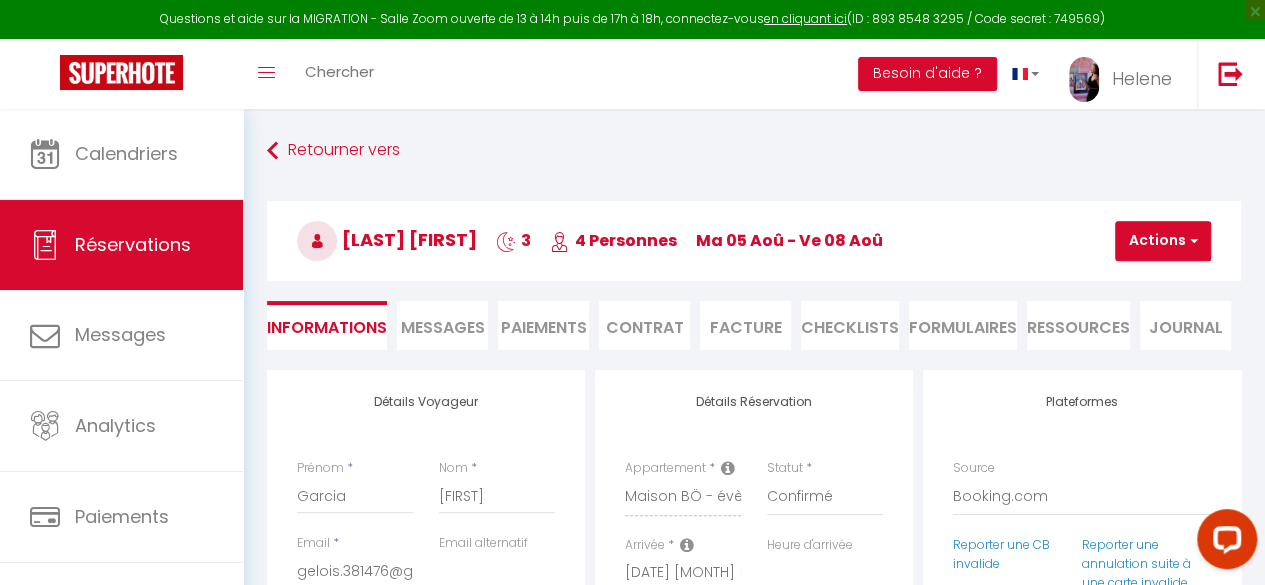 click on "CHECKLISTS" at bounding box center [850, 325] 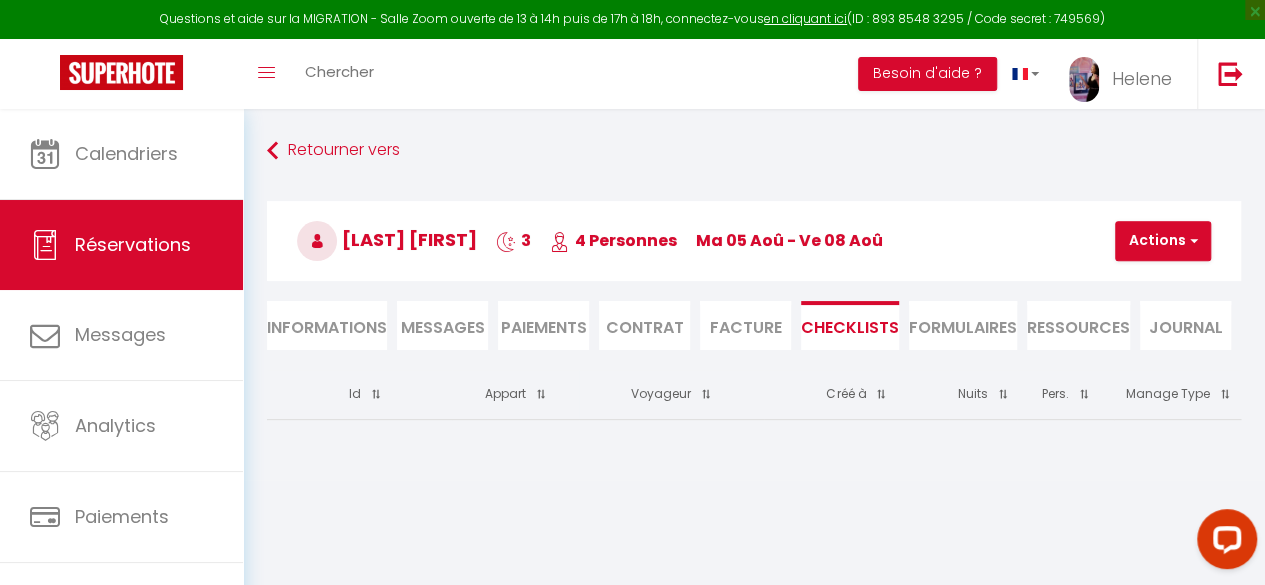 scroll, scrollTop: 109, scrollLeft: 0, axis: vertical 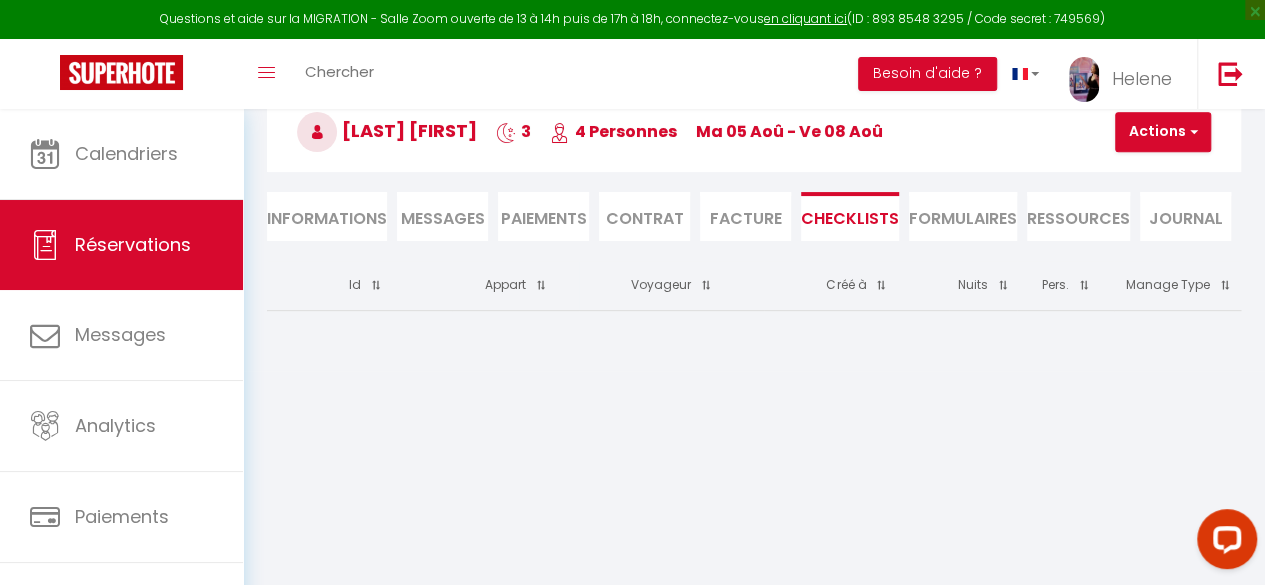 click on "Informations" at bounding box center (327, 216) 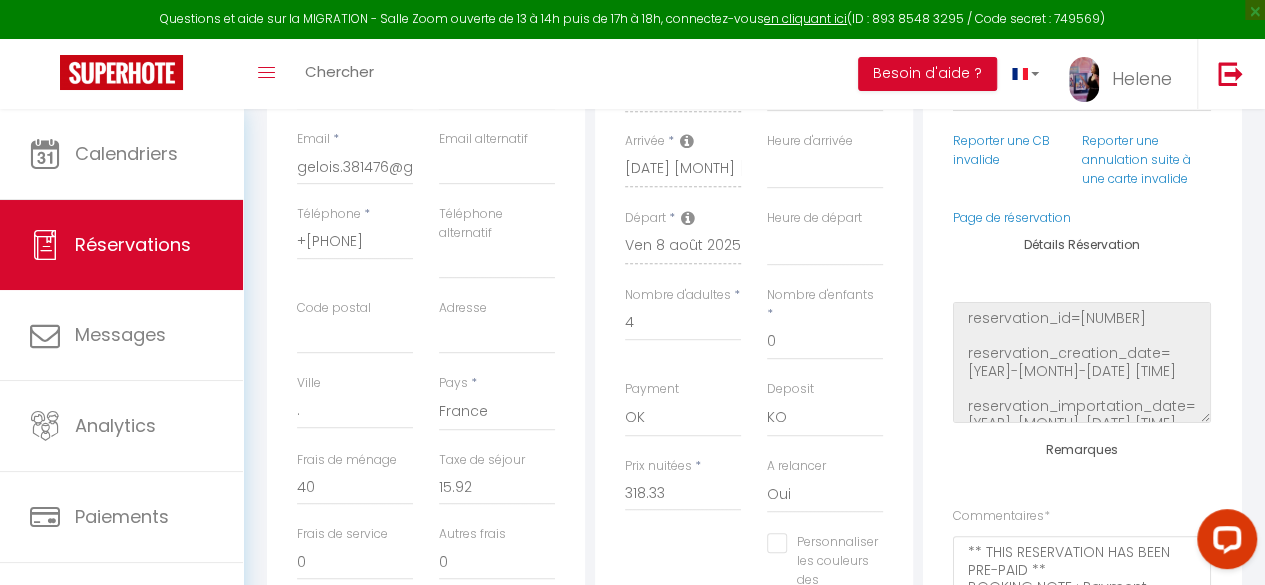 scroll, scrollTop: 405, scrollLeft: 0, axis: vertical 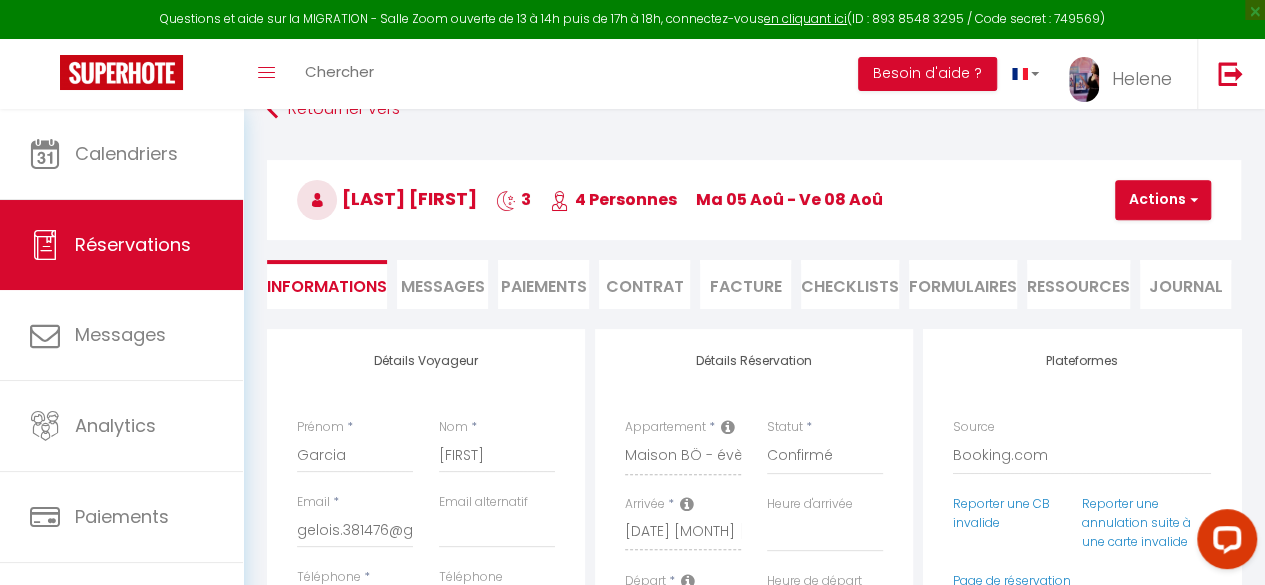 click on "CHECKLISTS" at bounding box center [850, 284] 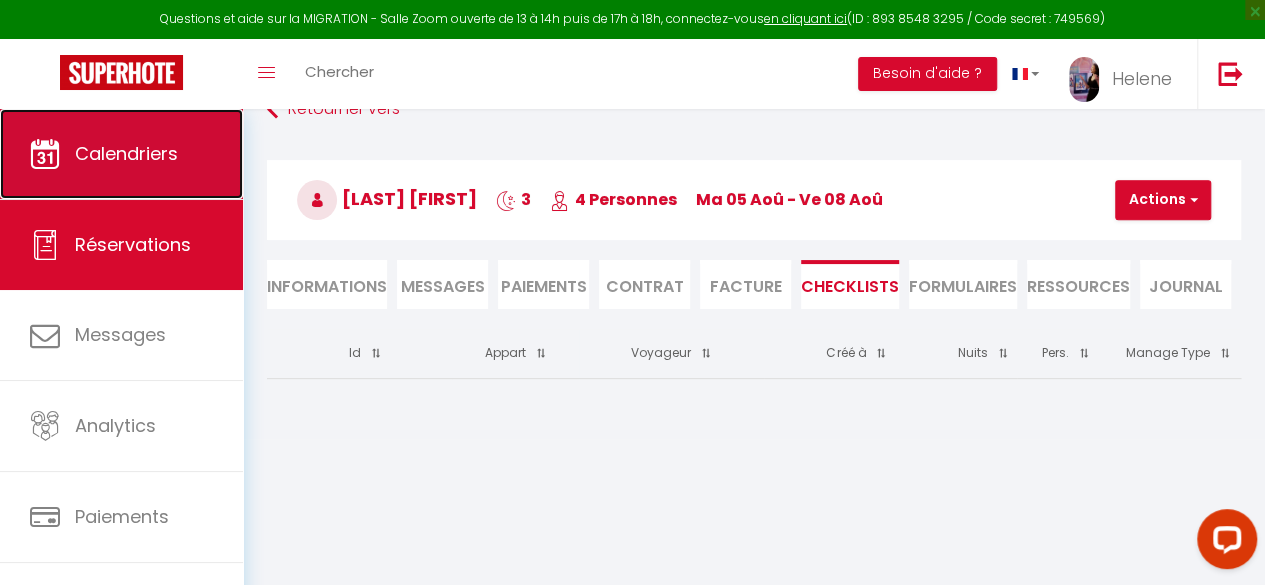 click on "Calendriers" at bounding box center [126, 153] 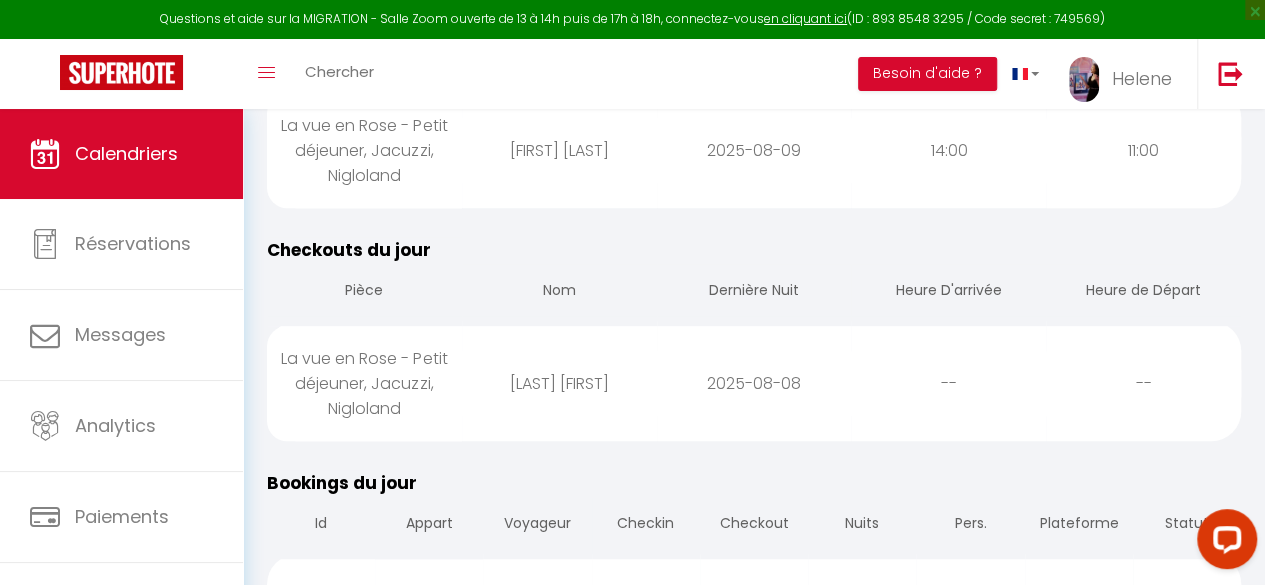 scroll, scrollTop: 464, scrollLeft: 0, axis: vertical 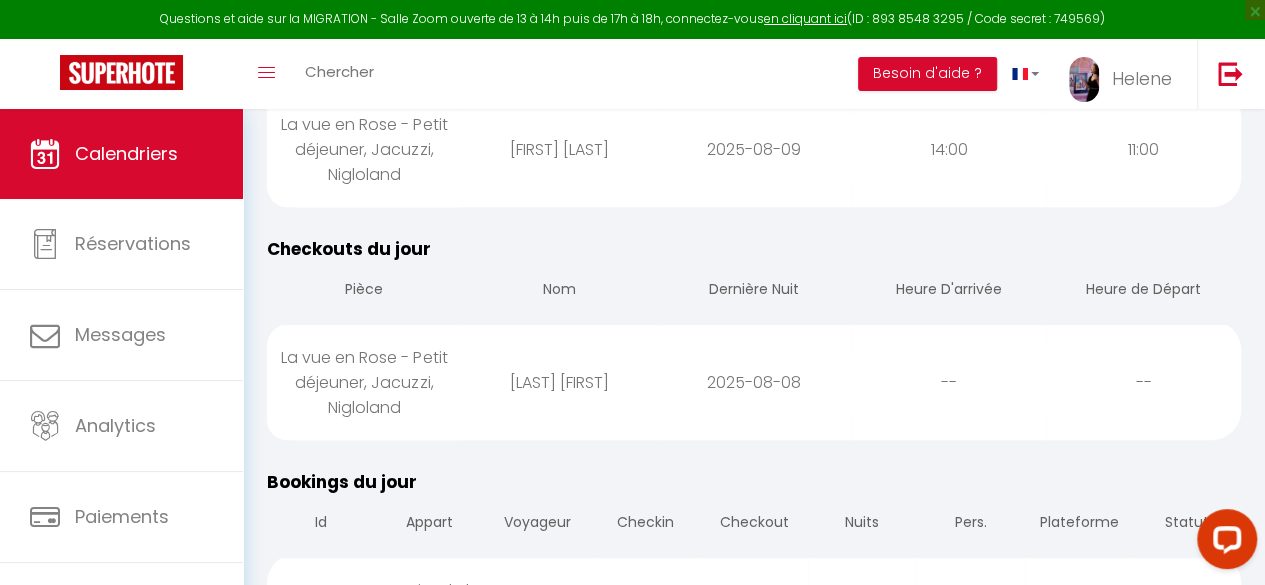 click on "La vue en Rose - Petit déjeuner, Jacuzzi, Nigloland" at bounding box center [364, 382] 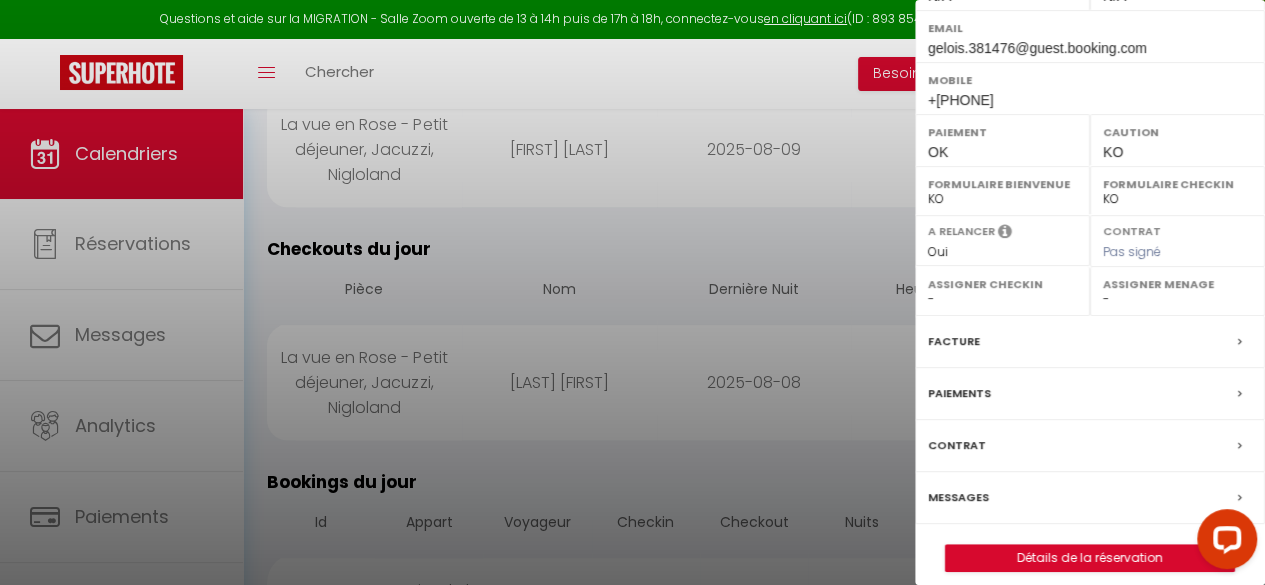 scroll, scrollTop: 394, scrollLeft: 0, axis: vertical 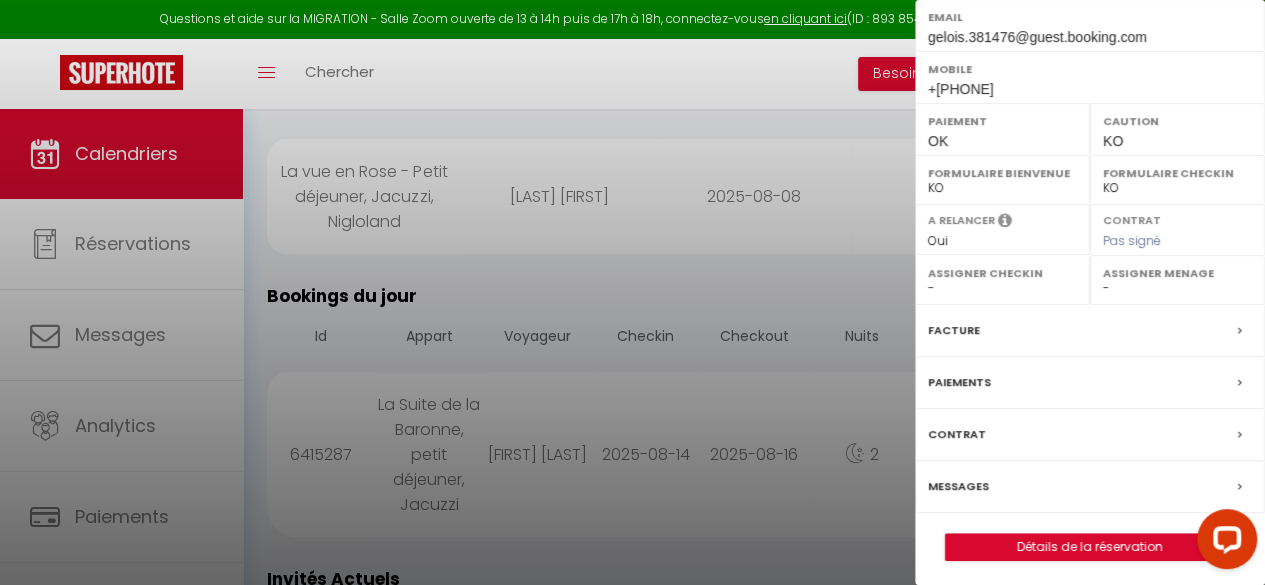 click on "Assigner Menage" at bounding box center (1177, 273) 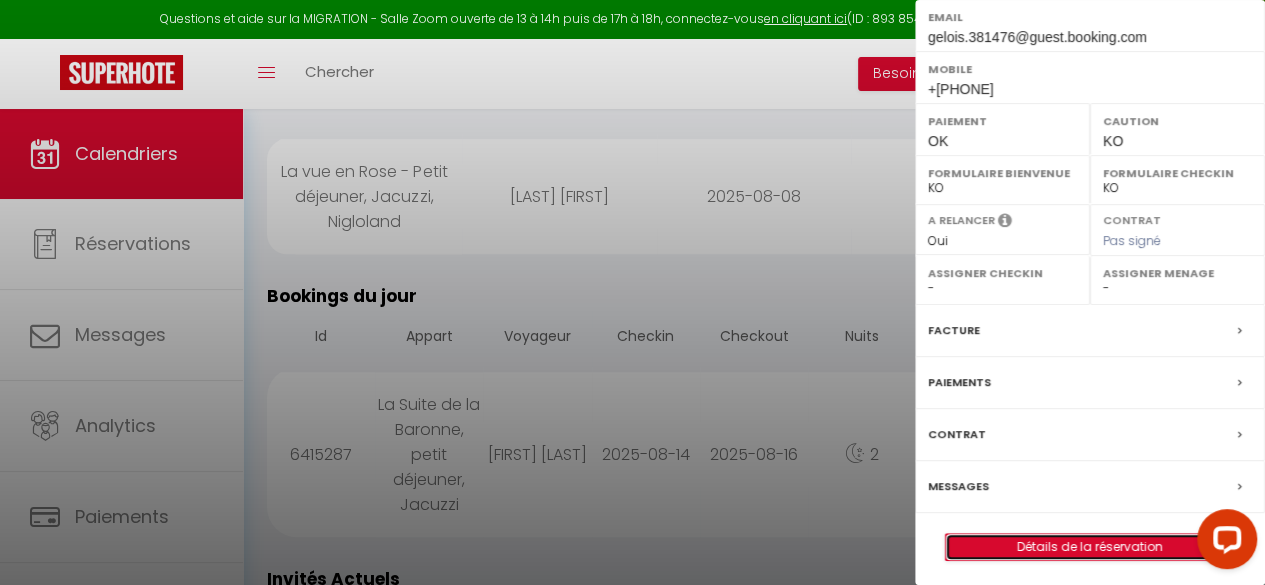 click on "Détails de la réservation" at bounding box center [1090, 547] 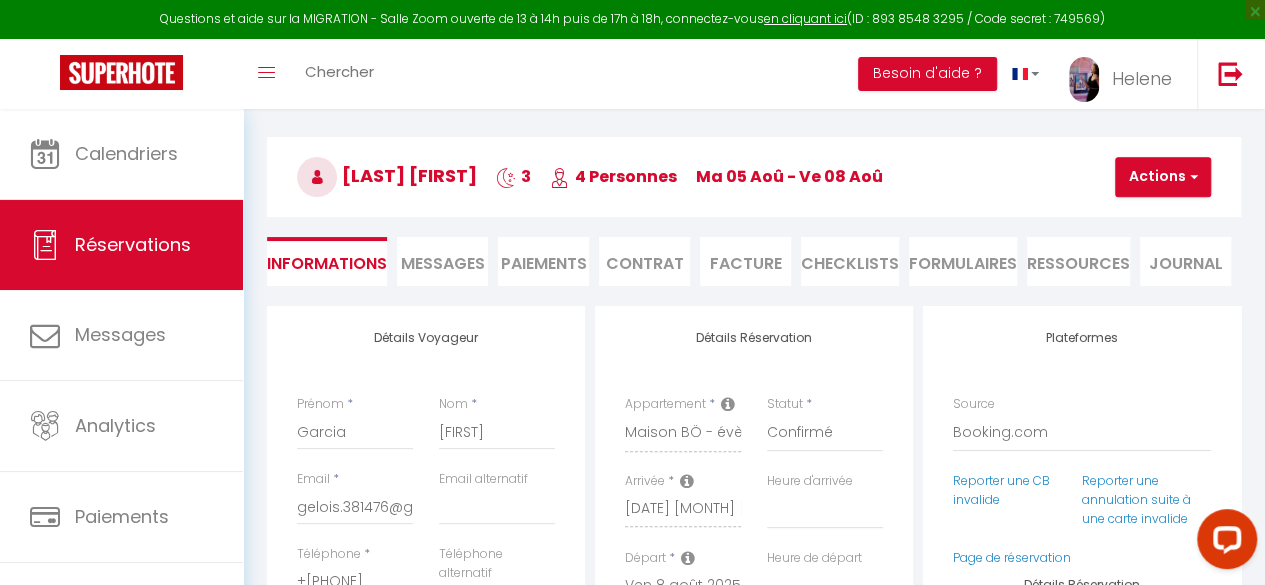 scroll, scrollTop: 59, scrollLeft: 0, axis: vertical 